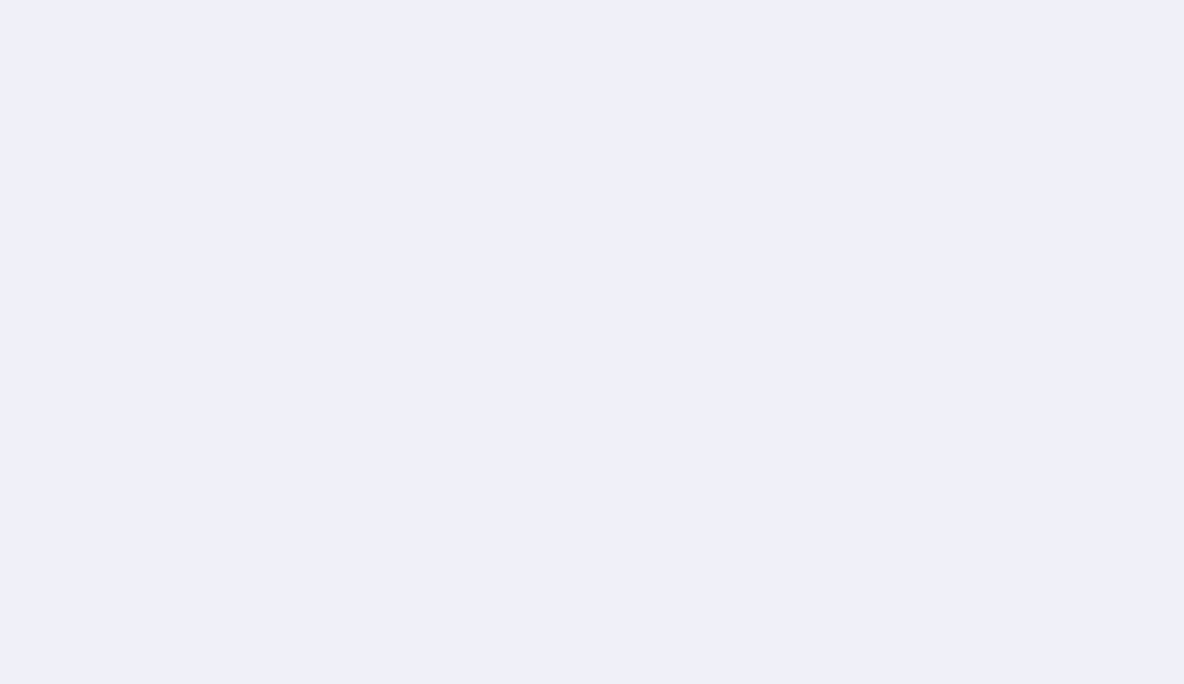 scroll, scrollTop: 0, scrollLeft: 0, axis: both 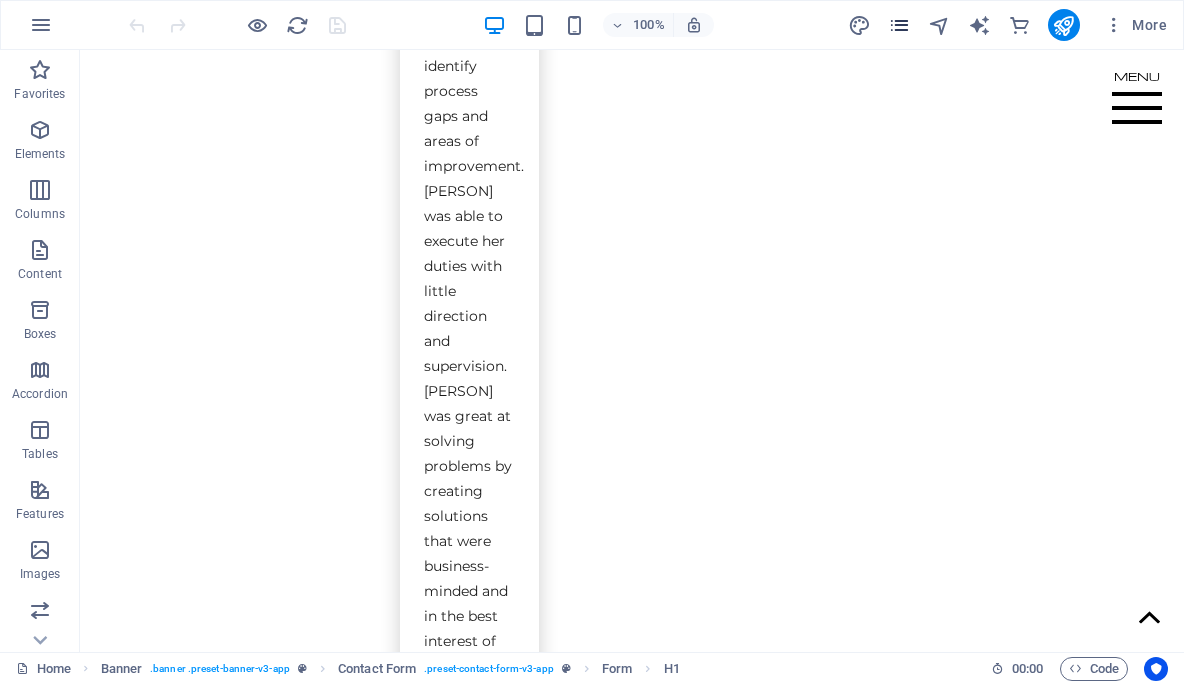 click at bounding box center (899, 25) 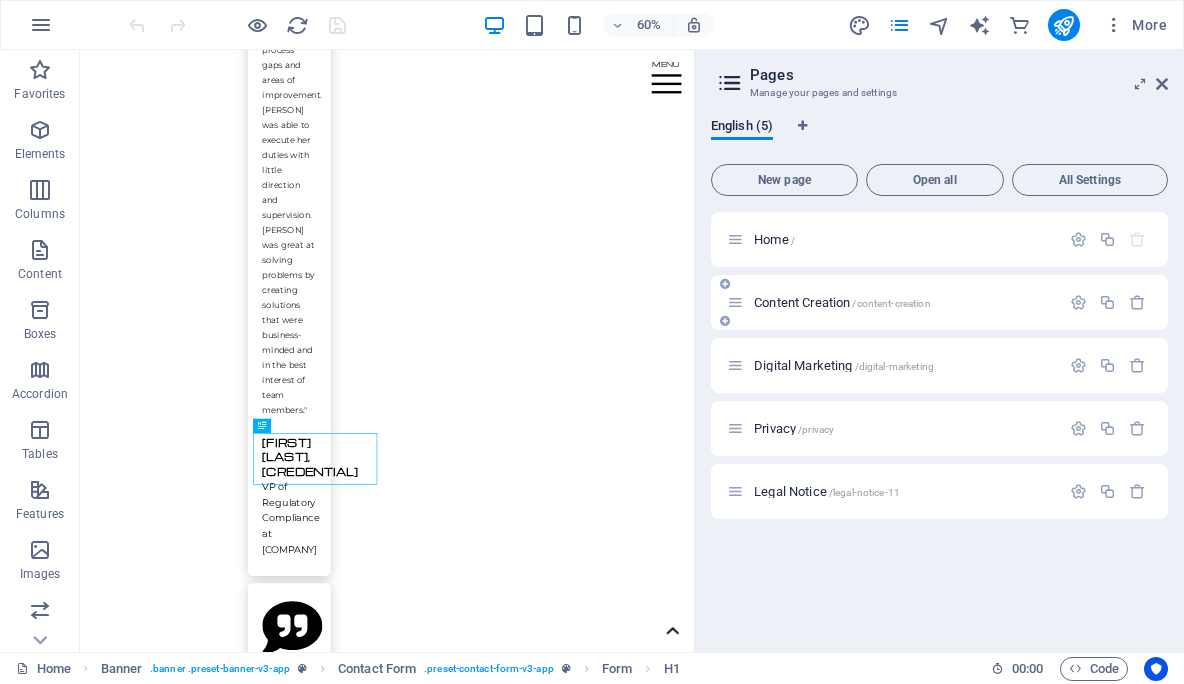 click on "Content Creation /content-creation" at bounding box center (842, 302) 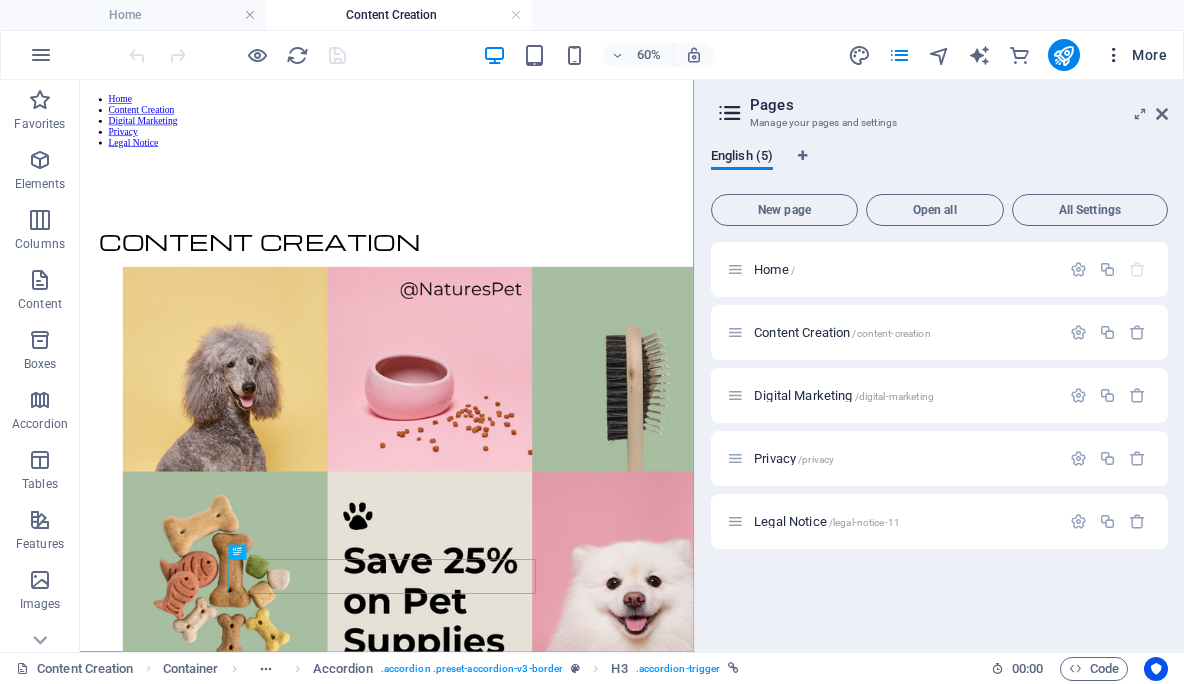 scroll, scrollTop: 0, scrollLeft: 0, axis: both 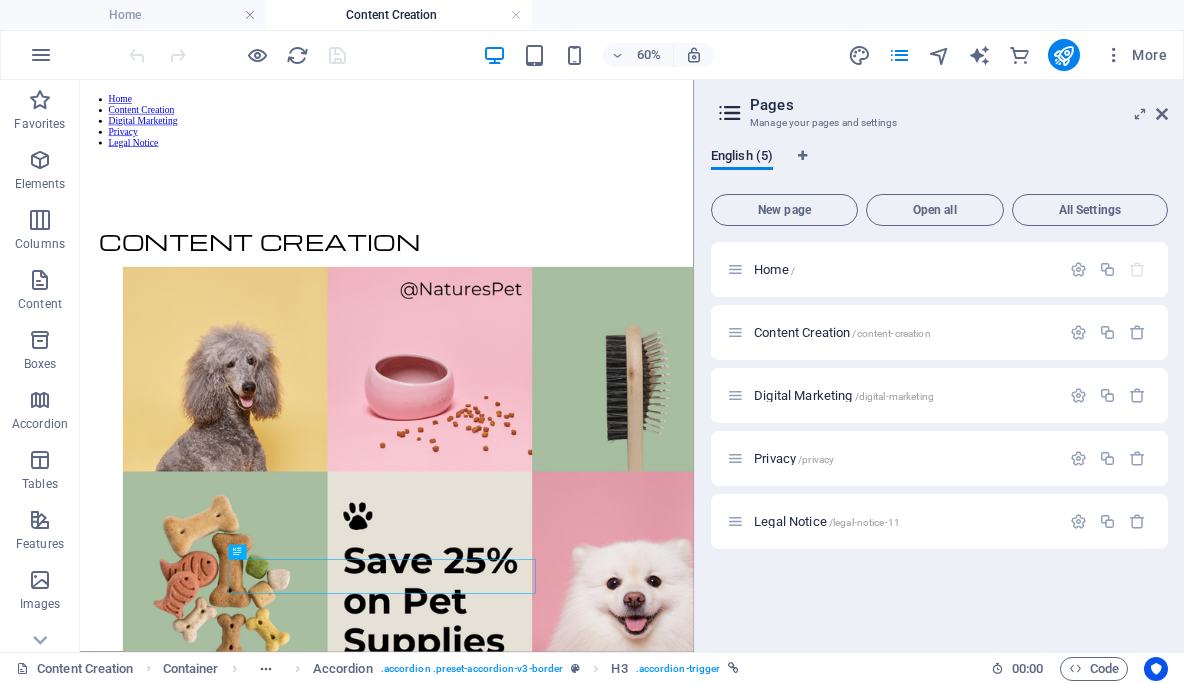 drag, startPoint x: 1162, startPoint y: 66, endPoint x: 1160, endPoint y: 99, distance: 33.06055 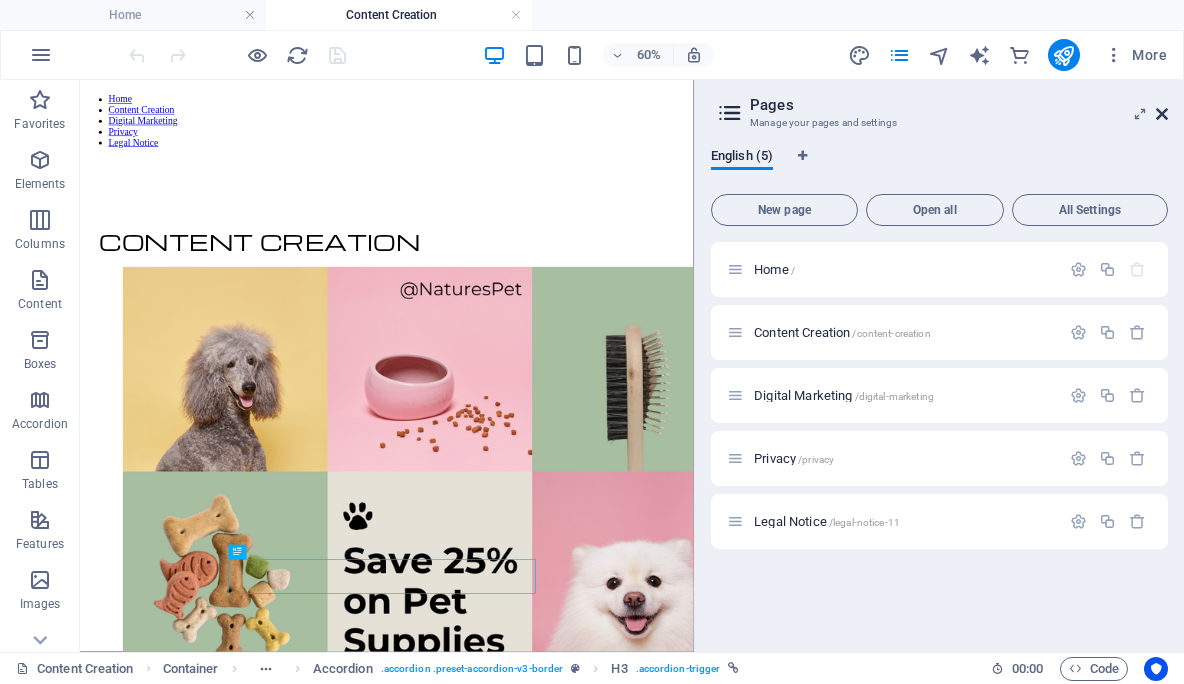 click at bounding box center [1162, 114] 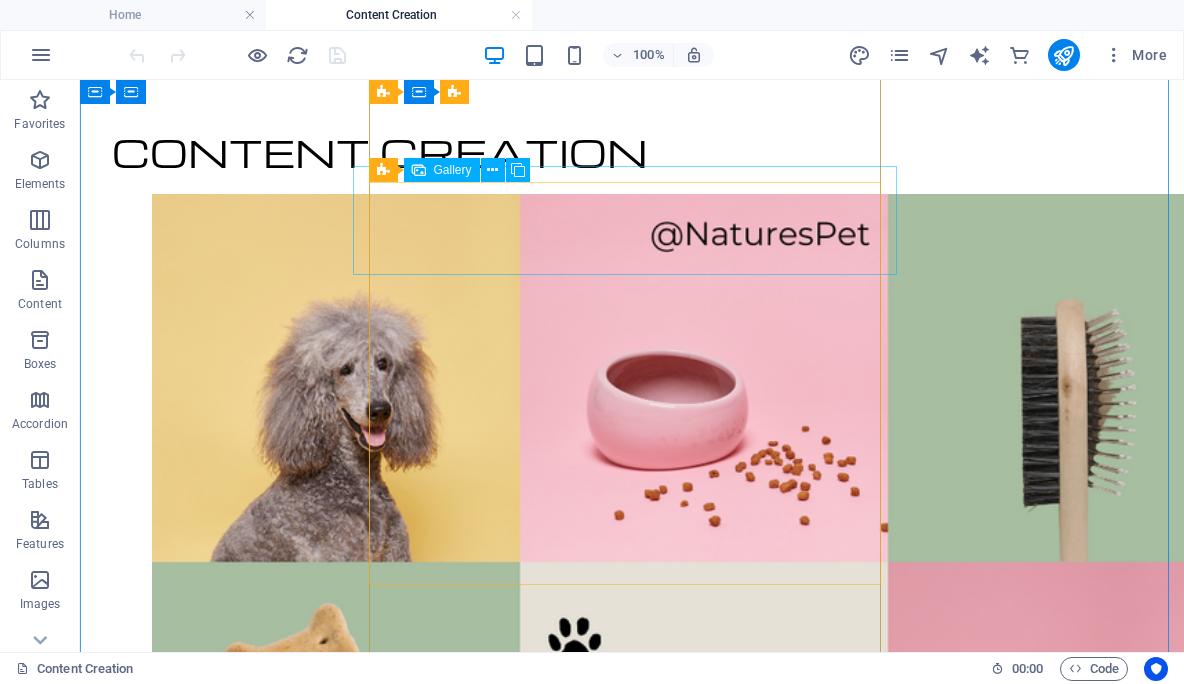 scroll, scrollTop: 250, scrollLeft: 0, axis: vertical 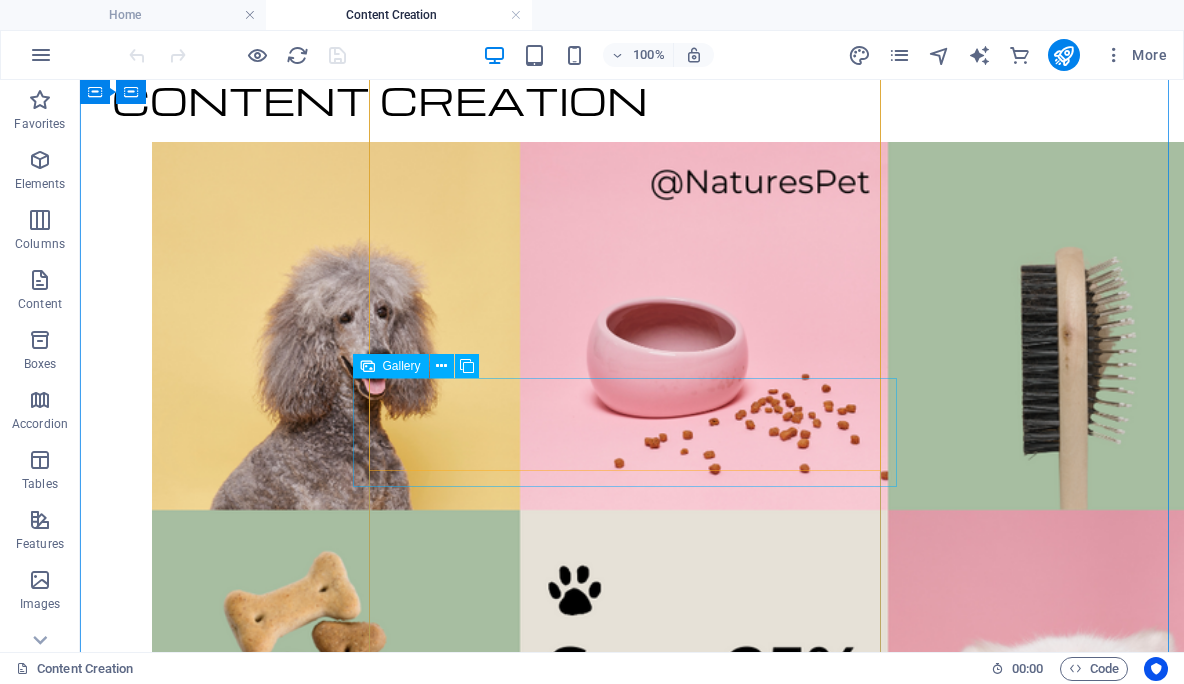 click at bounding box center [552, 15616] 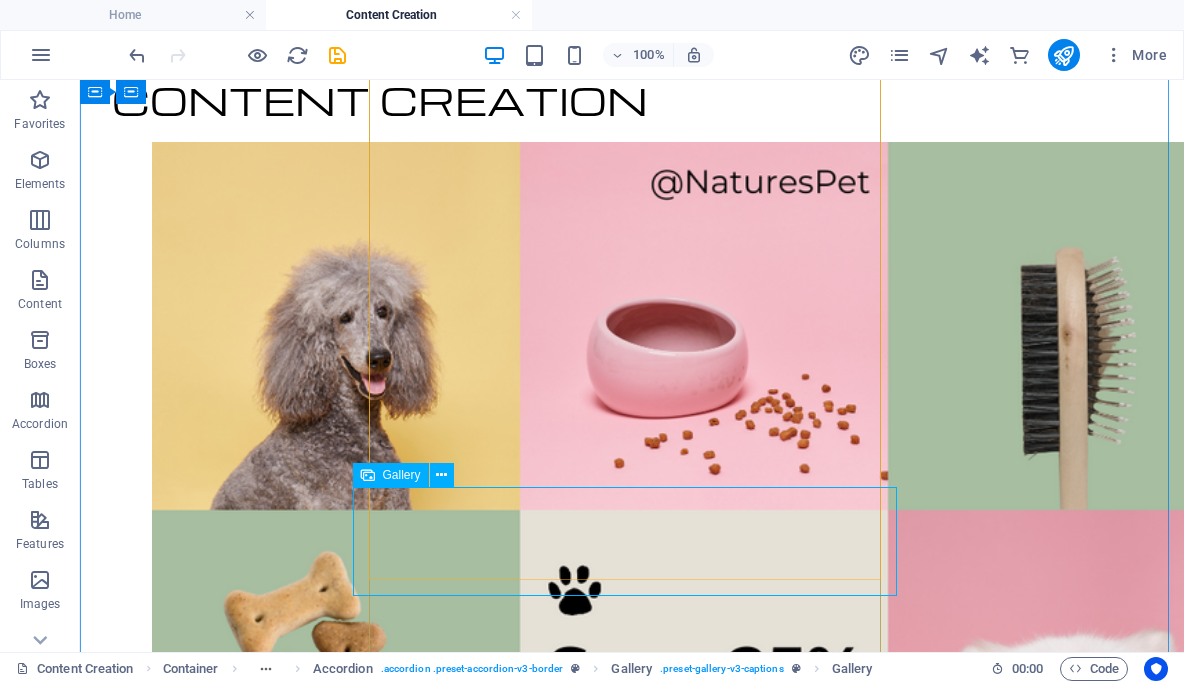 click at bounding box center (632, 18248) 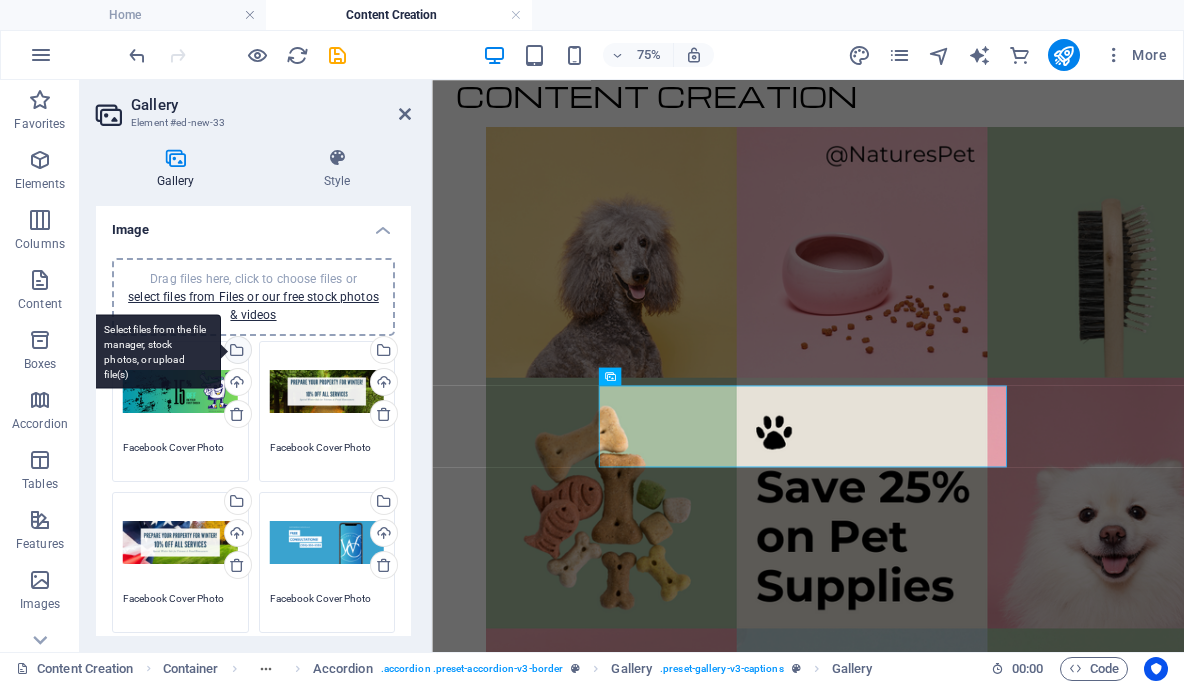 click on "Select files from the file manager, stock photos, or upload file(s)" at bounding box center [156, 351] 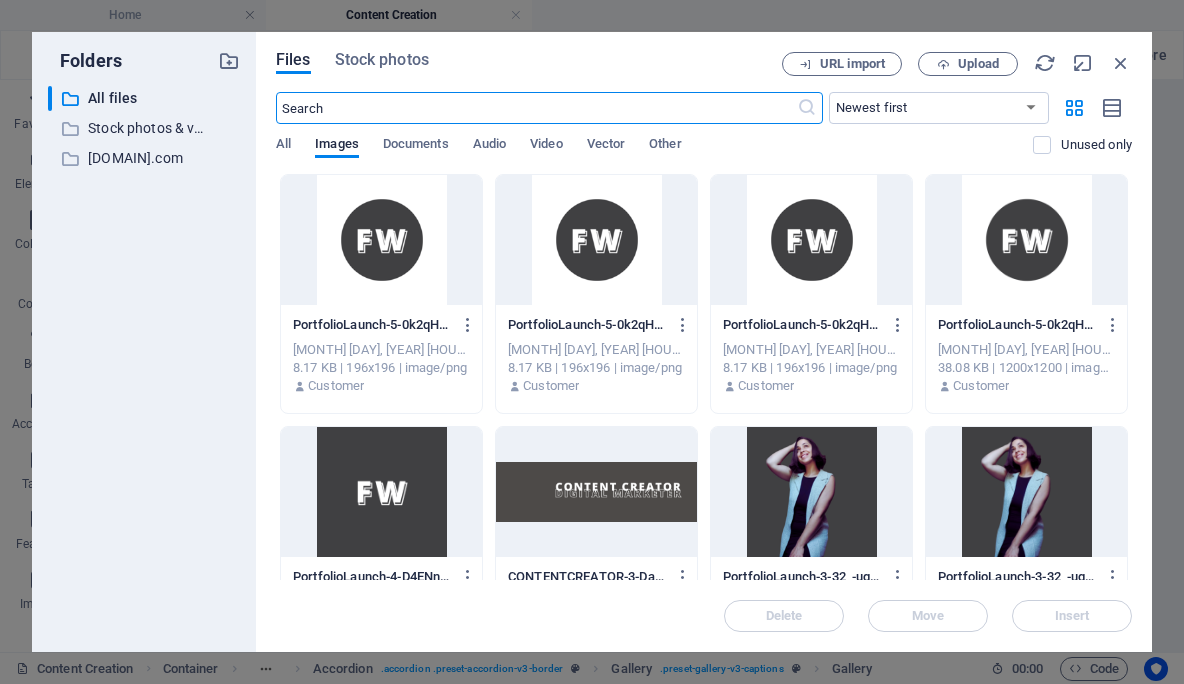 scroll, scrollTop: 112, scrollLeft: 0, axis: vertical 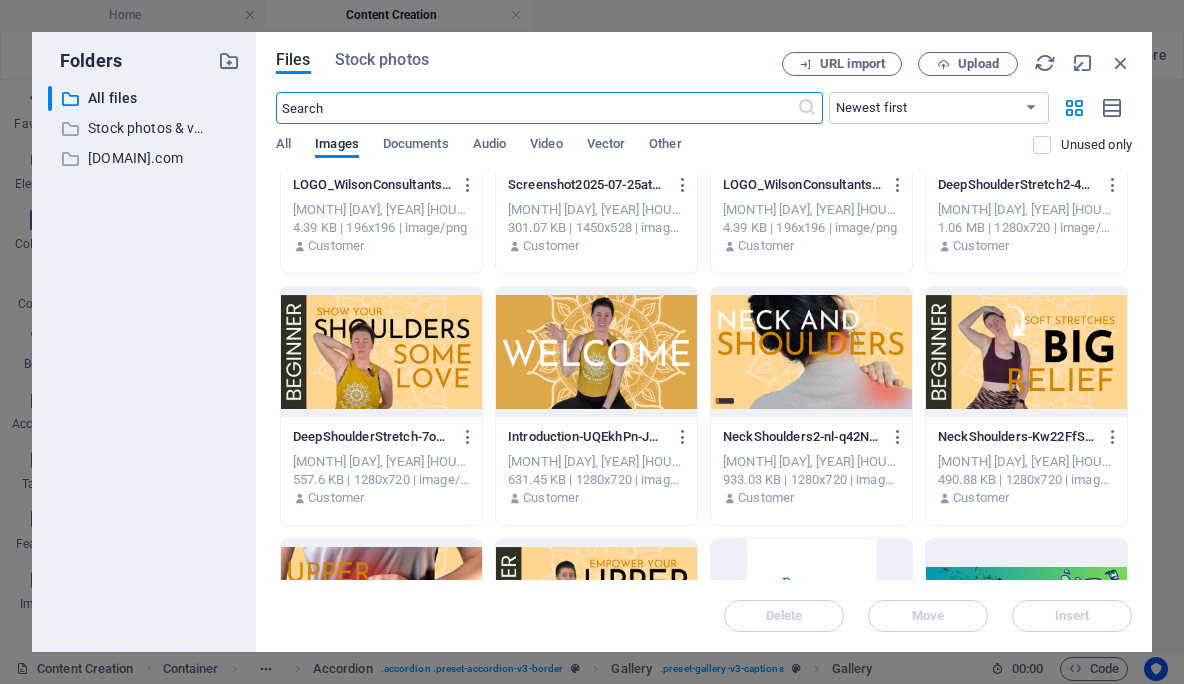click at bounding box center [1026, 352] 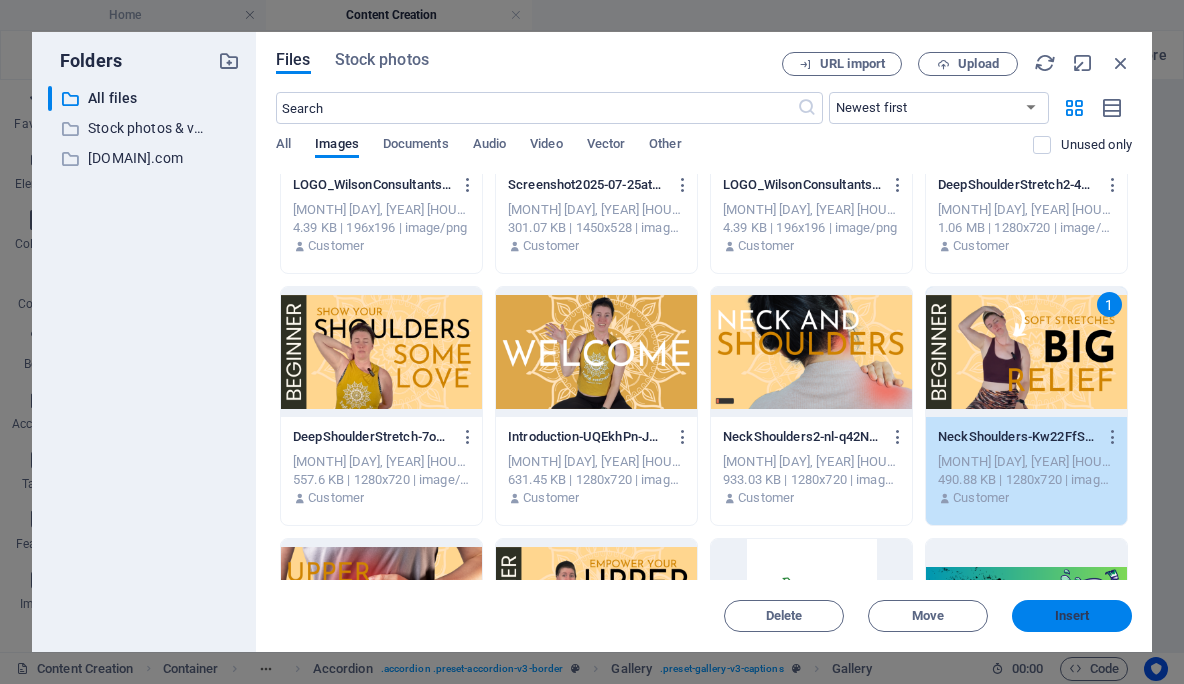 click on "Insert" at bounding box center [1072, 616] 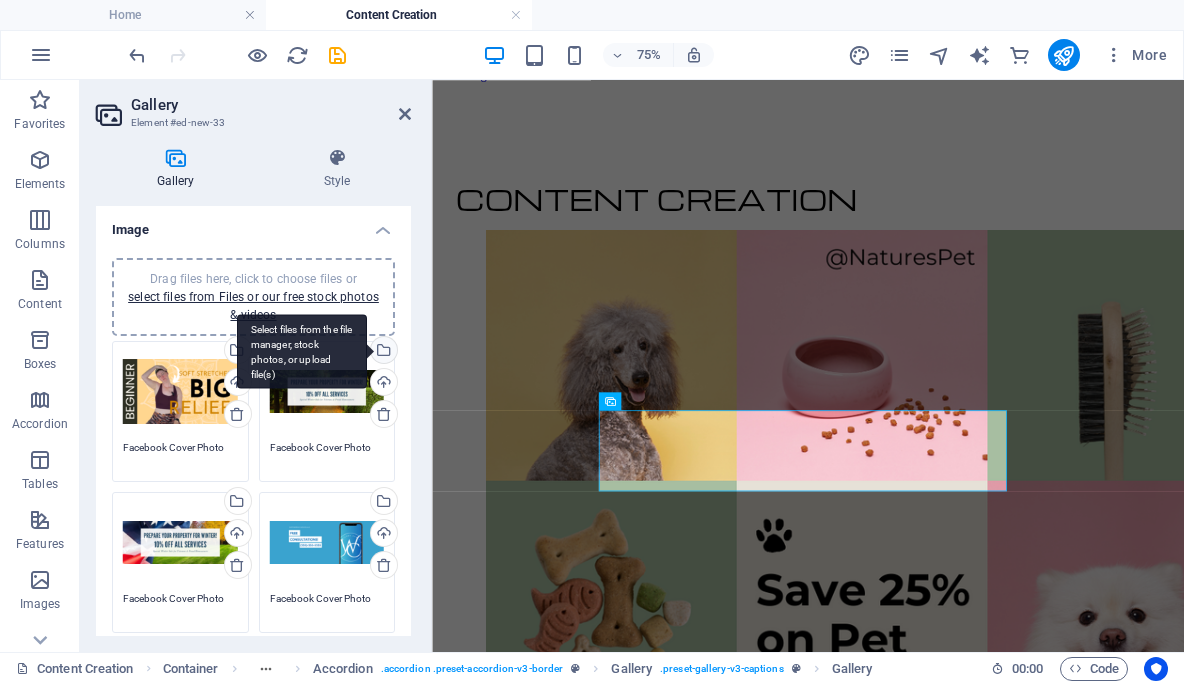 click on "Select files from the file manager, stock photos, or upload file(s)" at bounding box center [382, 352] 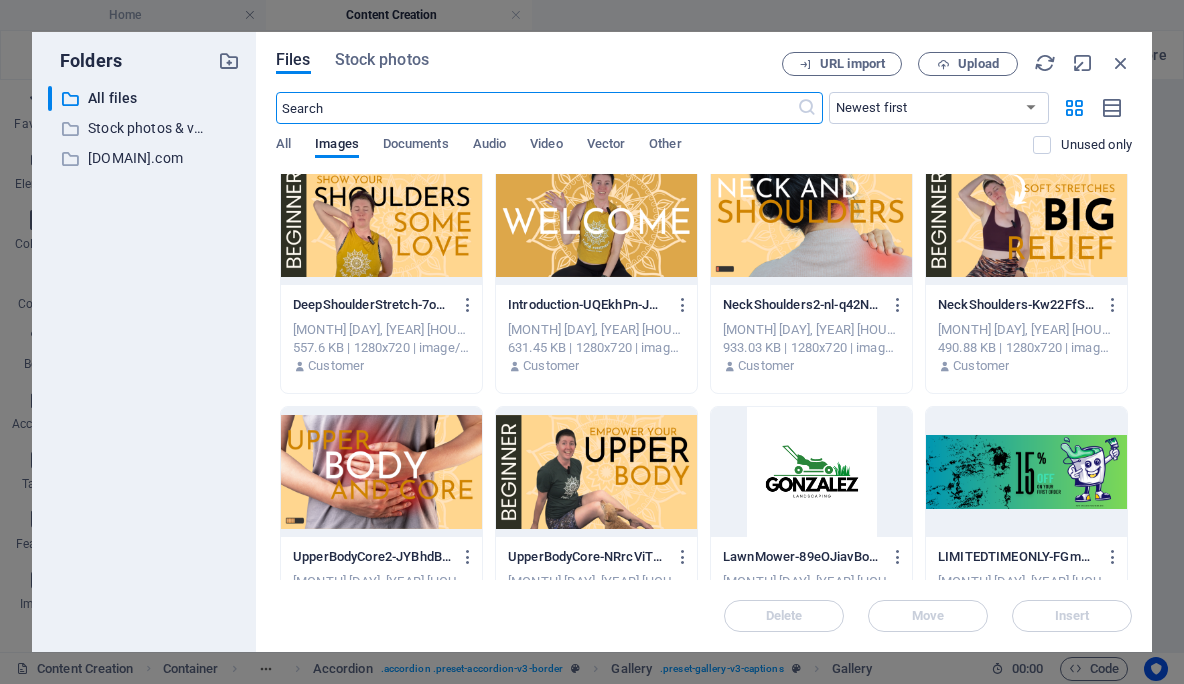 scroll, scrollTop: 704, scrollLeft: 0, axis: vertical 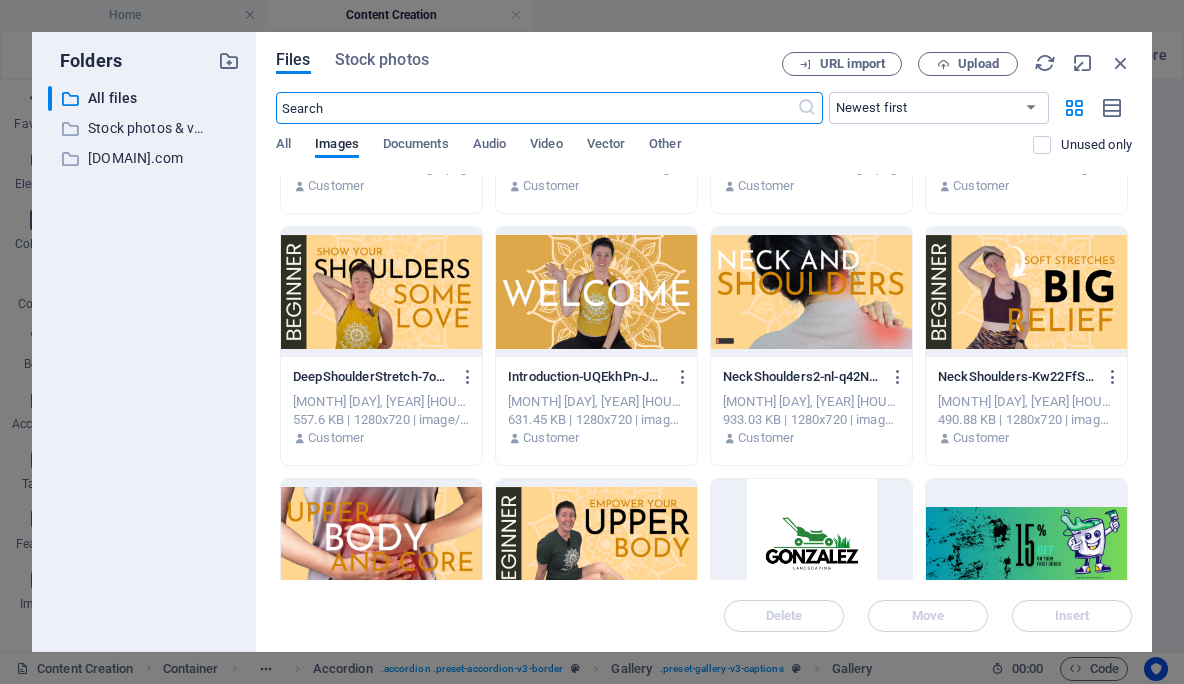click at bounding box center [381, 292] 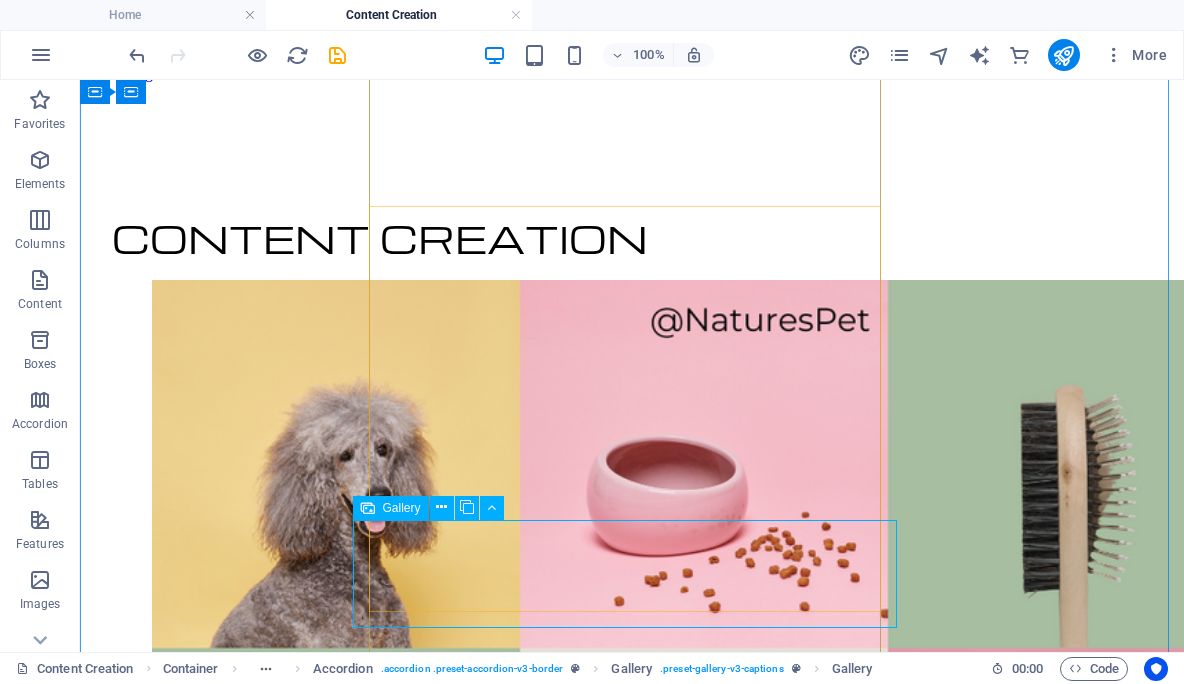 click at bounding box center [552, 19504] 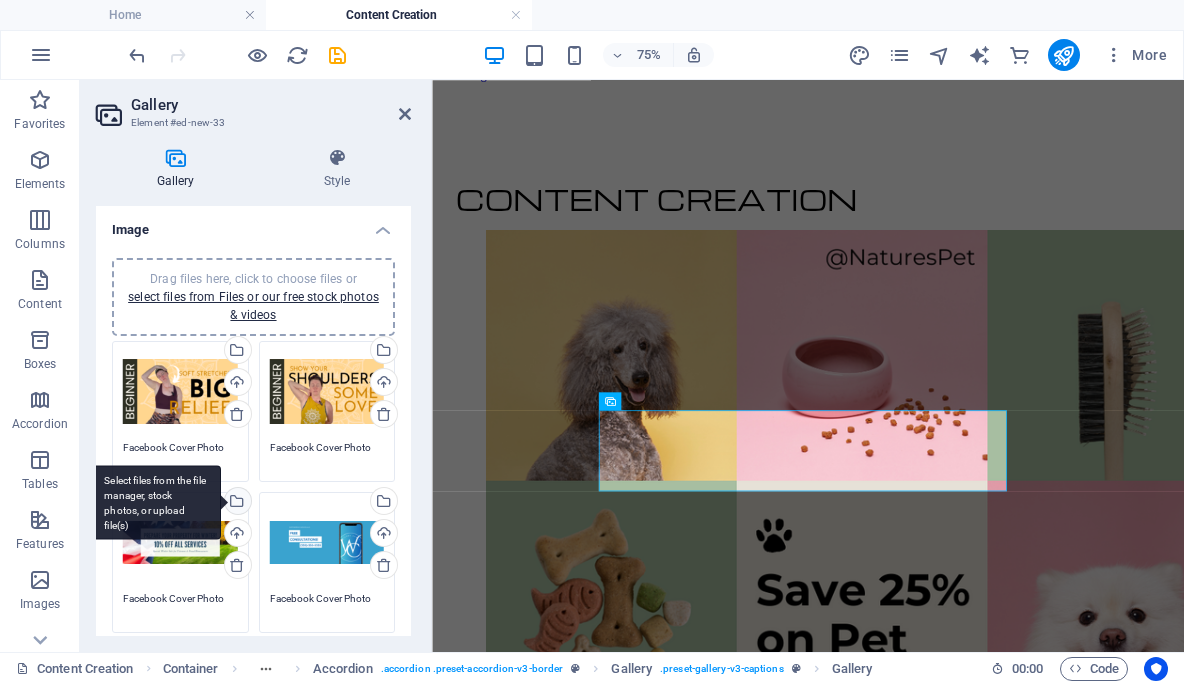 click on "Select files from the file manager, stock photos, or upload file(s)" at bounding box center [236, 503] 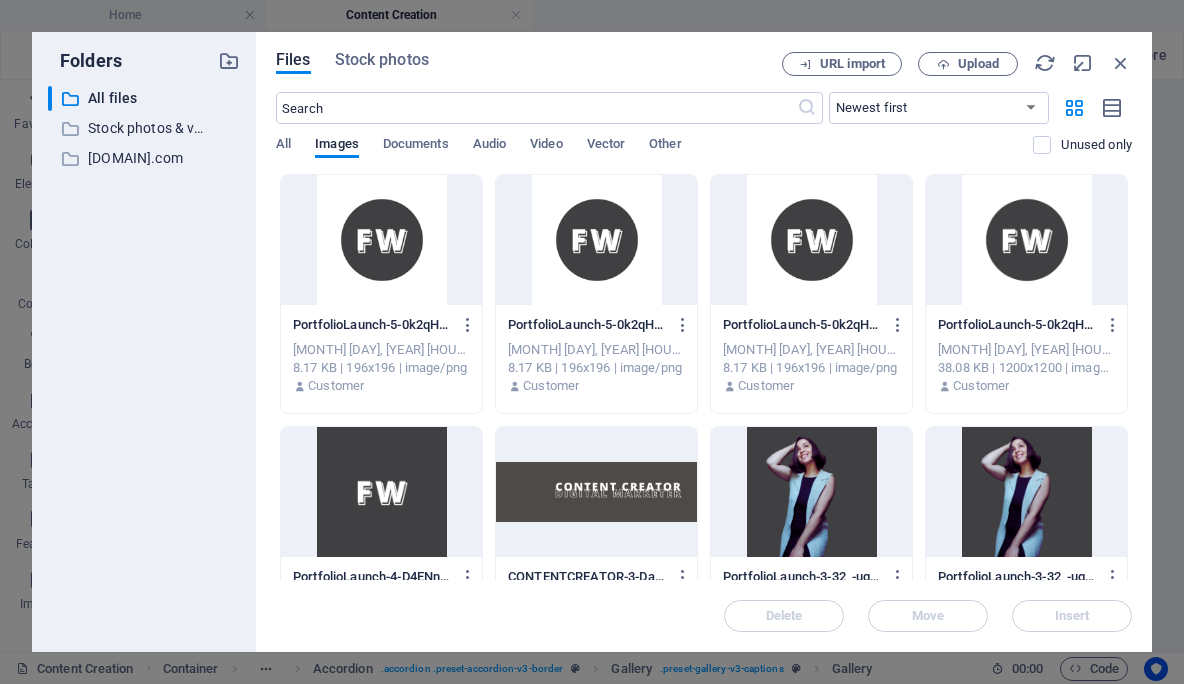 drag, startPoint x: 867, startPoint y: 57, endPoint x: 964, endPoint y: 39, distance: 98.65597 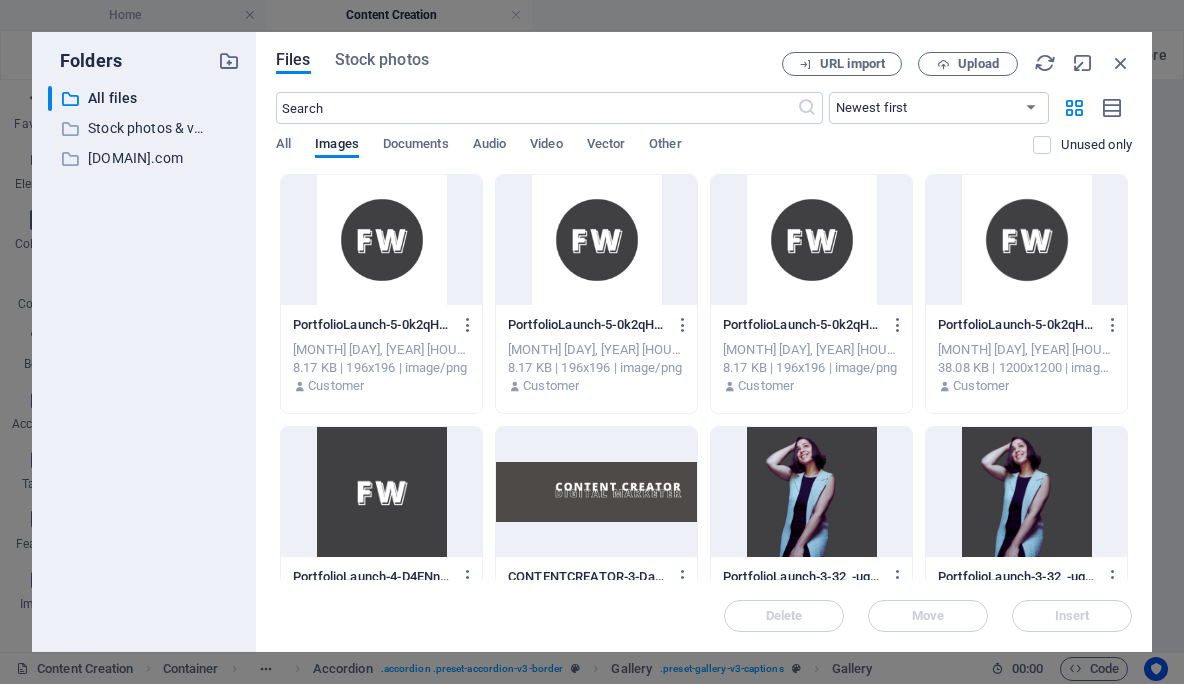 click on "Files Stock photos URL import Upload ​ Newest first Oldest first Name (A-Z) Name (Z-A) Size (0-9) Size (9-0) Resolution (0-9) Resolution (9-0) All Images Documents Audio Video Vector Other Unused only Drop files here to upload them instantly PortfolioLaunch-5-0k2qHXaFFC7wJJaOuB0N9w-QBPFNdwKEyxJGyVPW708VQ.png PortfolioLaunch-5-0k2qHXaFFC7wJJaOuB0N9w-QBPFNdwKEyxJGyVPW708VQ.png [MONTH] [DAY], [YEAR] [HOUR]:[MINUTE] [AM/PM] 8.17 KB | 196x196 | image/png Customer PortfolioLaunch-5-0k2qHXaFFC7wJJaOuB0N9w-Y7zt0opo62KTwJkt5uKdxw.png PortfolioLaunch-5-0k2qHXaFFC7wJJaOuB0N9w-Y7zt0opo62KTwJkt5uKdxw.png [MONTH] [DAY], [YEAR] [HOUR]:[MINUTE] [AM/PM] 8.17 KB | 196x196 | image/png Customer PortfolioLaunch-5-0k2qHXaFFC7wJJaOuB0N9w-5ptPm7bxxay3bxkNVQpHqw.png PortfolioLaunch-5-0k2qHXaFFC7wJJaOuB0N9w-5ptPm7bxxay3bxkNVQpHqw.png [MONTH] [DAY], [YEAR] [HOUR]:[MINUTE] [AM/PM] 8.17 KB | 196x196 | image/png Customer PortfolioLaunch-5-0k2qHXaFFC7wJJaOuB0N9w.png PortfolioLaunch-5-0k2qHXaFFC7wJJaOuB0N9w.png [MONTH] [DAY], [YEAR] [HOUR]:[MINUTE] [AM/PM] 38.08 KB | 1200x1200 | image/png Customer [MONTH] [DAY], [YEAR] [HOUR]:[MINUTE] [AM/PM] Customer Customer" at bounding box center (704, 342) 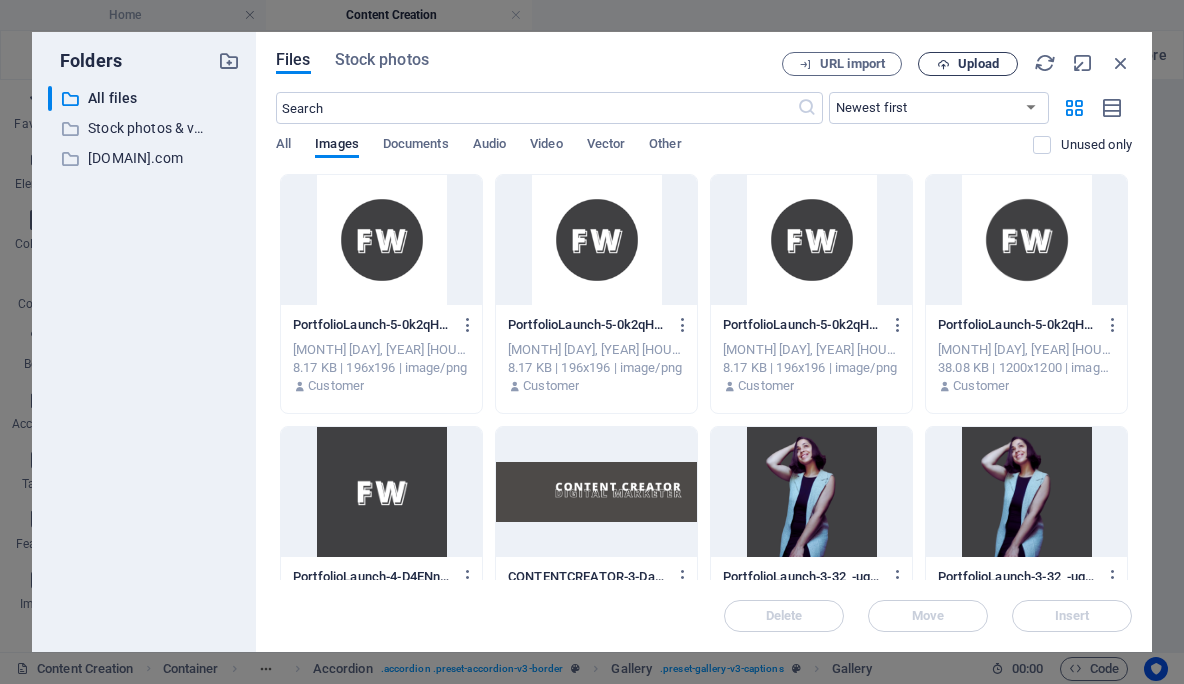 click on "Upload" at bounding box center (978, 64) 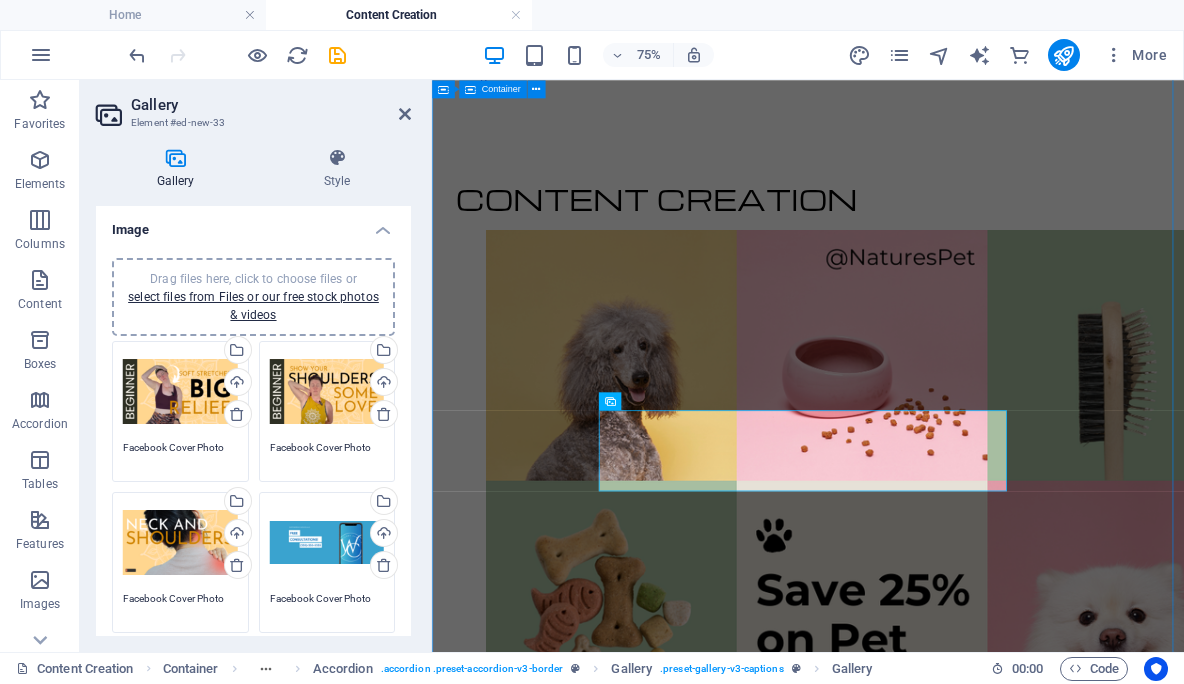 click on "CONTENT CREATION INSTRUCTIONAL DESIGN Wellness Workshop
How to Manage Digital Marketing Projects Using Agile
Compliance Training for Enterprise Teams" at bounding box center (933, 10733) 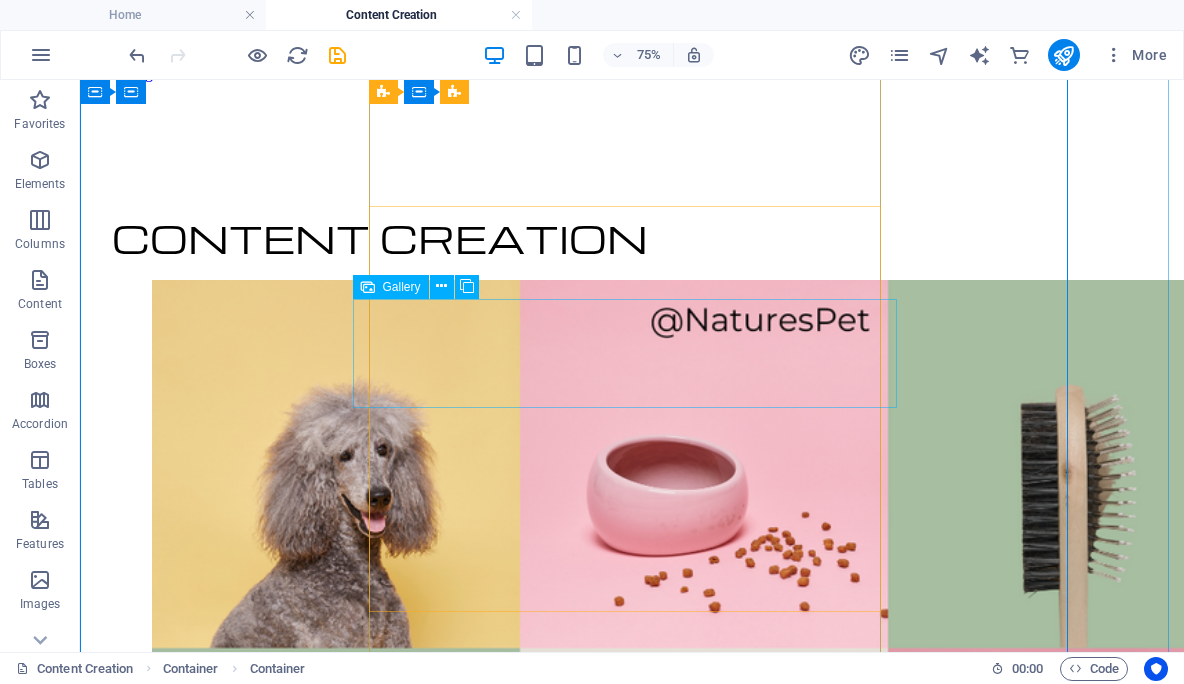 click at bounding box center [552, 9692] 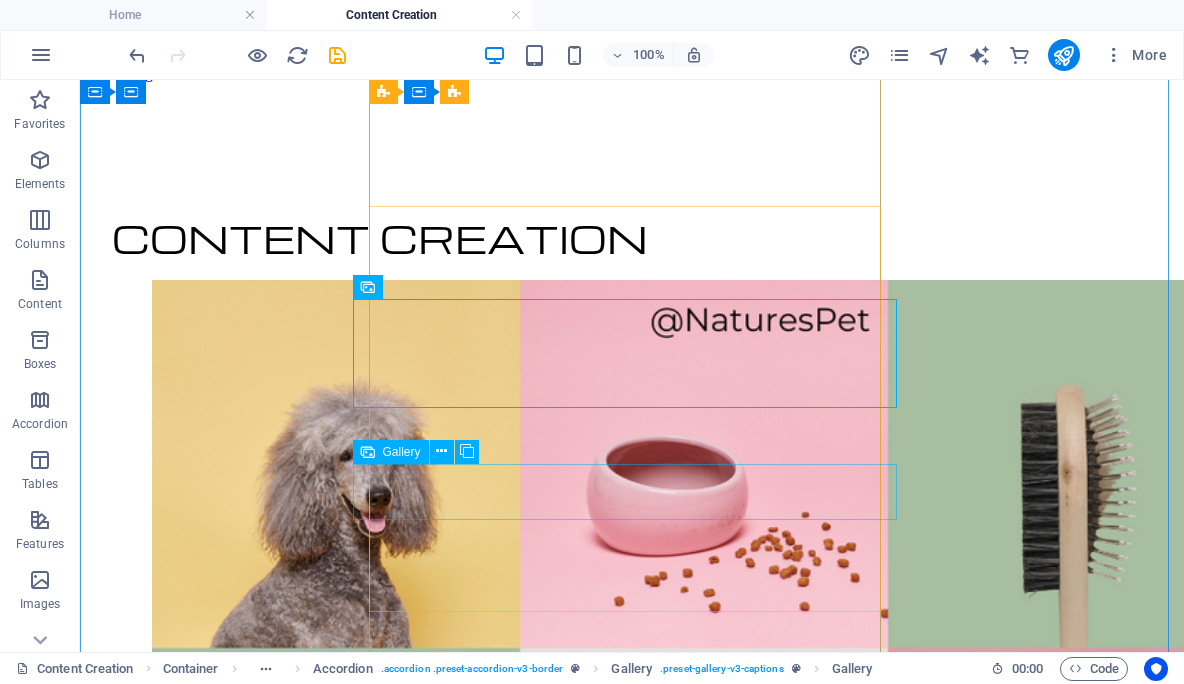 click at bounding box center [632, 16193] 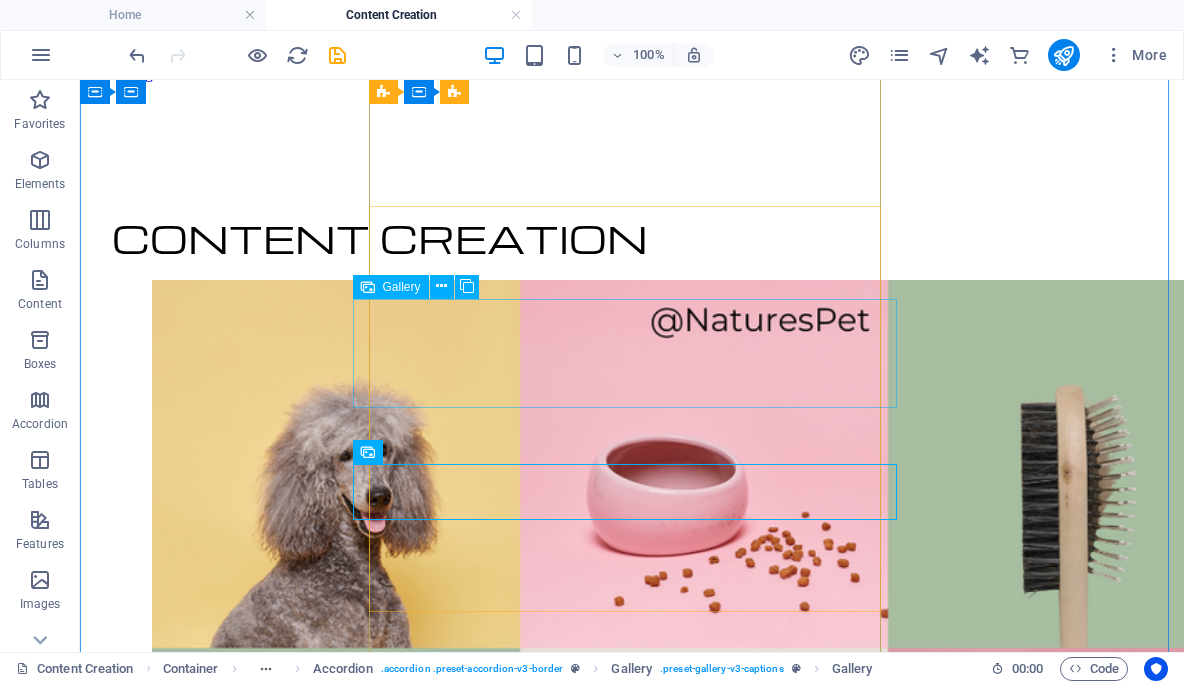 click at bounding box center (632, 7662) 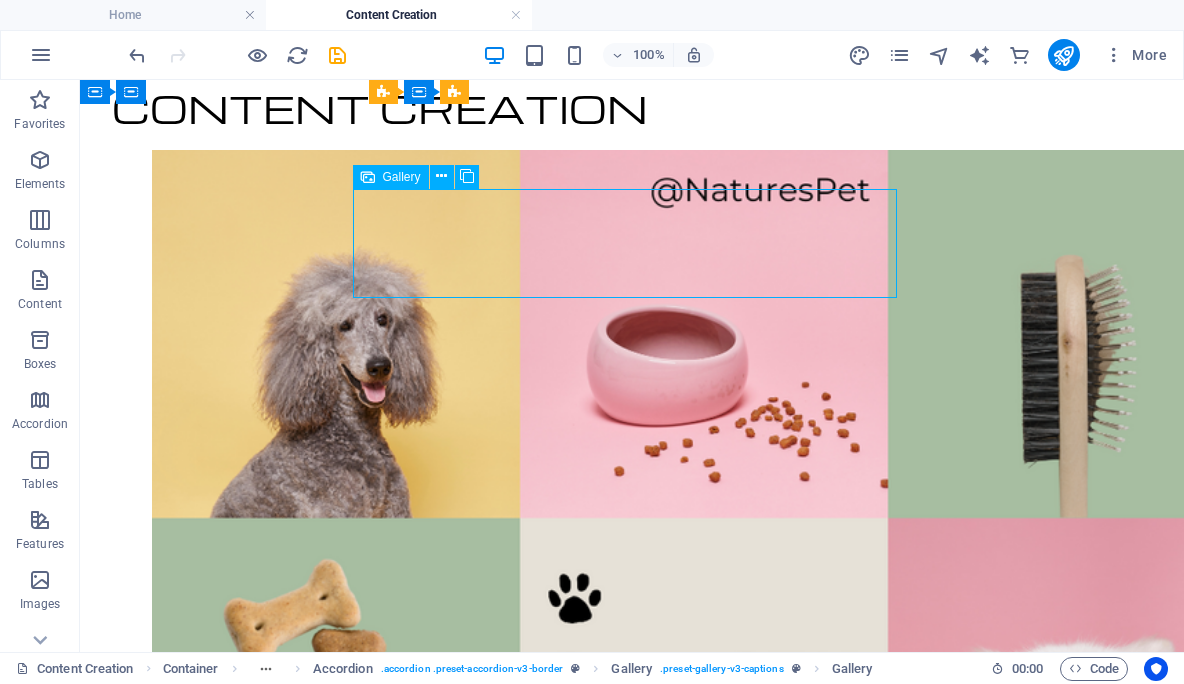 scroll, scrollTop: 260, scrollLeft: 0, axis: vertical 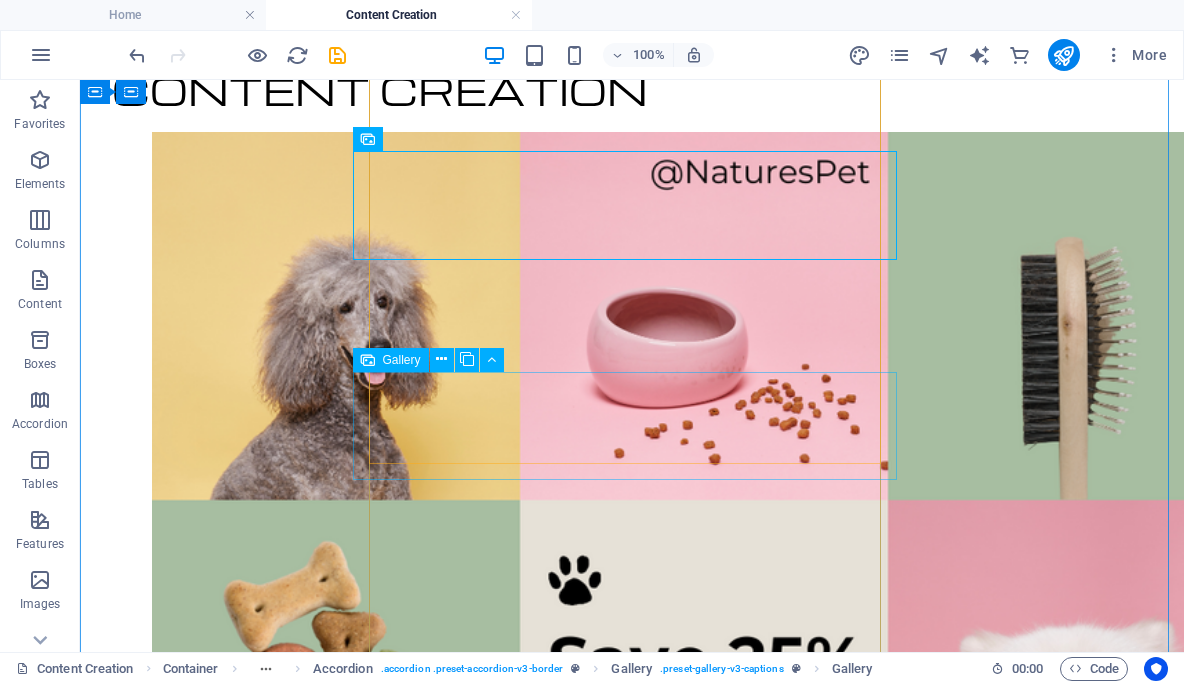 click at bounding box center (552, 20353) 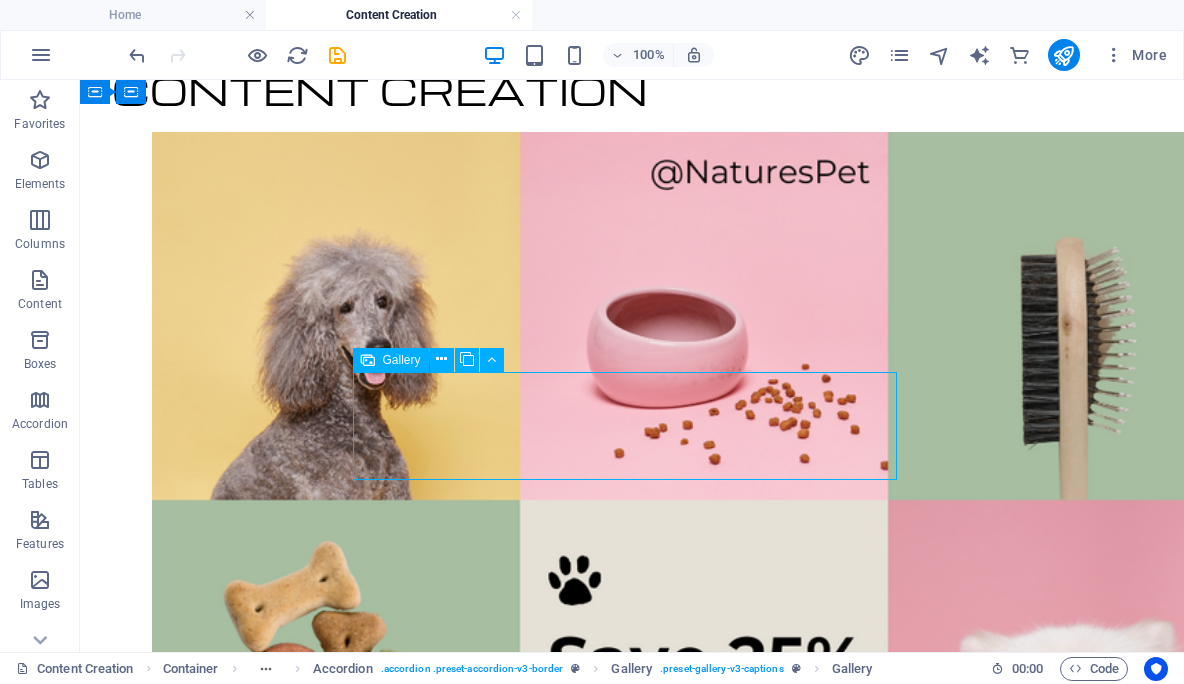 click at bounding box center [552, 20353] 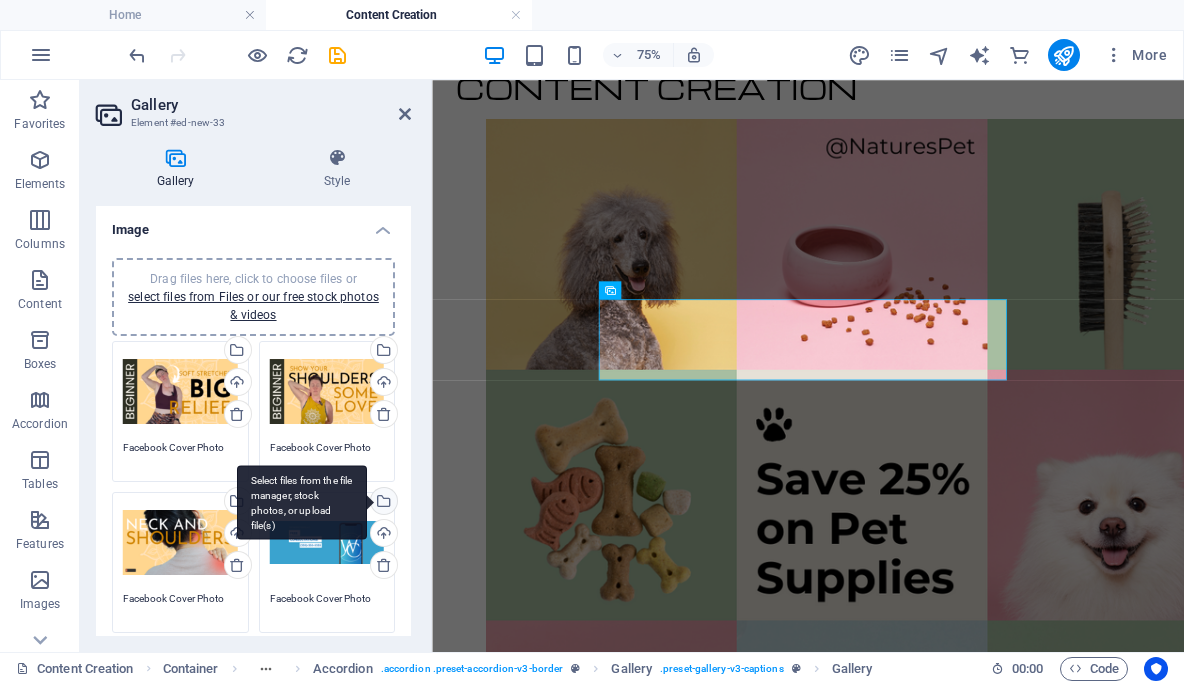 click on "Select files from the file manager, stock photos, or upload file(s)" at bounding box center [382, 503] 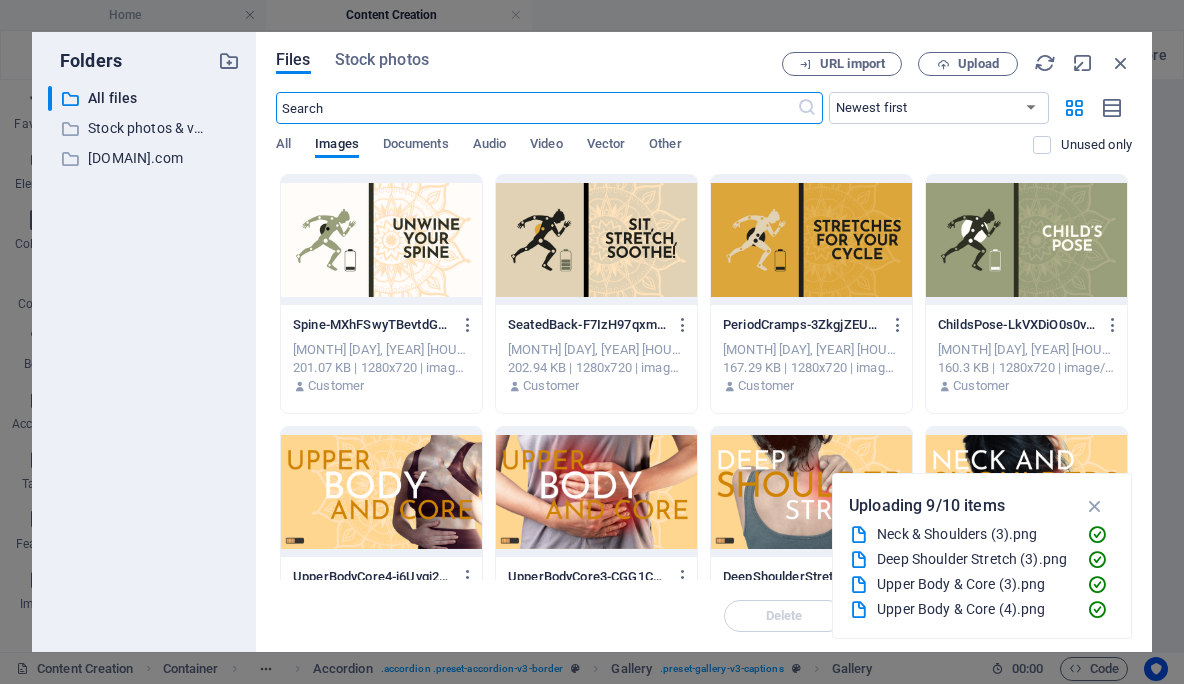 scroll, scrollTop: 112, scrollLeft: 0, axis: vertical 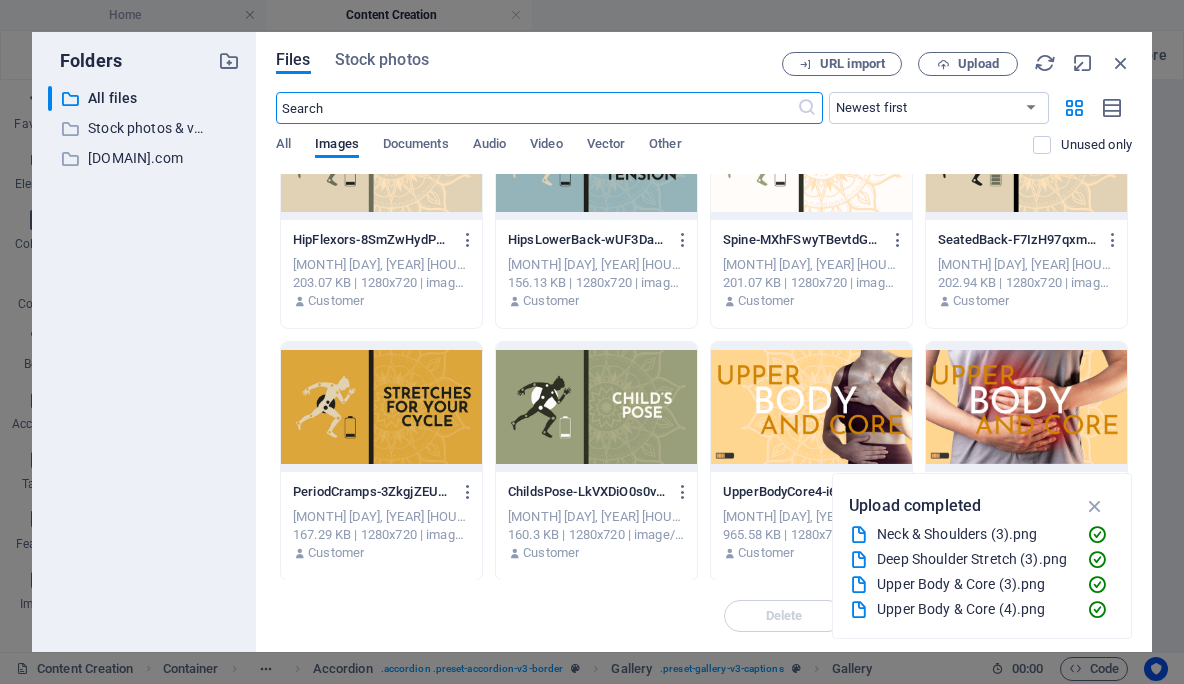 click at bounding box center (811, 407) 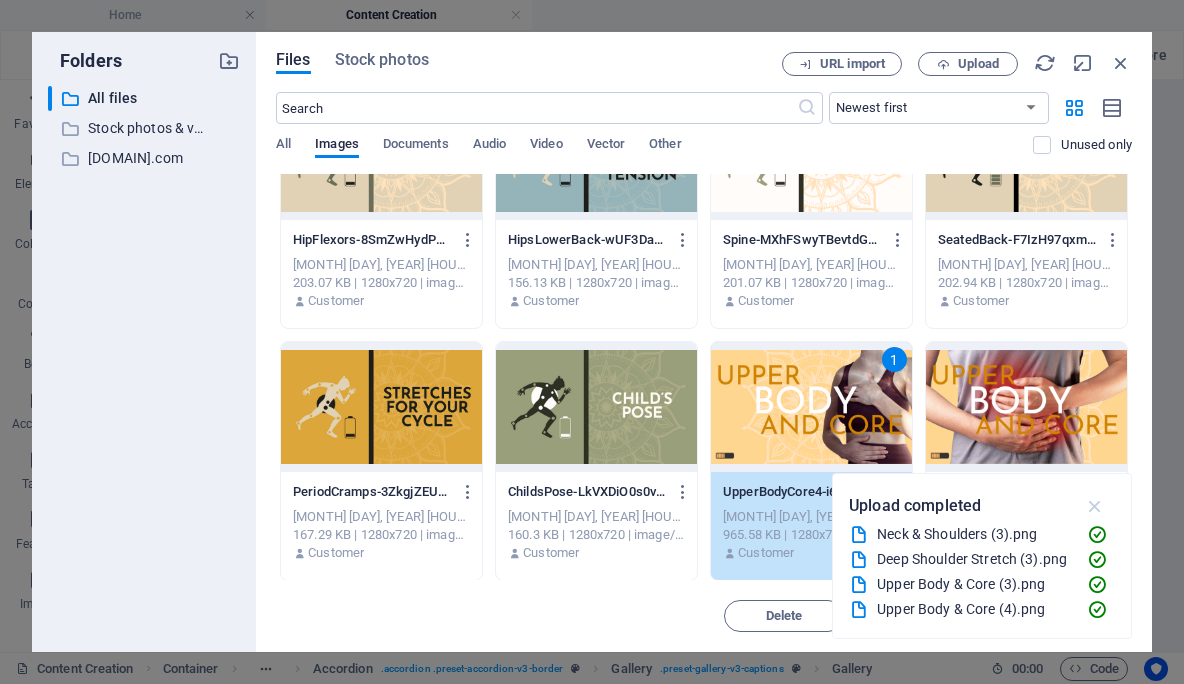 click at bounding box center (1095, 506) 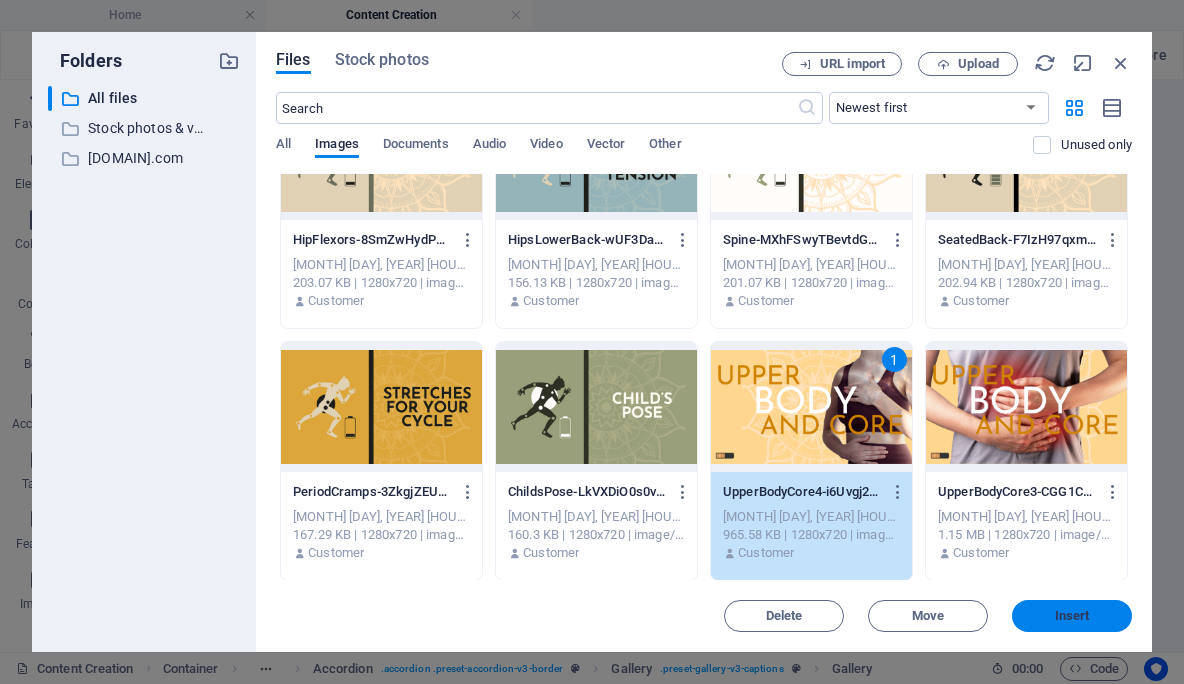 click on "Insert" at bounding box center (1072, 616) 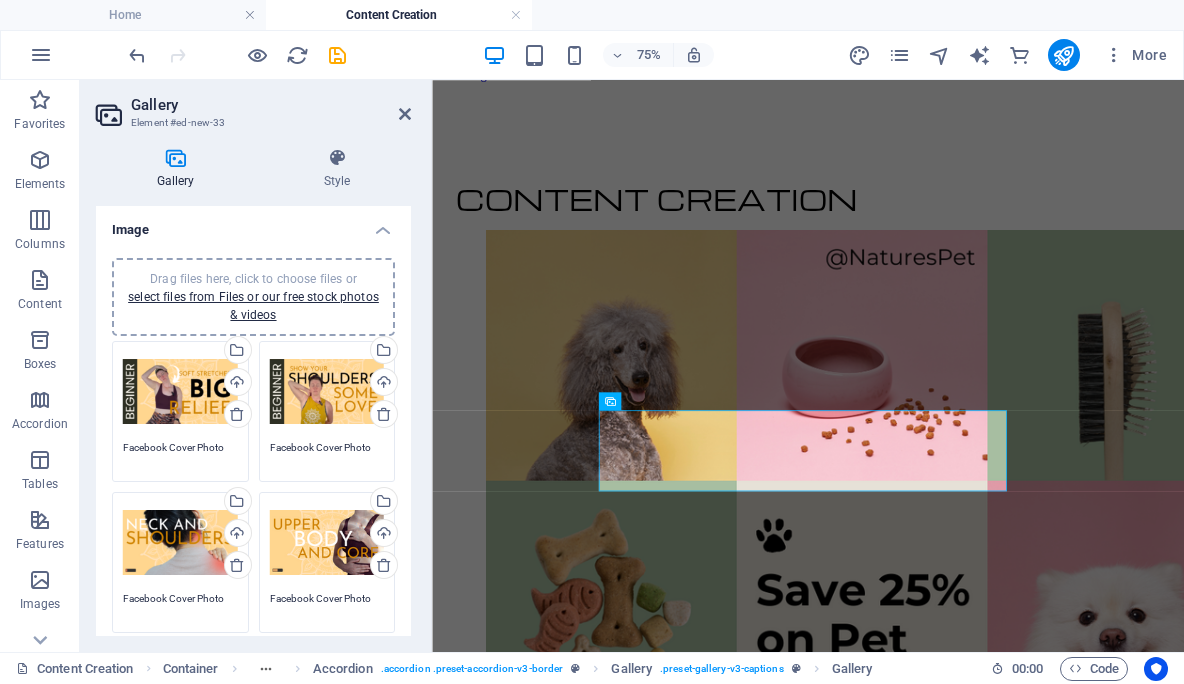 scroll, scrollTop: 119, scrollLeft: 0, axis: vertical 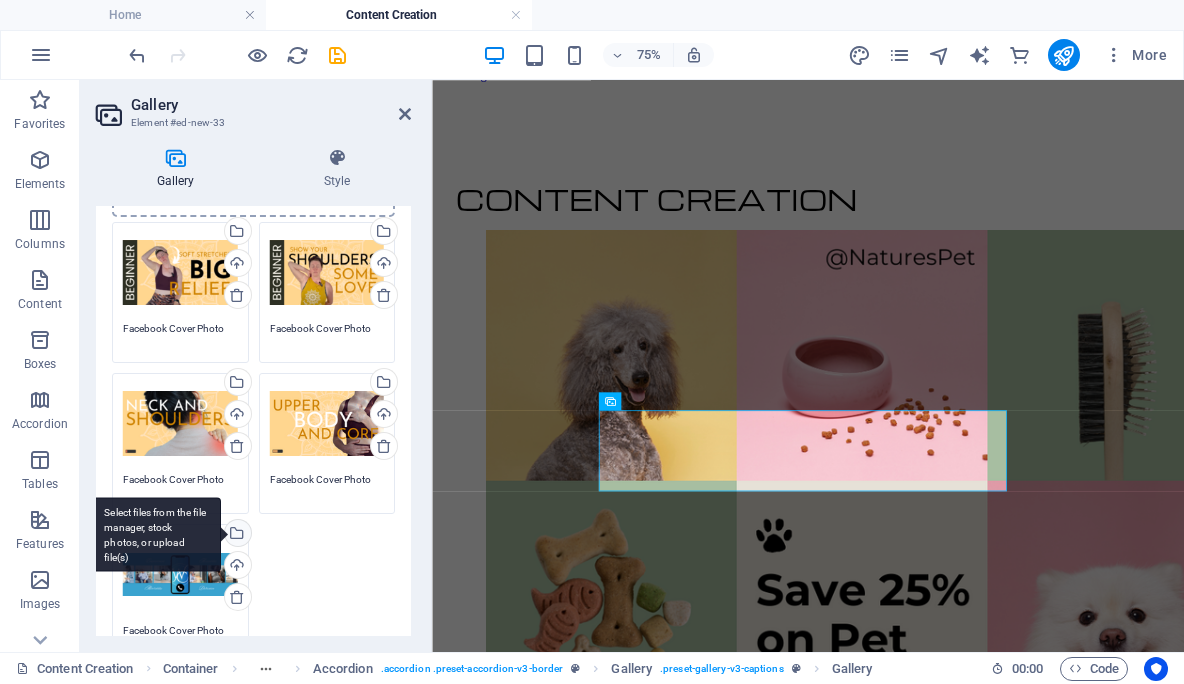 click on "Select files from the file manager, stock photos, or upload file(s)" at bounding box center (236, 535) 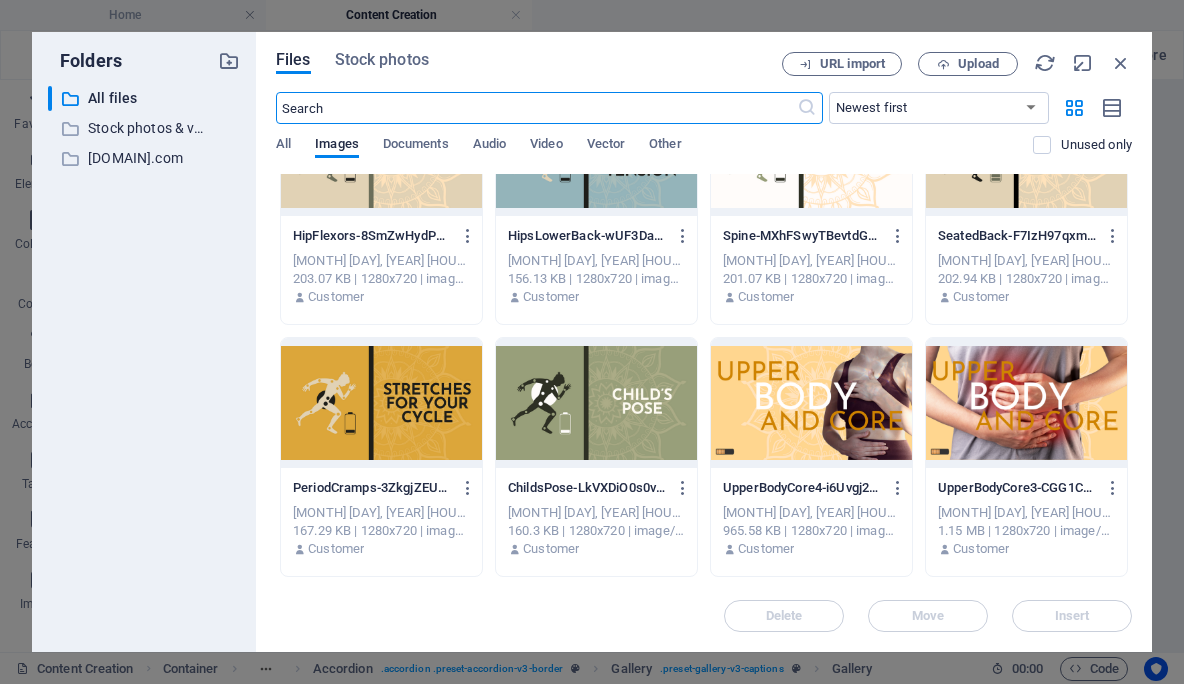 scroll, scrollTop: 101, scrollLeft: 0, axis: vertical 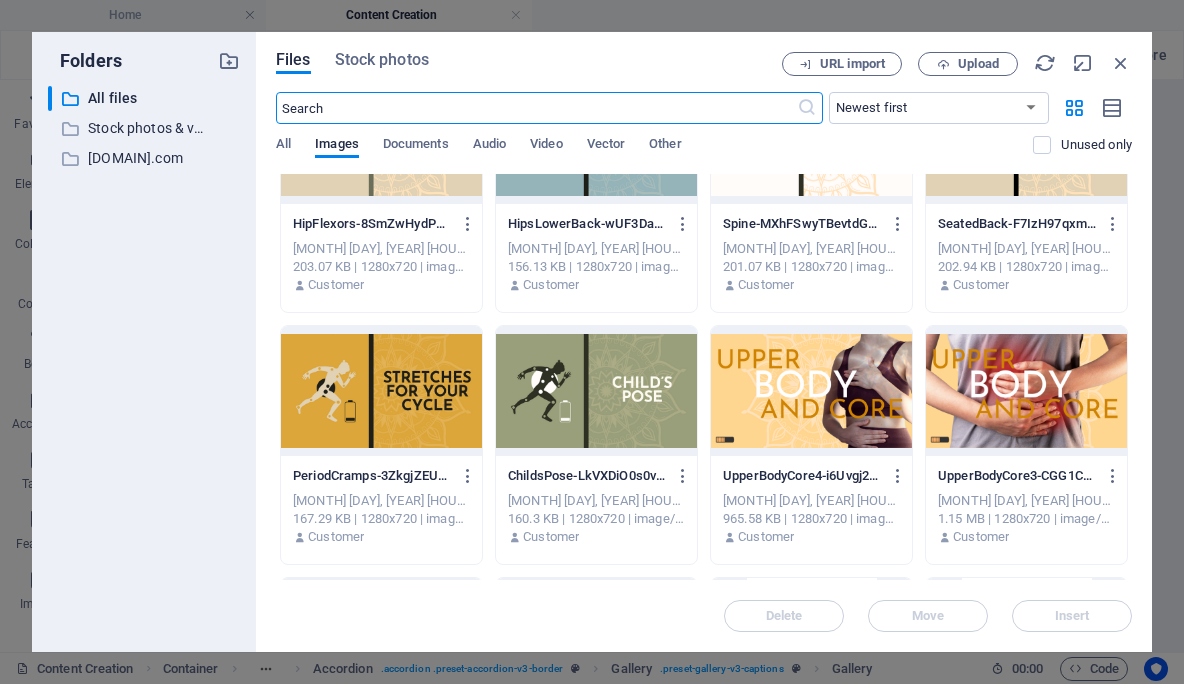 click at bounding box center (1026, 391) 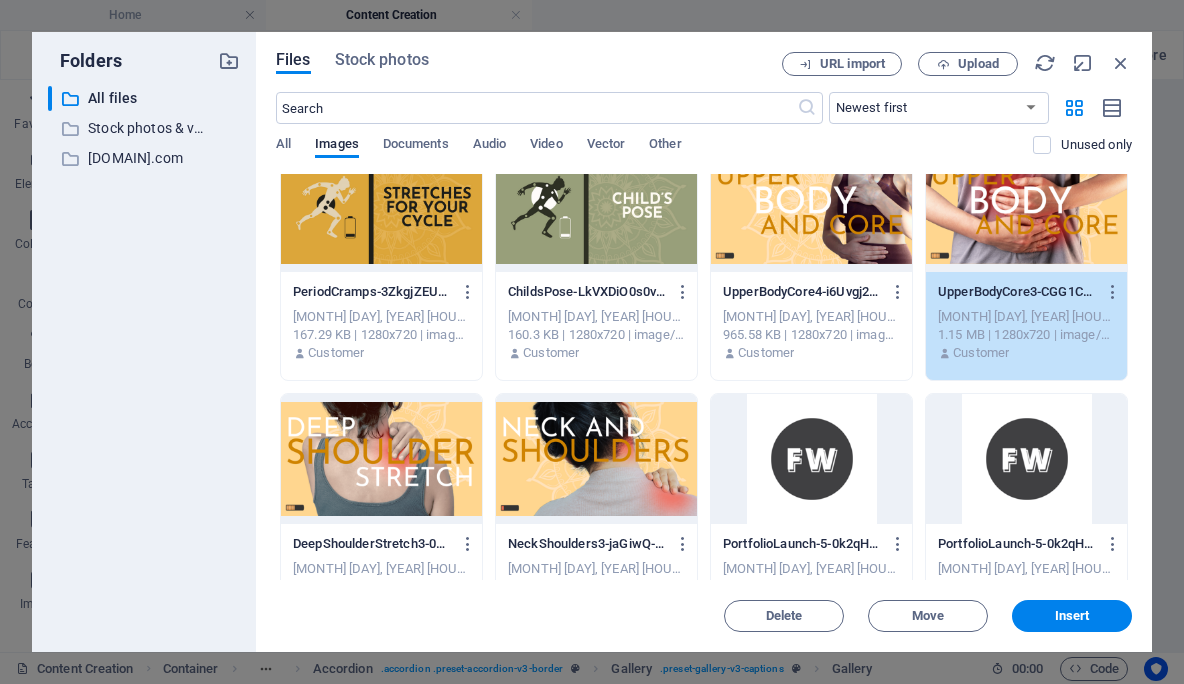 scroll, scrollTop: 289, scrollLeft: 0, axis: vertical 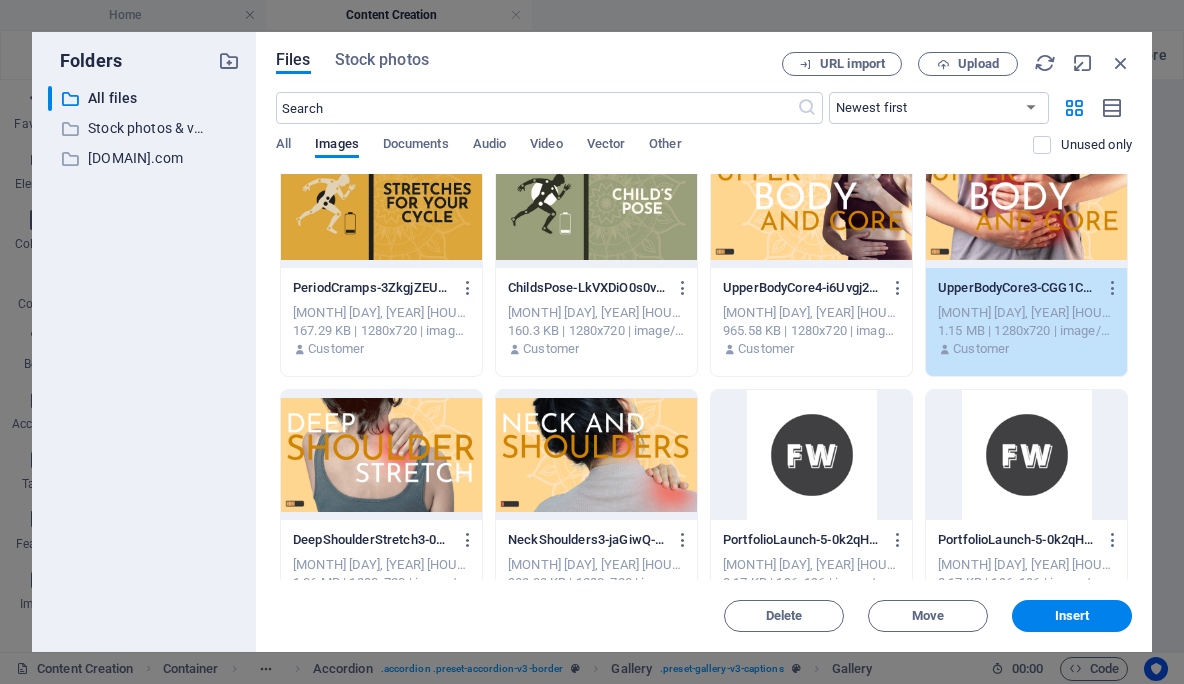 click at bounding box center [381, 455] 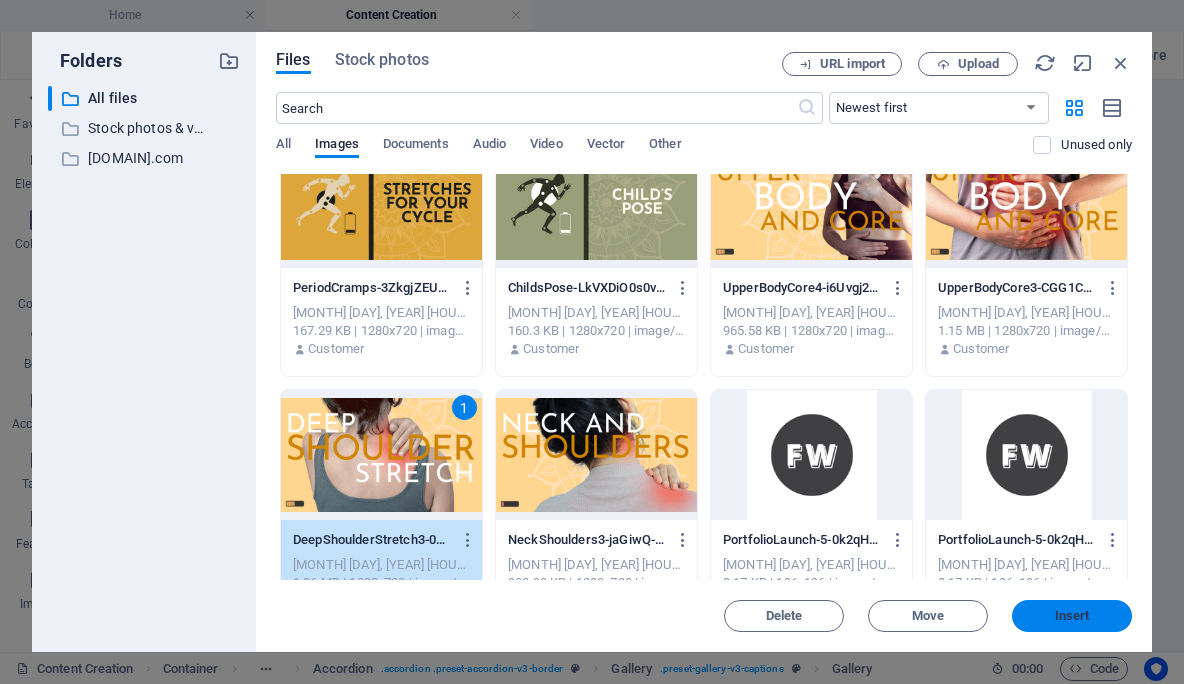click on "Insert" at bounding box center (1072, 616) 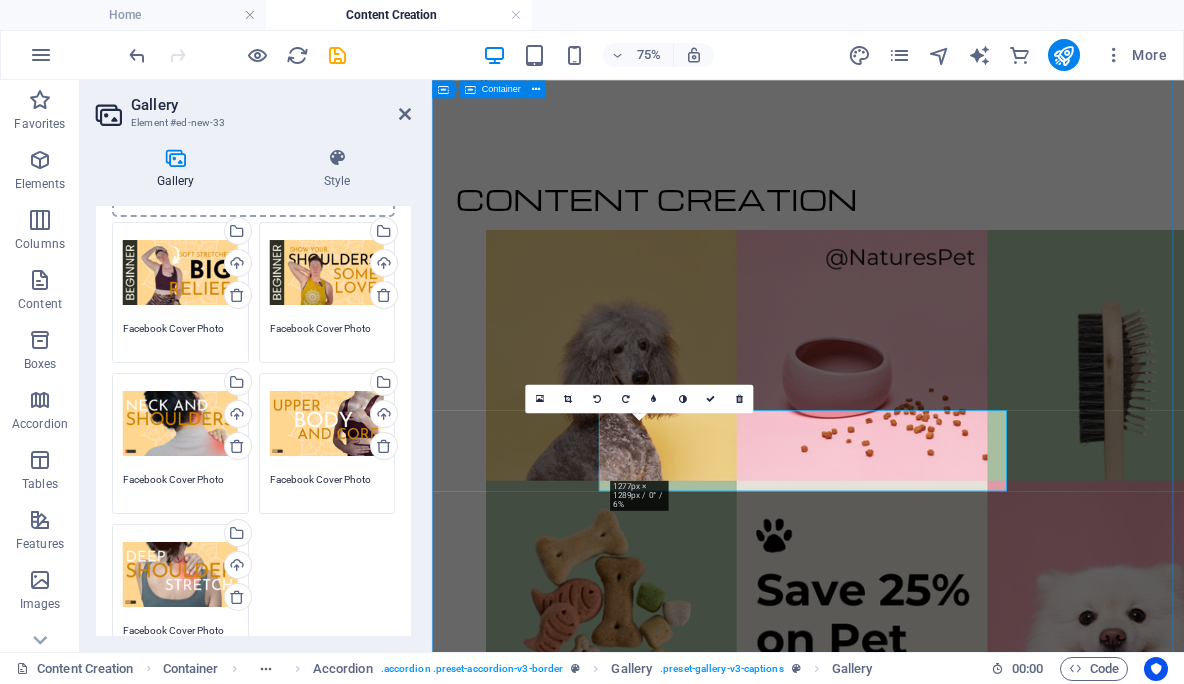 click on "CONTENT CREATION INSTRUCTIONAL DESIGN Wellness Workshop
How to Manage Digital Marketing Projects Using Agile
Compliance Training for Enterprise Teams" at bounding box center (933, 11241) 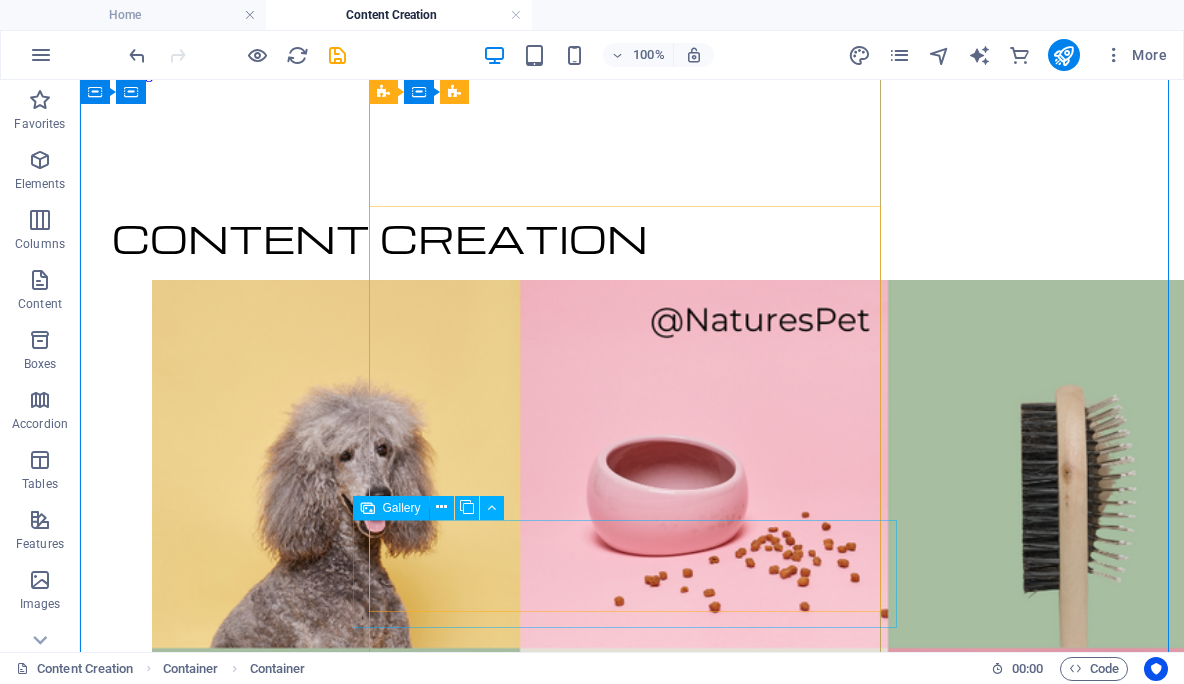 click at bounding box center (632, 19783) 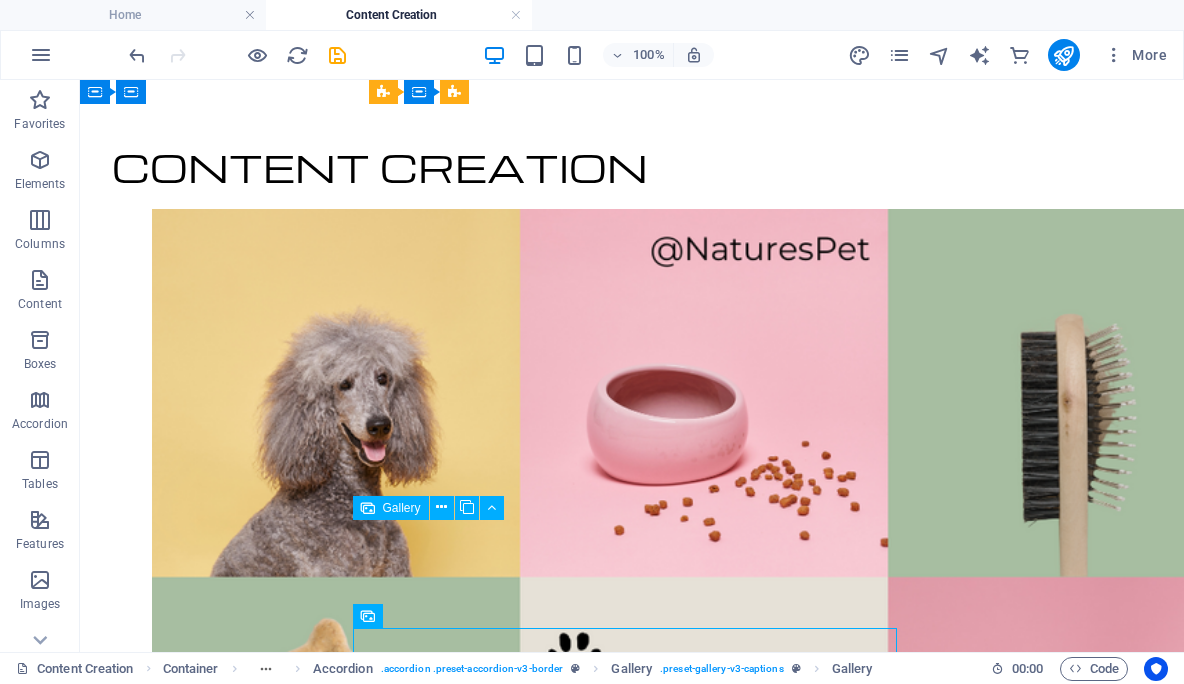 scroll, scrollTop: 272, scrollLeft: 0, axis: vertical 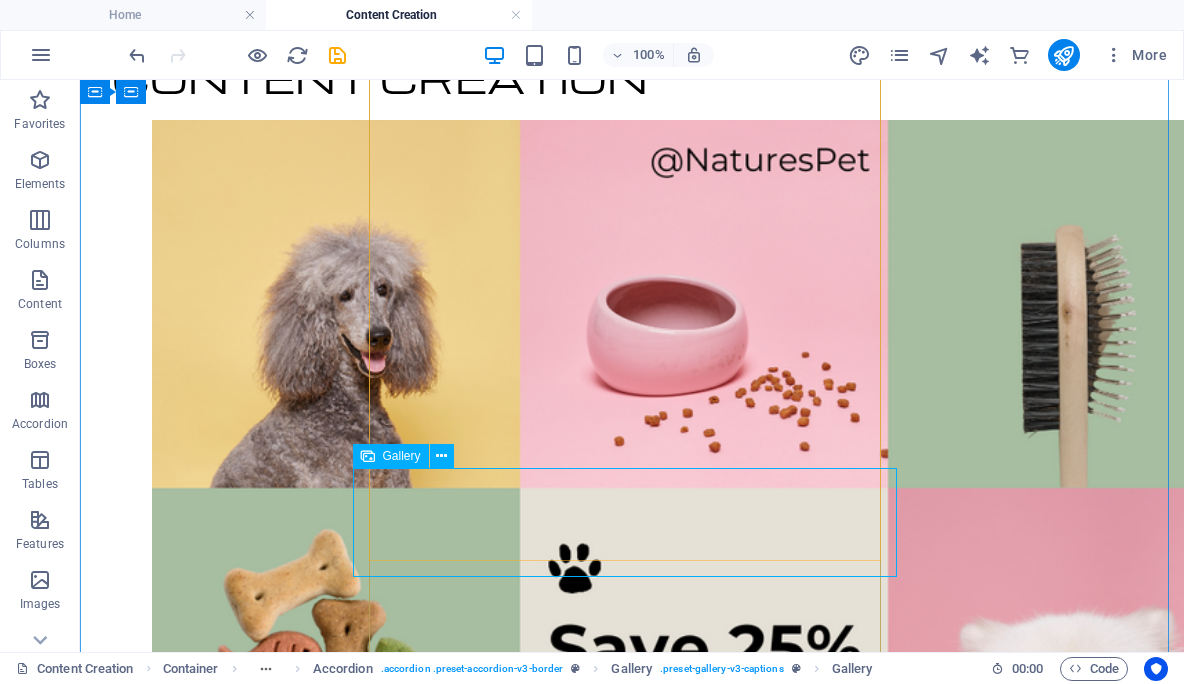 click at bounding box center (552, 22616) 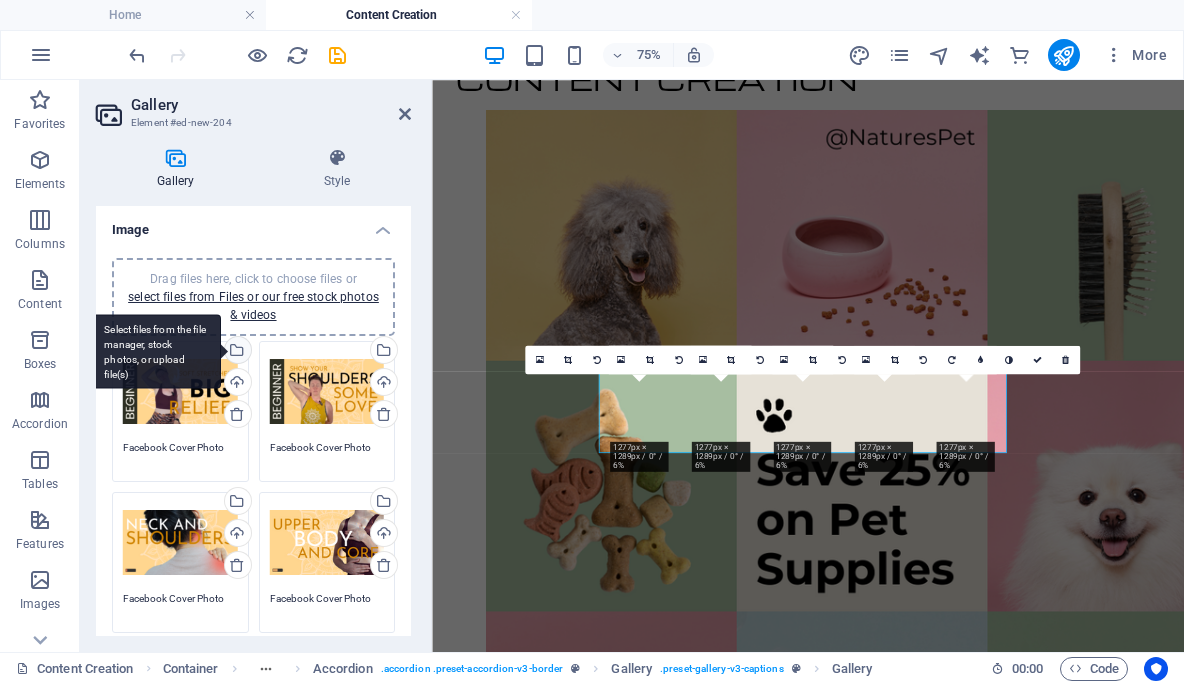 click on "Select files from the file manager, stock photos, or upload file(s)" at bounding box center (156, 351) 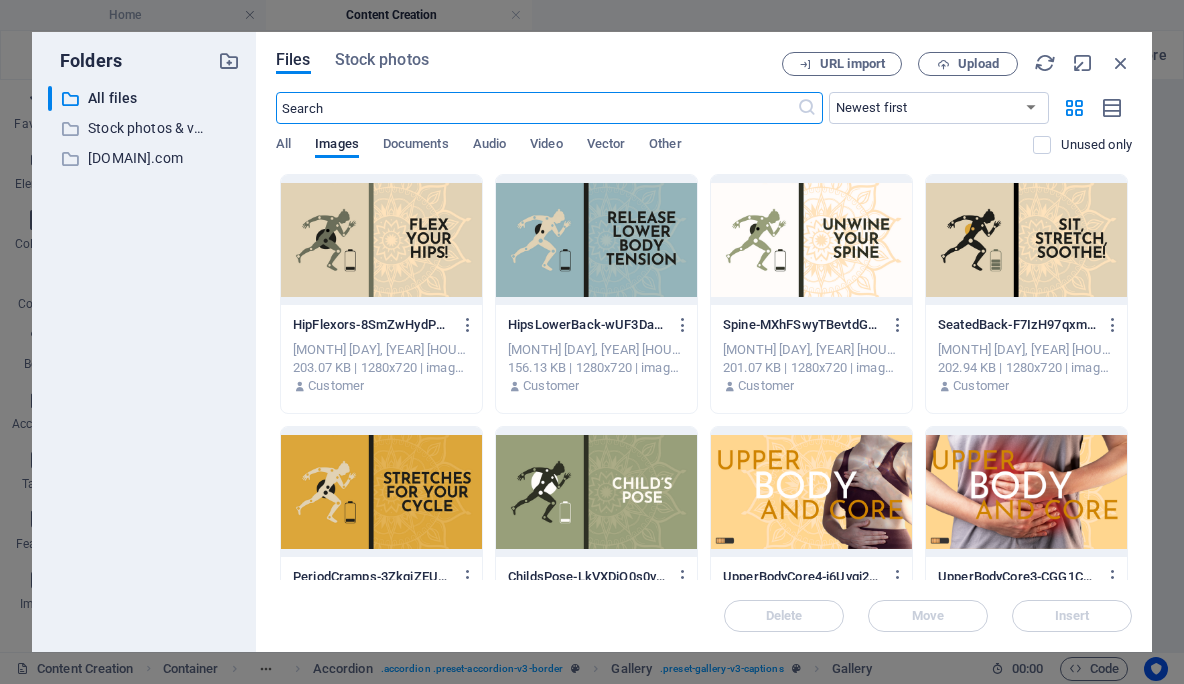 scroll, scrollTop: 221, scrollLeft: 0, axis: vertical 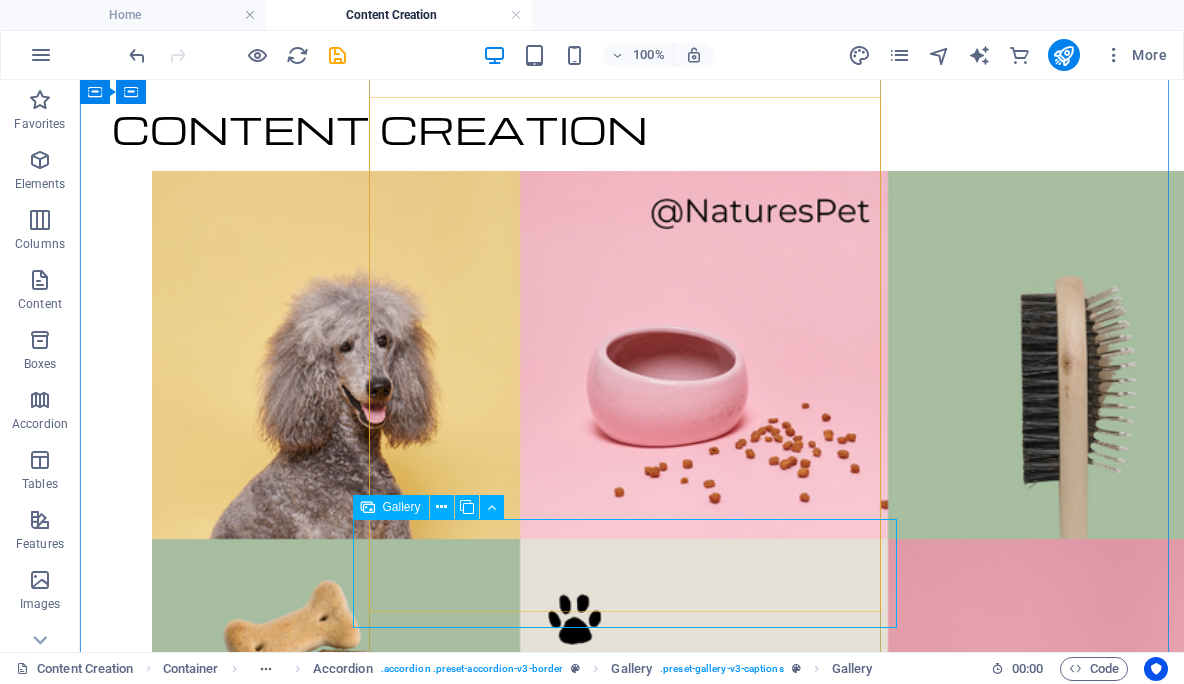 click at bounding box center (552, 23665) 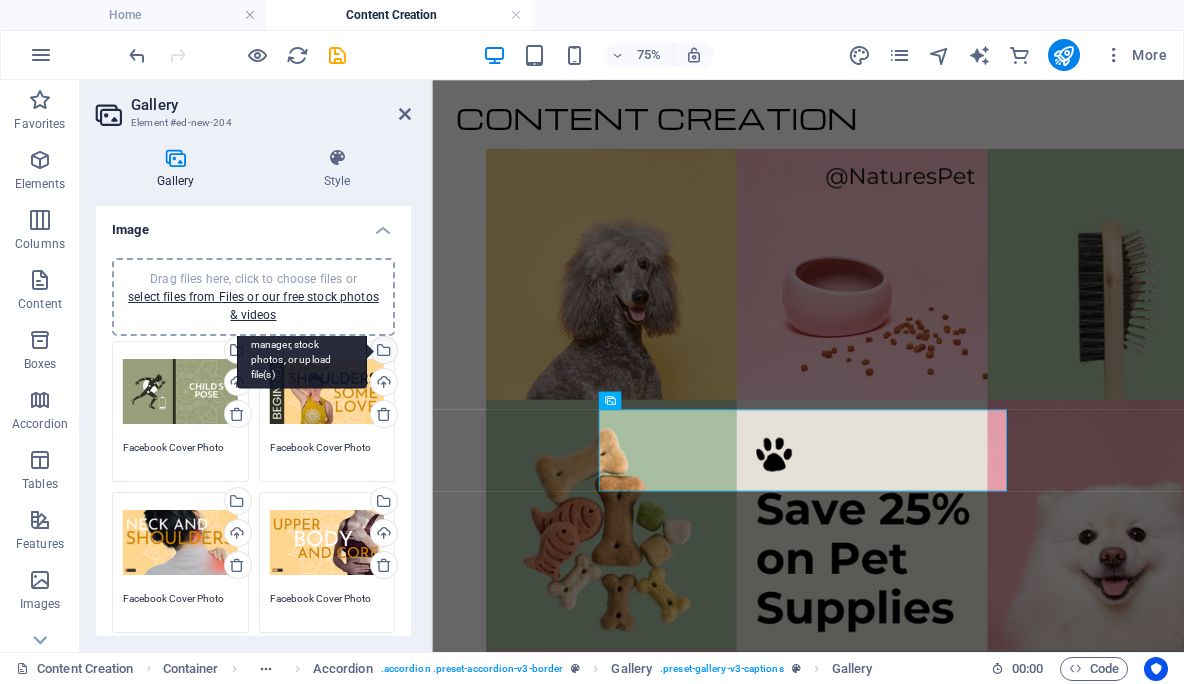 click on "Select files from the file manager, stock photos, or upload file(s)" at bounding box center [302, 351] 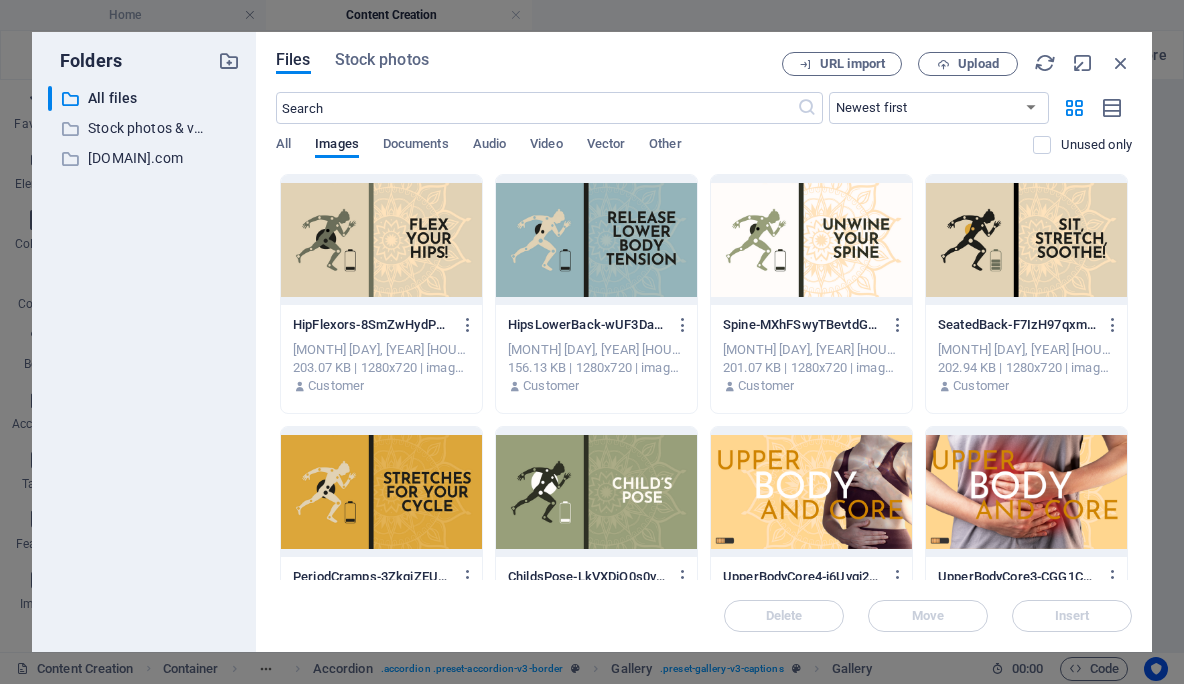 click at bounding box center (381, 240) 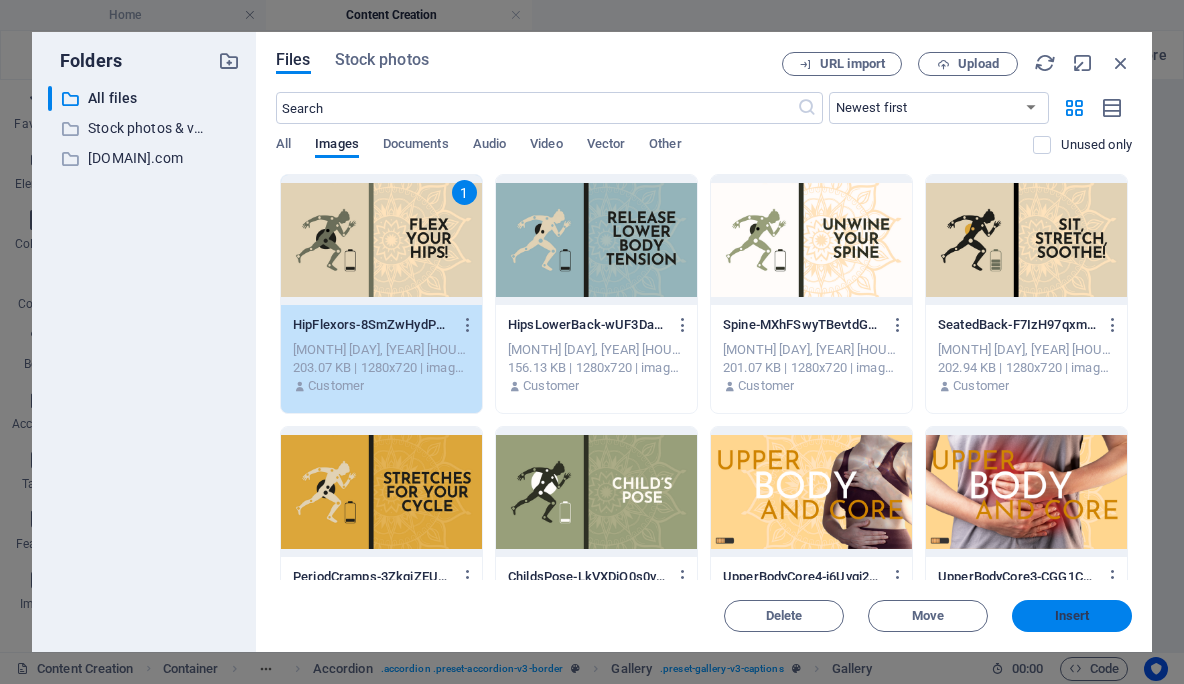 click on "Insert" at bounding box center (1072, 616) 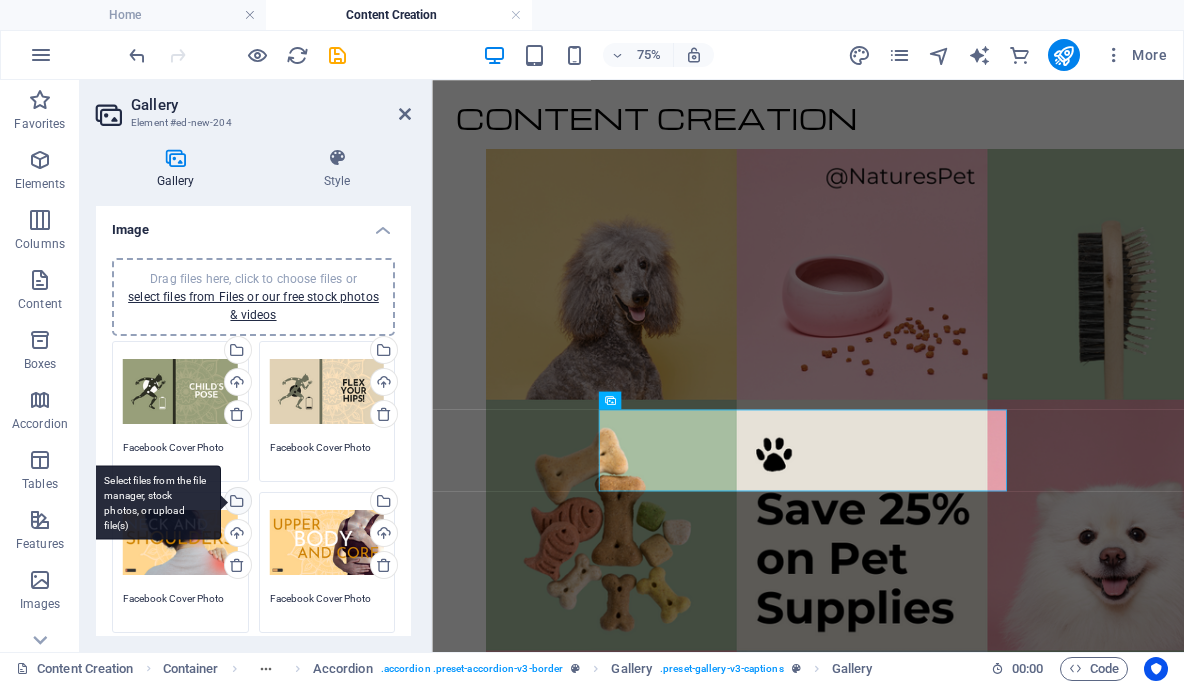 click on "Select files from the file manager, stock photos, or upload file(s)" at bounding box center (236, 503) 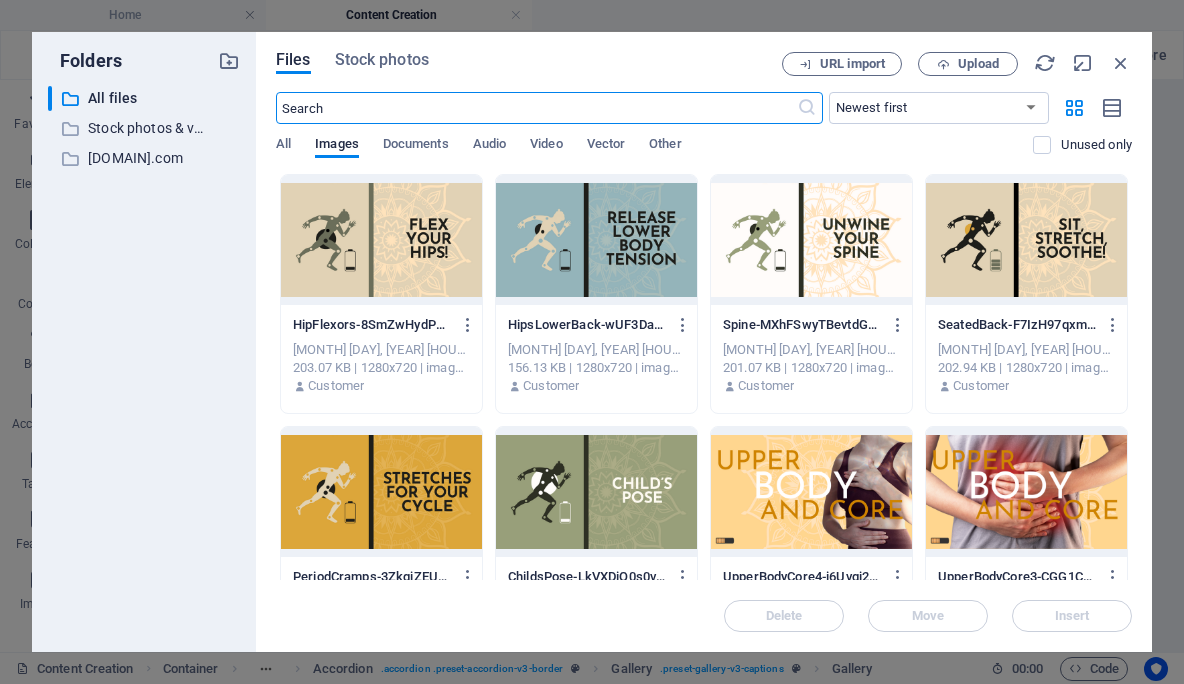 click at bounding box center [811, 240] 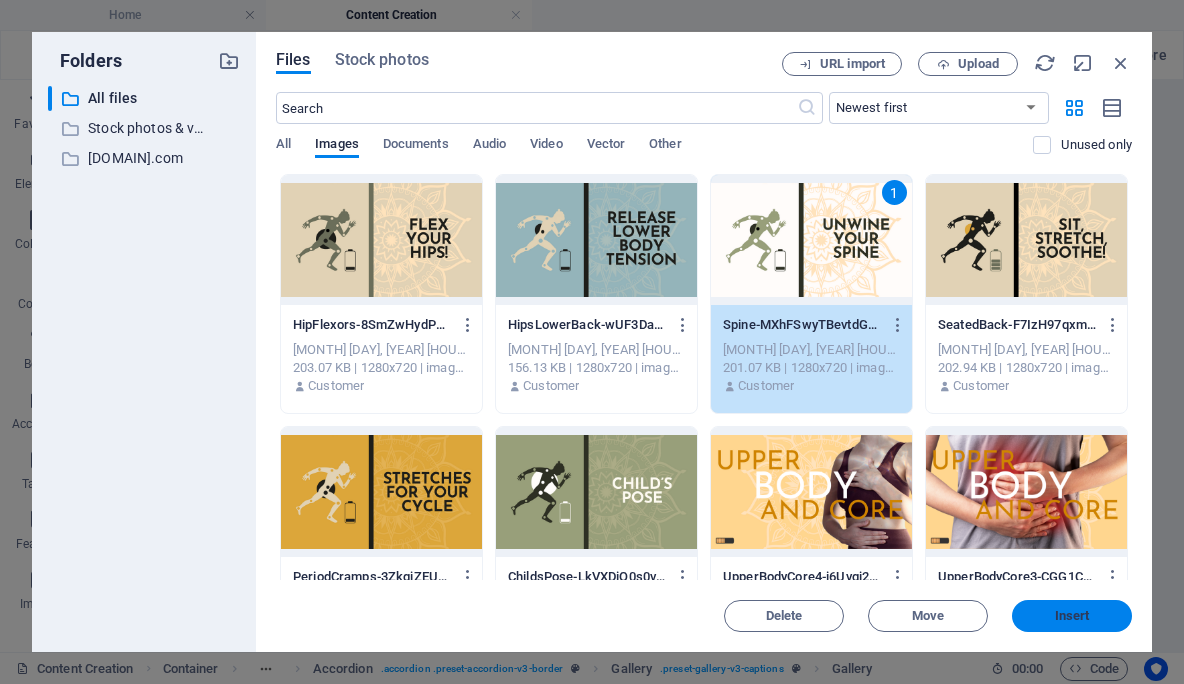 click on "Insert" at bounding box center (1072, 616) 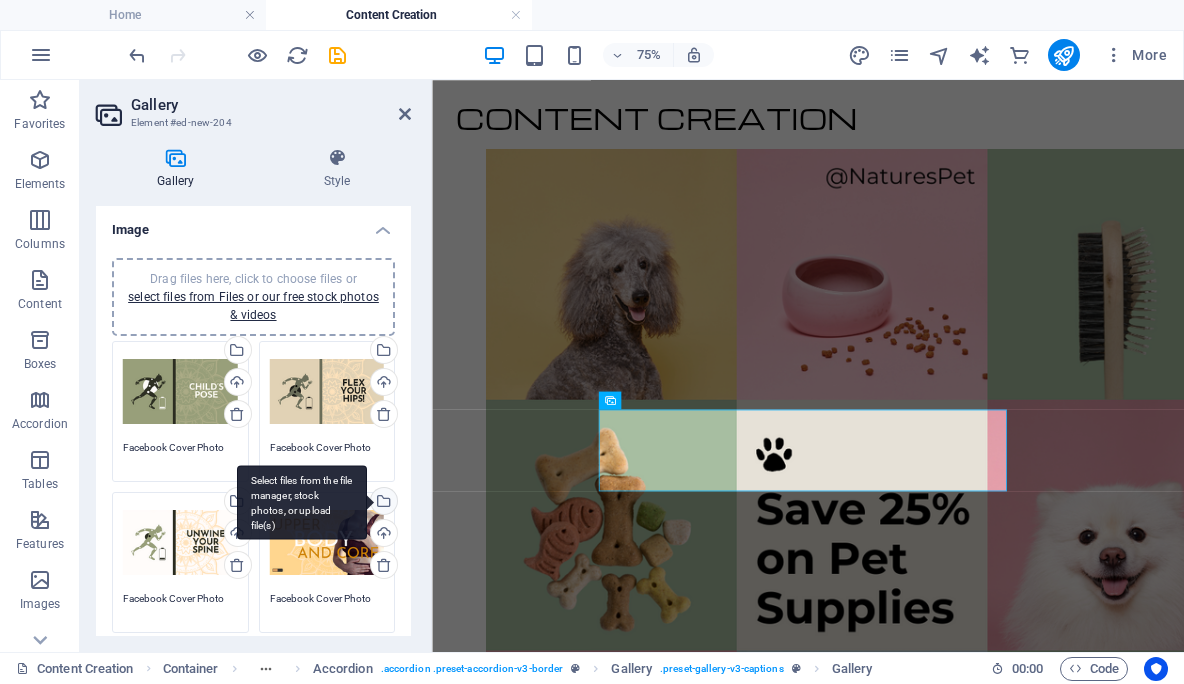 click on "Select files from the file manager, stock photos, or upload file(s)" at bounding box center [382, 503] 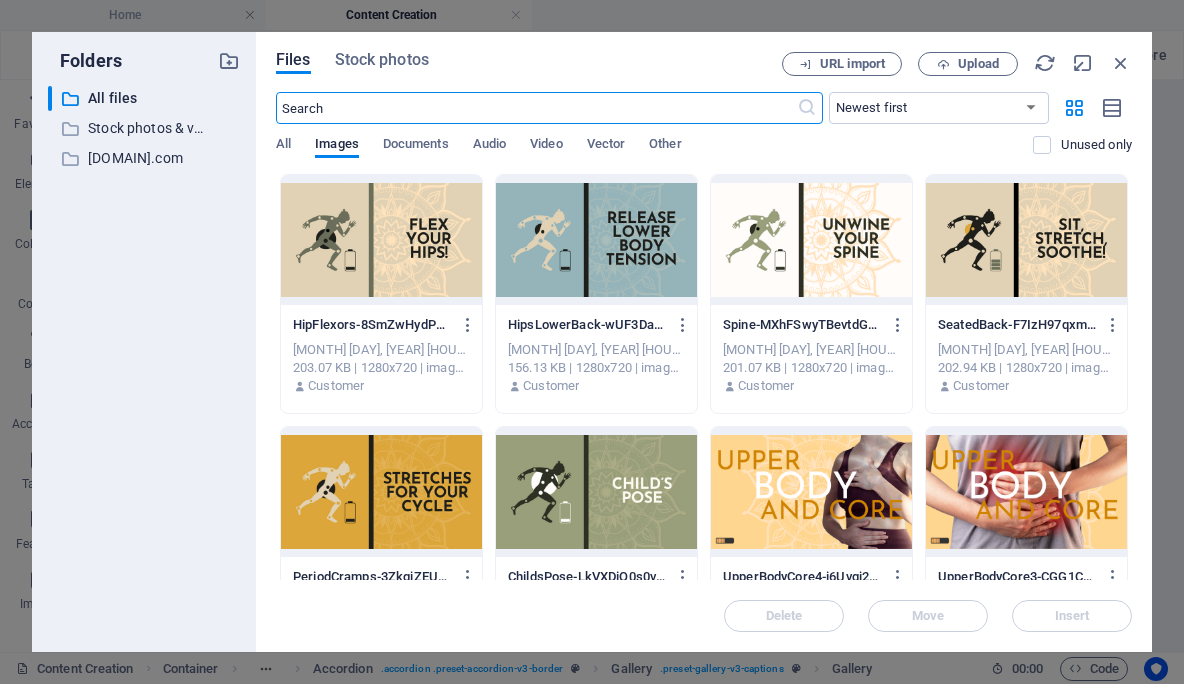 click at bounding box center [1026, 240] 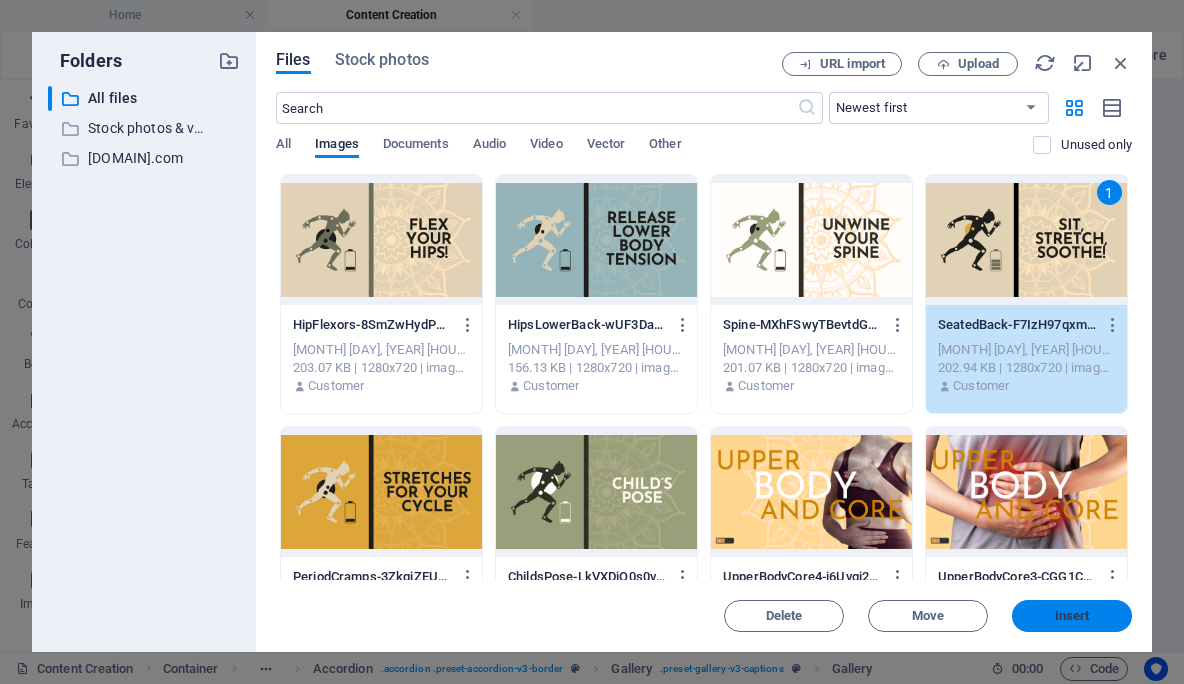click on "Insert" at bounding box center [1072, 616] 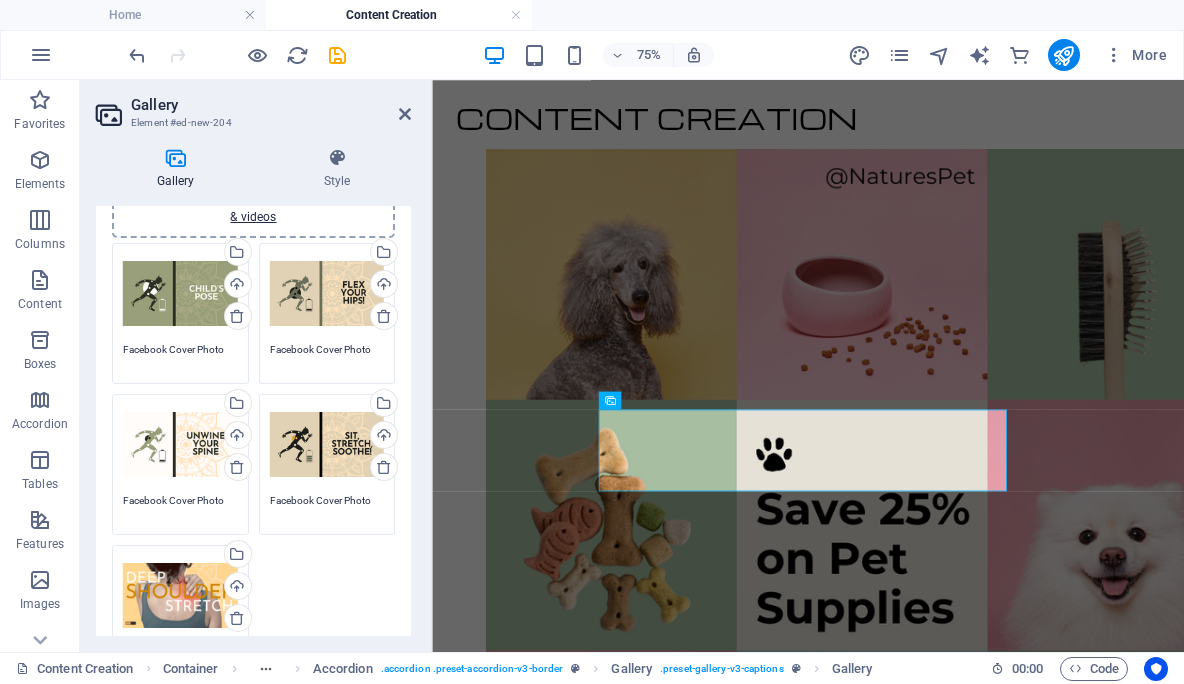scroll, scrollTop: 110, scrollLeft: 0, axis: vertical 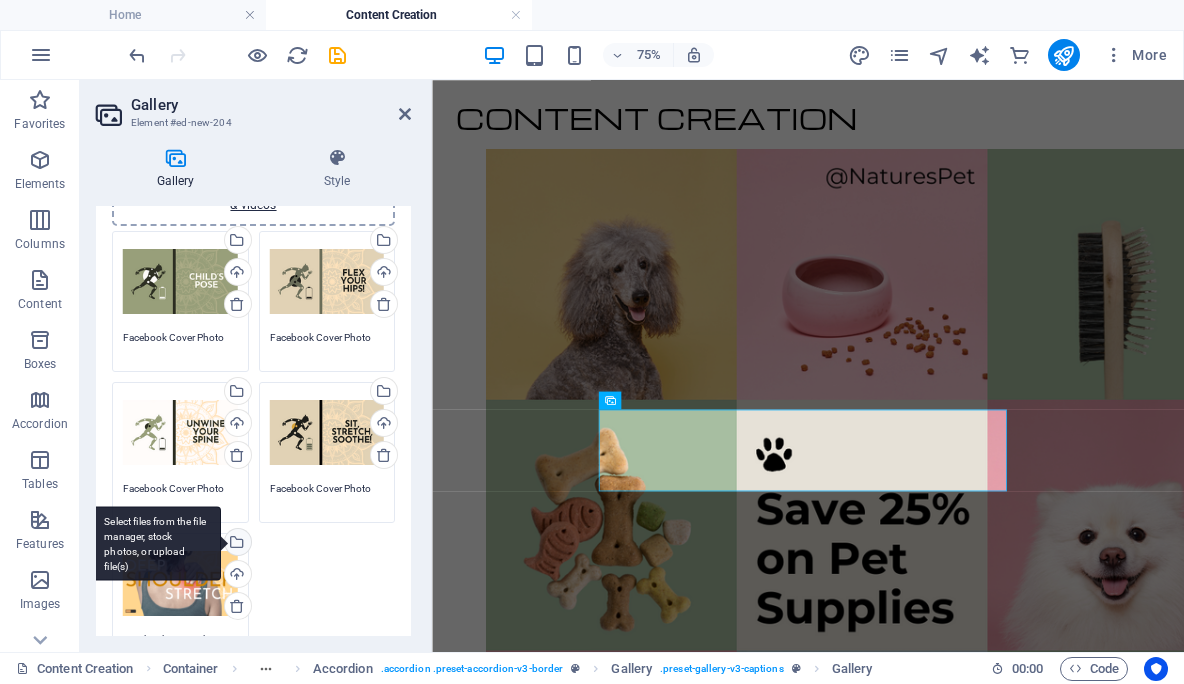 click on "Select files from the file manager, stock photos, or upload file(s)" at bounding box center [156, 543] 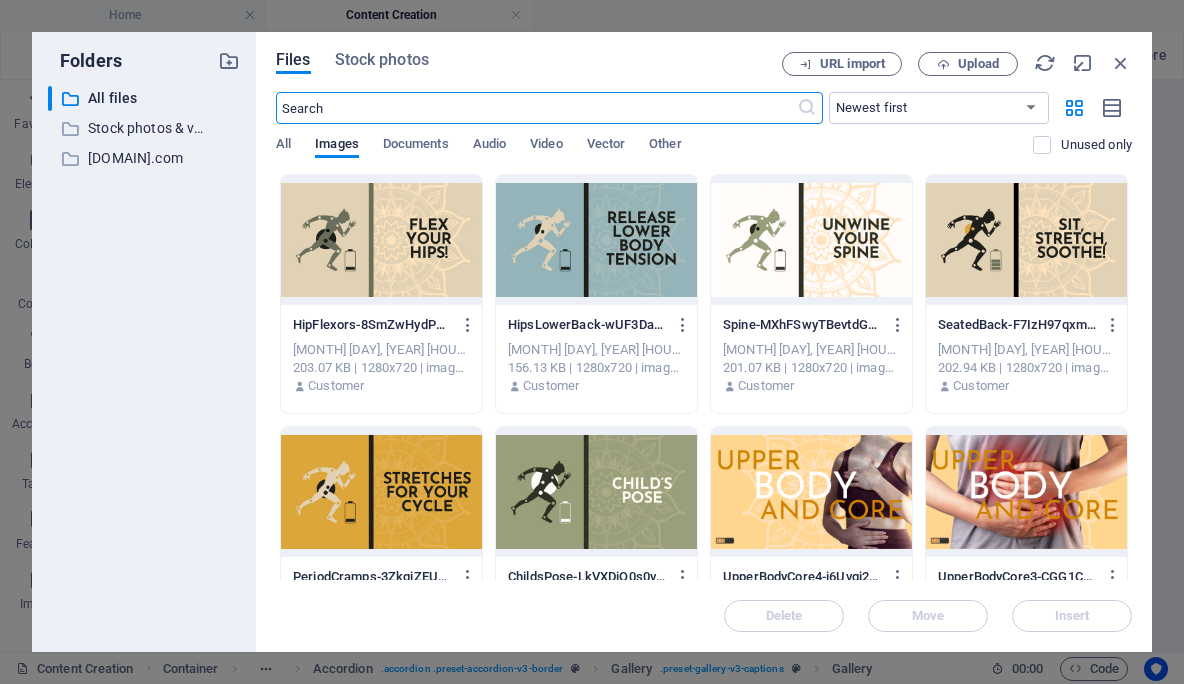 click at bounding box center [381, 492] 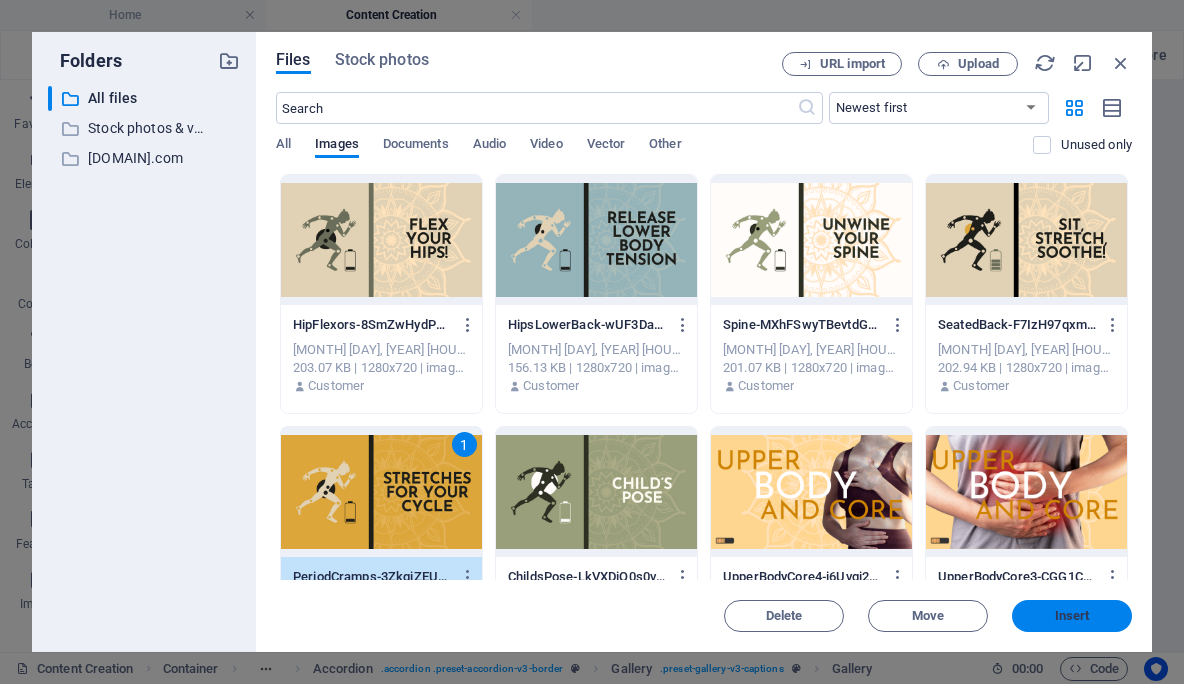 click on "Insert" at bounding box center (1072, 616) 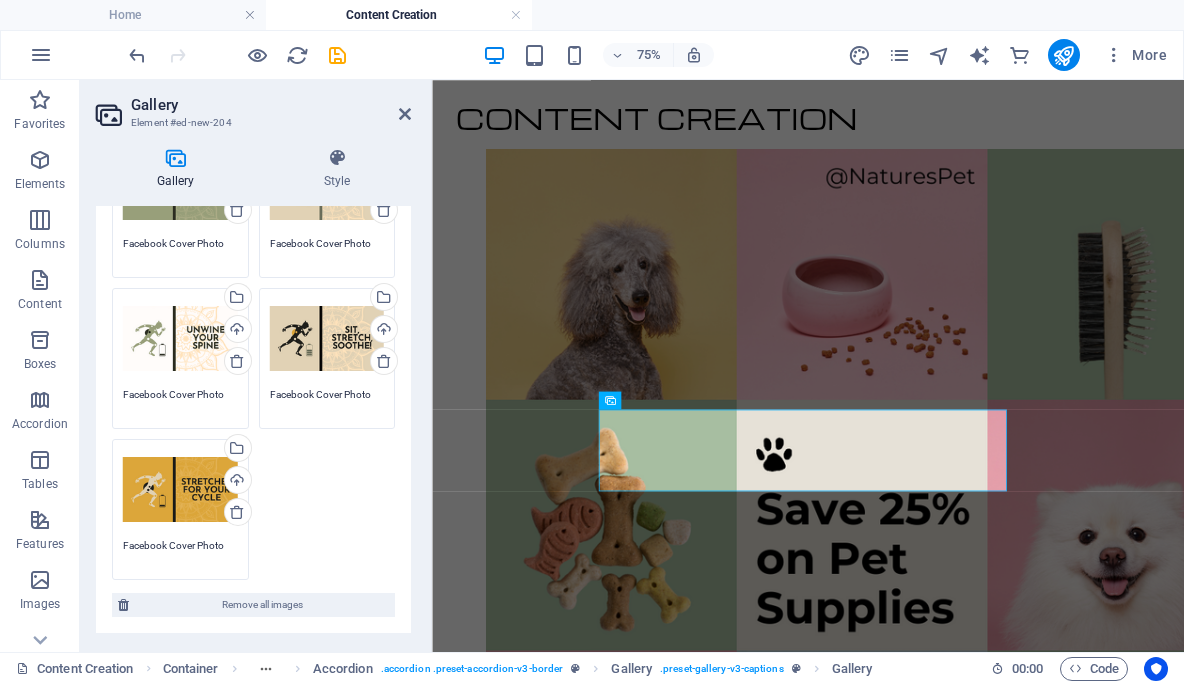 scroll, scrollTop: 208, scrollLeft: 0, axis: vertical 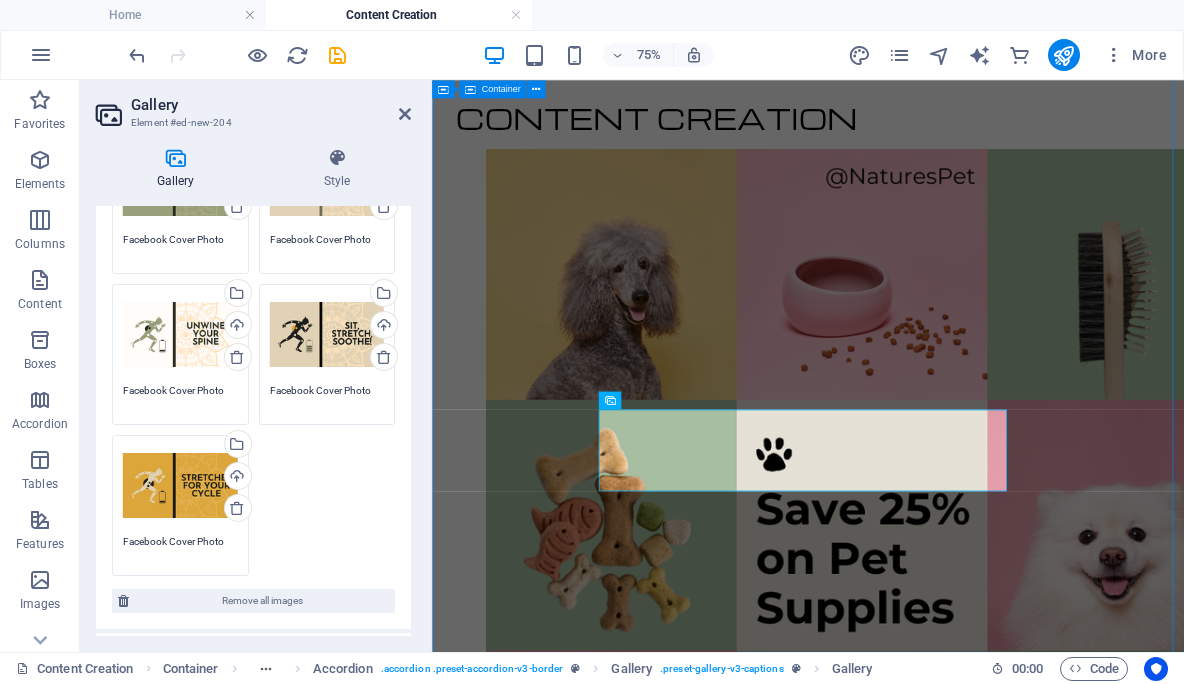 click on "CONTENT CREATION INSTRUCTIONAL DESIGN Wellness Workshop
How to Manage Digital Marketing Projects Using Agile
Compliance Training for Enterprise Teams" at bounding box center (933, 13398) 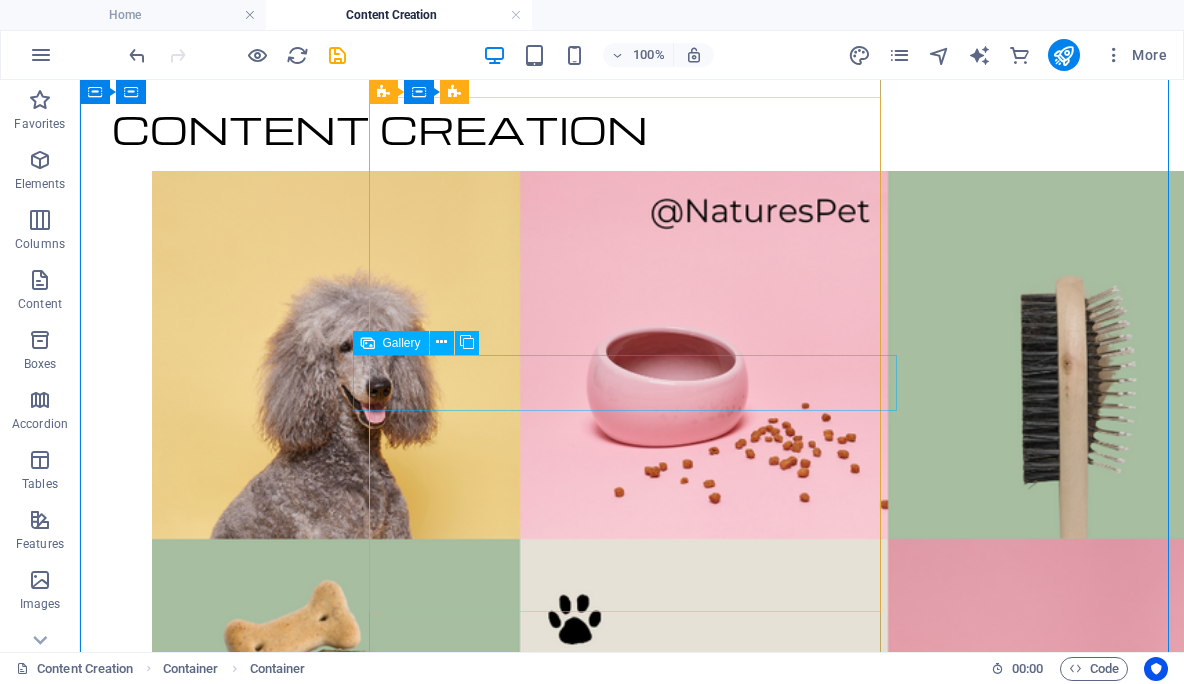 click at bounding box center (632, 16084) 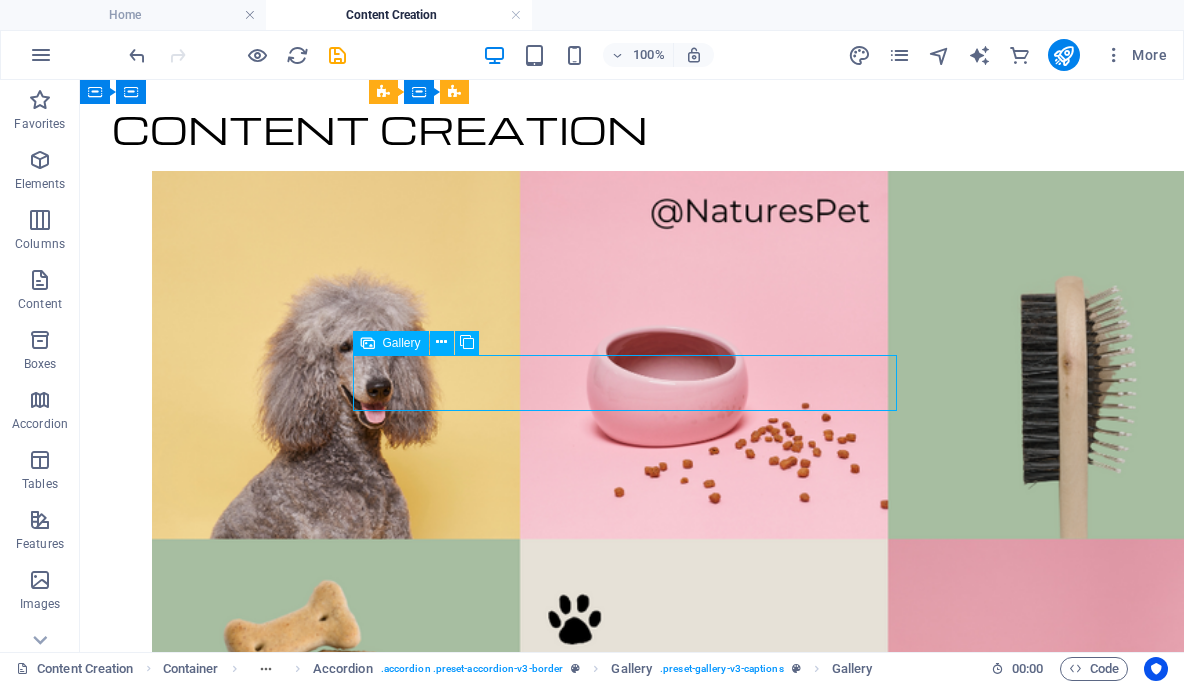 click at bounding box center (632, 16084) 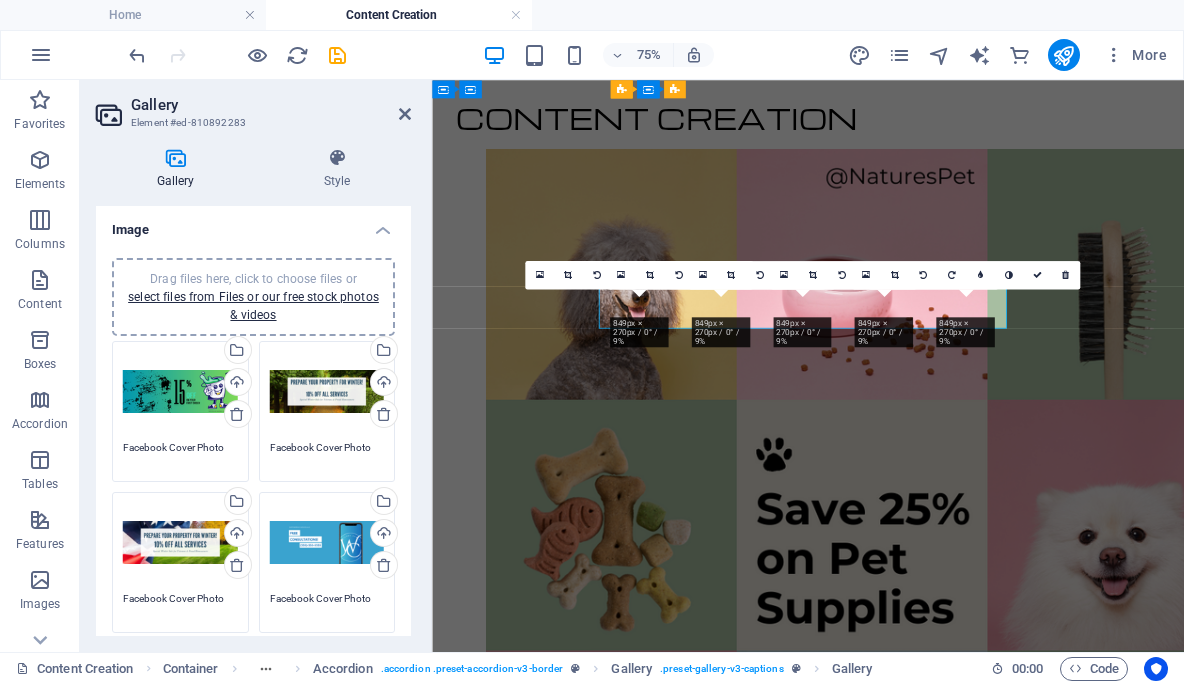 click on "CONTENT CREATION INSTRUCTIONAL DESIGN Wellness Workshop
How to Manage Digital Marketing Projects Using Agile
Compliance Training for Enterprise Teams" at bounding box center (933, 13398) 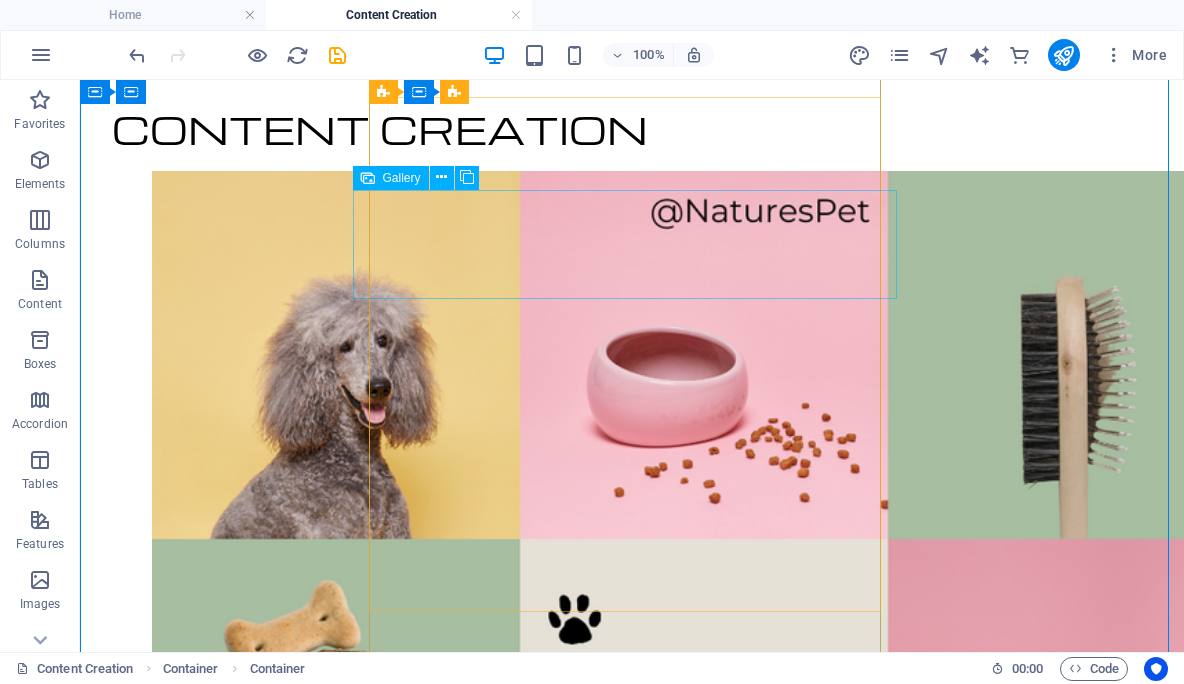 click at bounding box center (632, 7553) 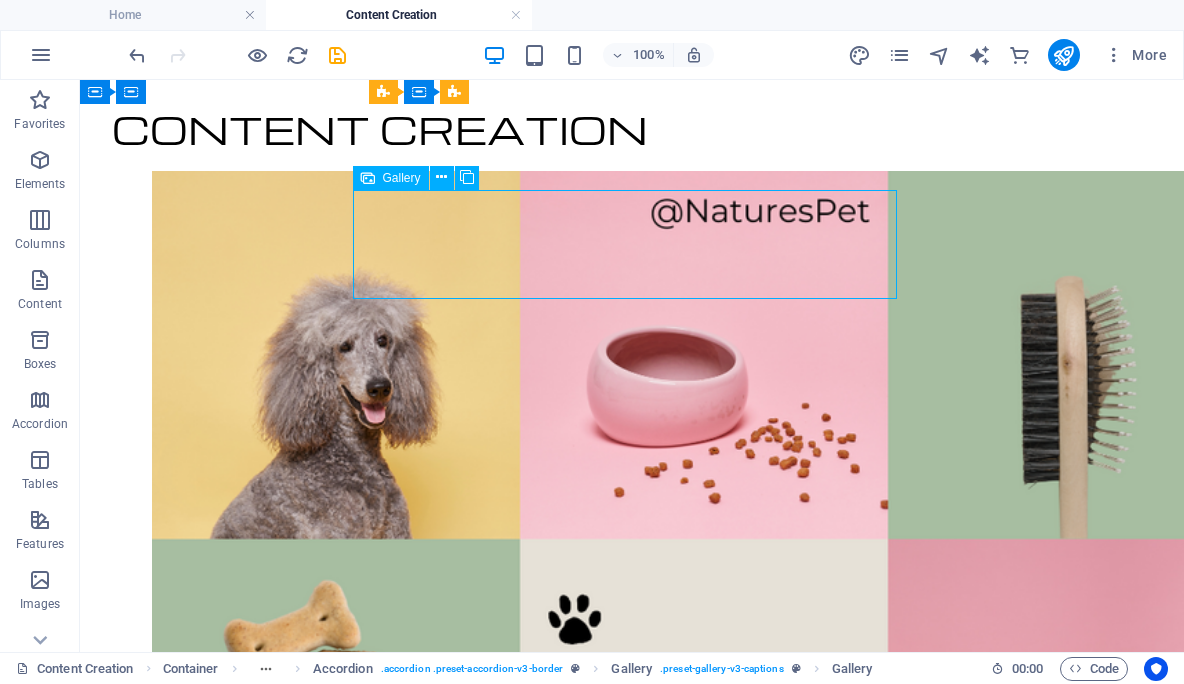 click at bounding box center [632, 7553] 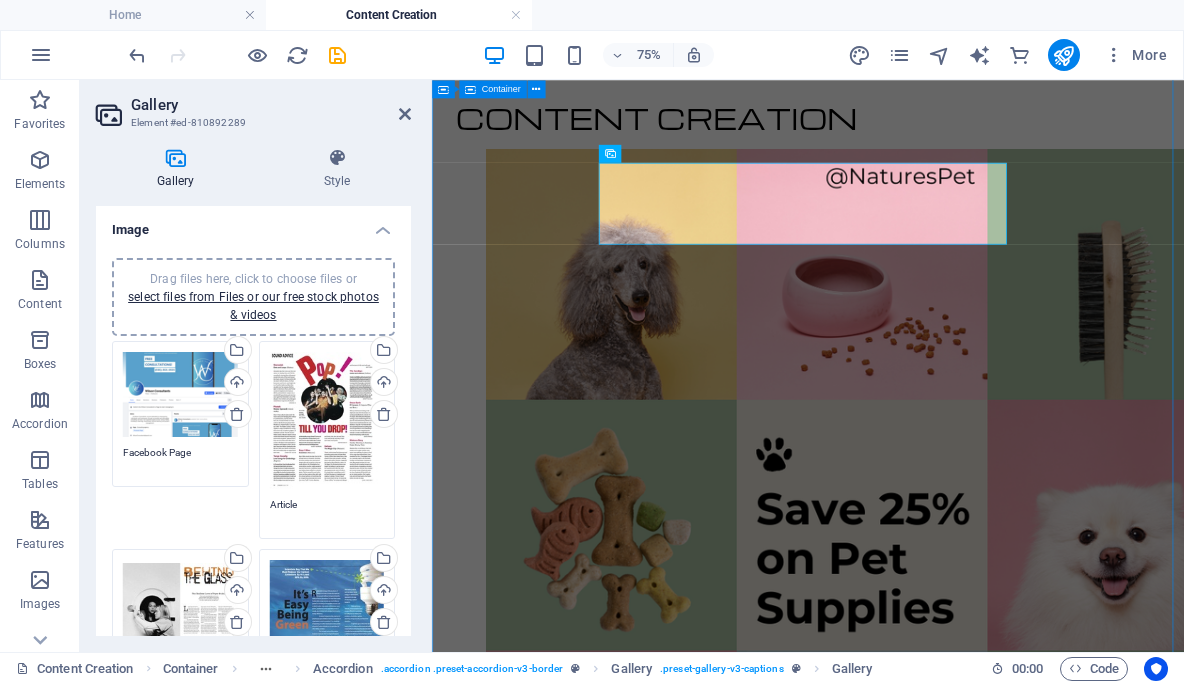 click on "CONTENT CREATION INSTRUCTIONAL DESIGN Wellness Workshop
How to Manage Digital Marketing Projects Using Agile
Compliance Training for Enterprise Teams" at bounding box center [933, 13398] 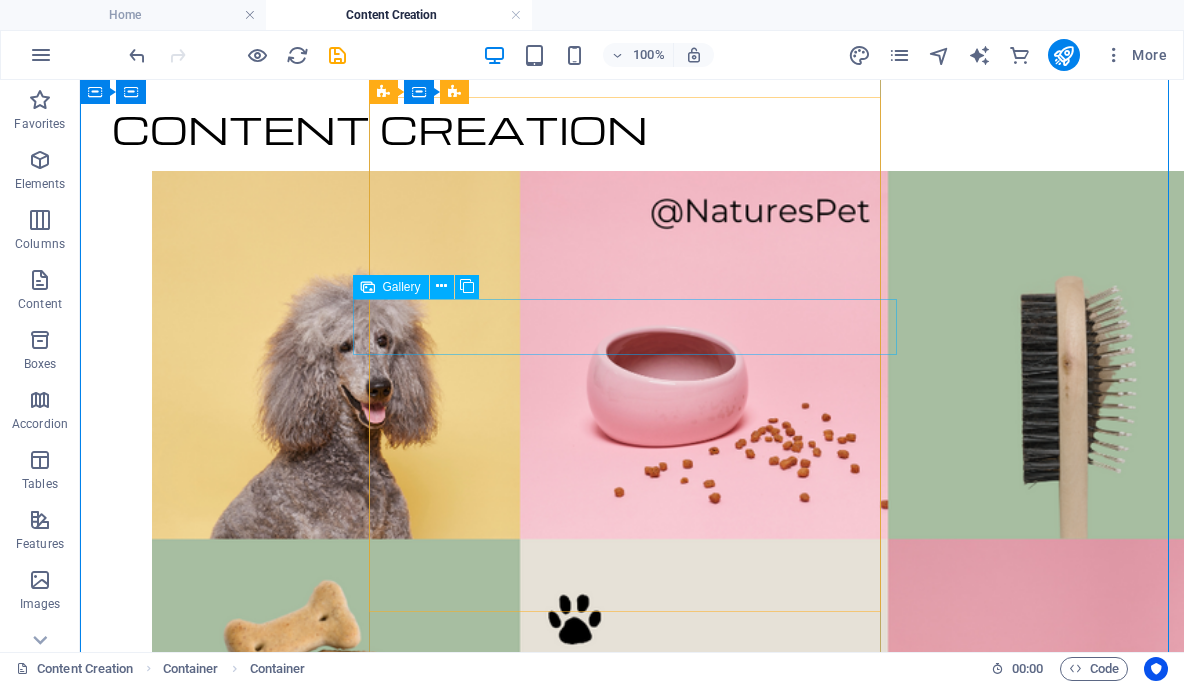 click at bounding box center [552, 12493] 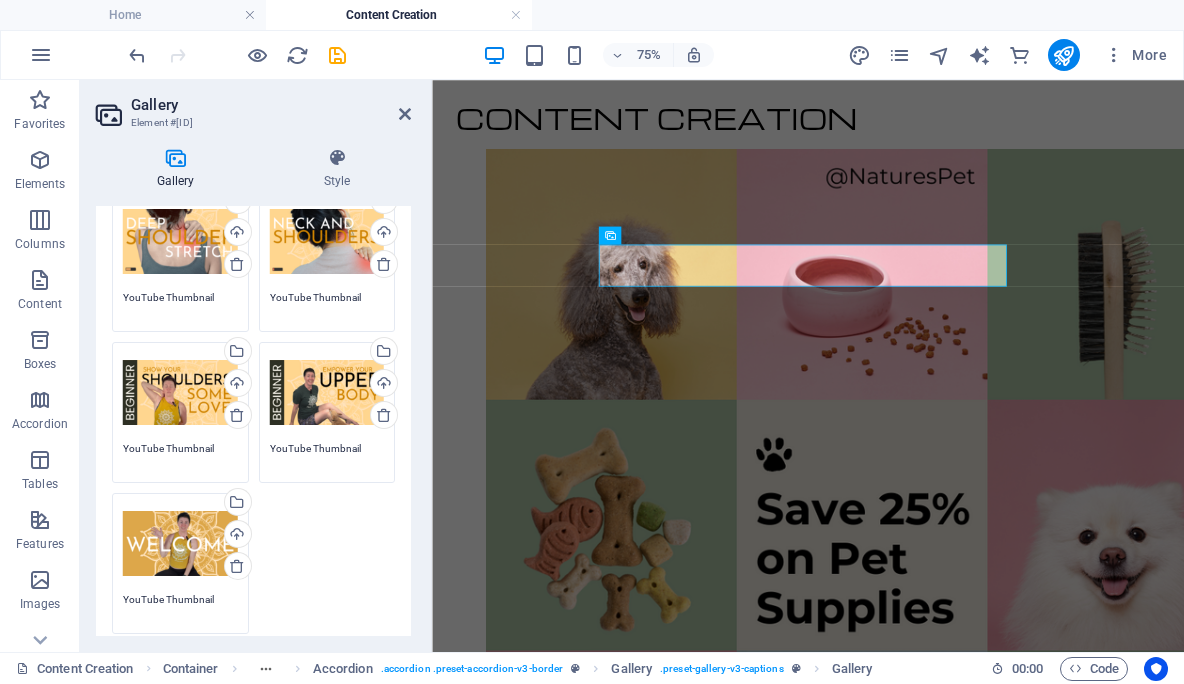 scroll, scrollTop: 154, scrollLeft: 0, axis: vertical 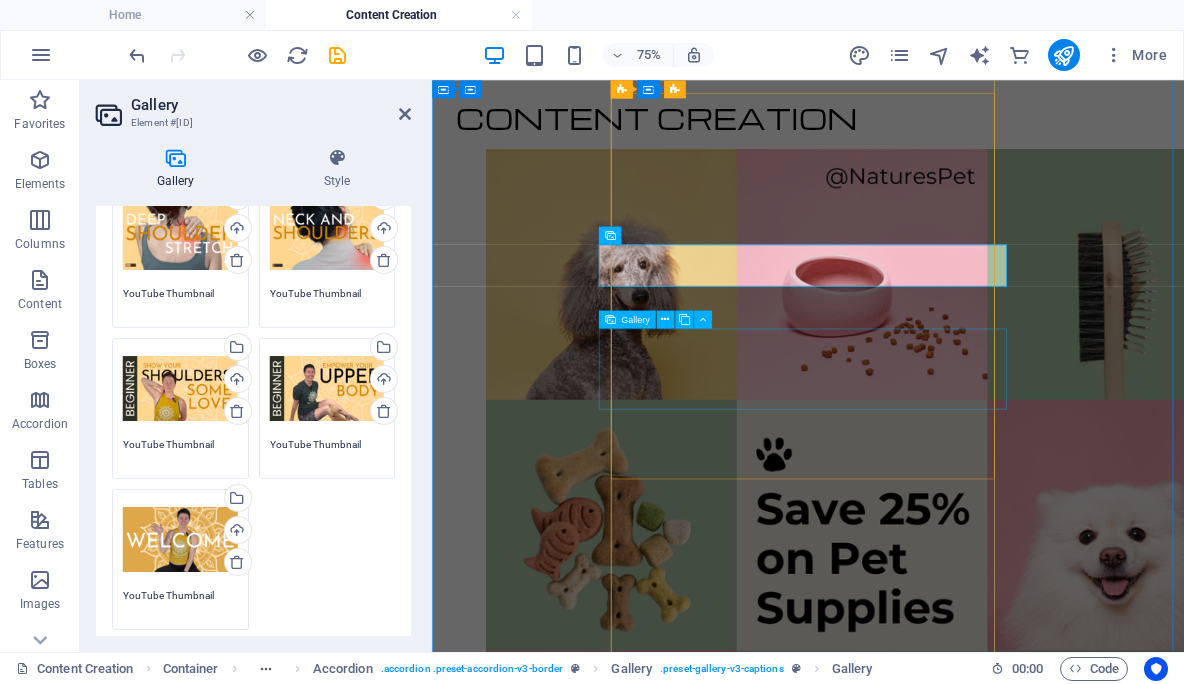 click at bounding box center (904, 18012) 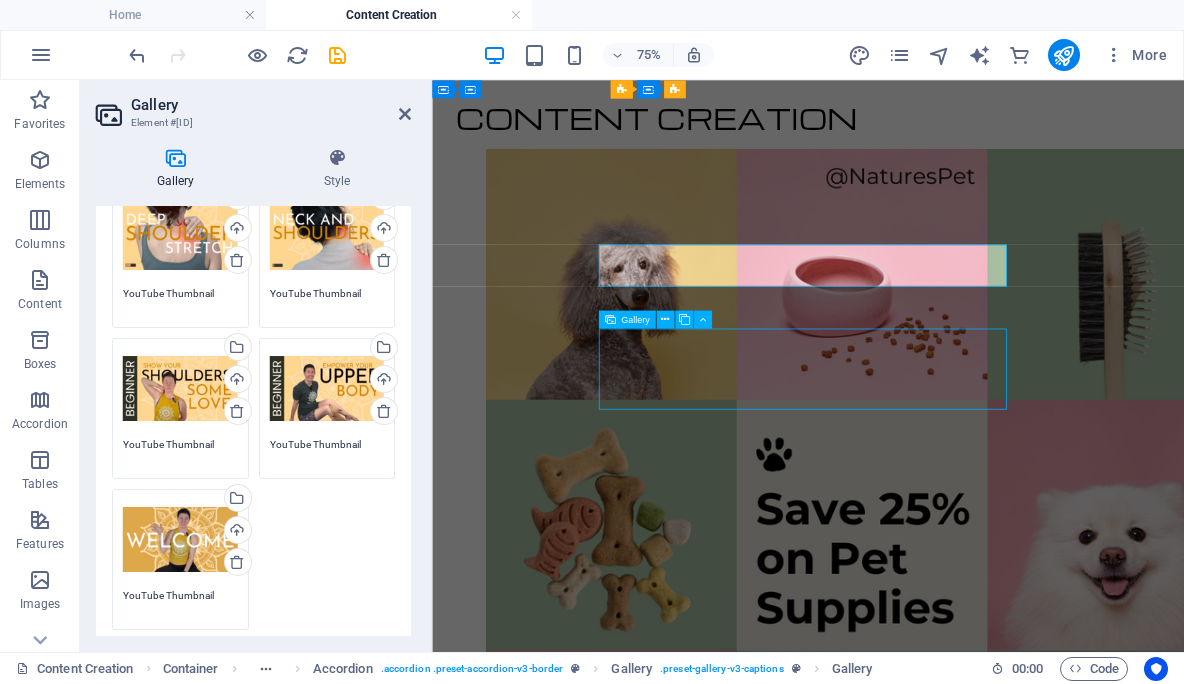 click at bounding box center (904, 18012) 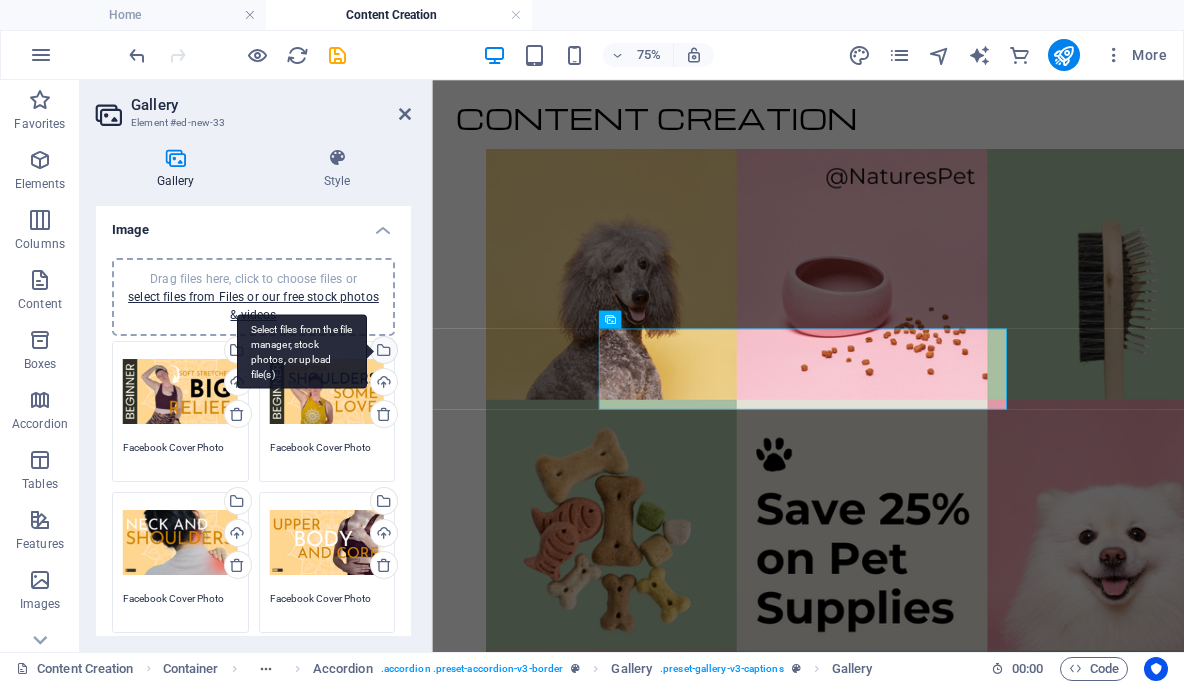 click on "Select files from the file manager, stock photos, or upload file(s)" at bounding box center [382, 352] 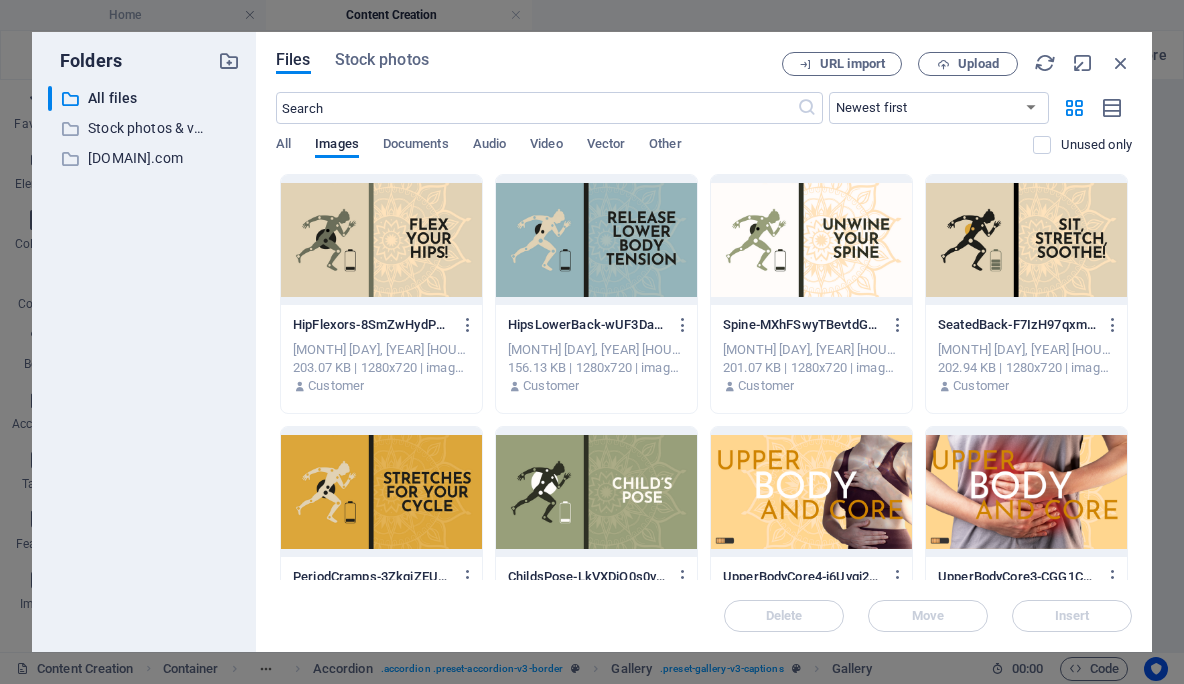 click at bounding box center (1026, 492) 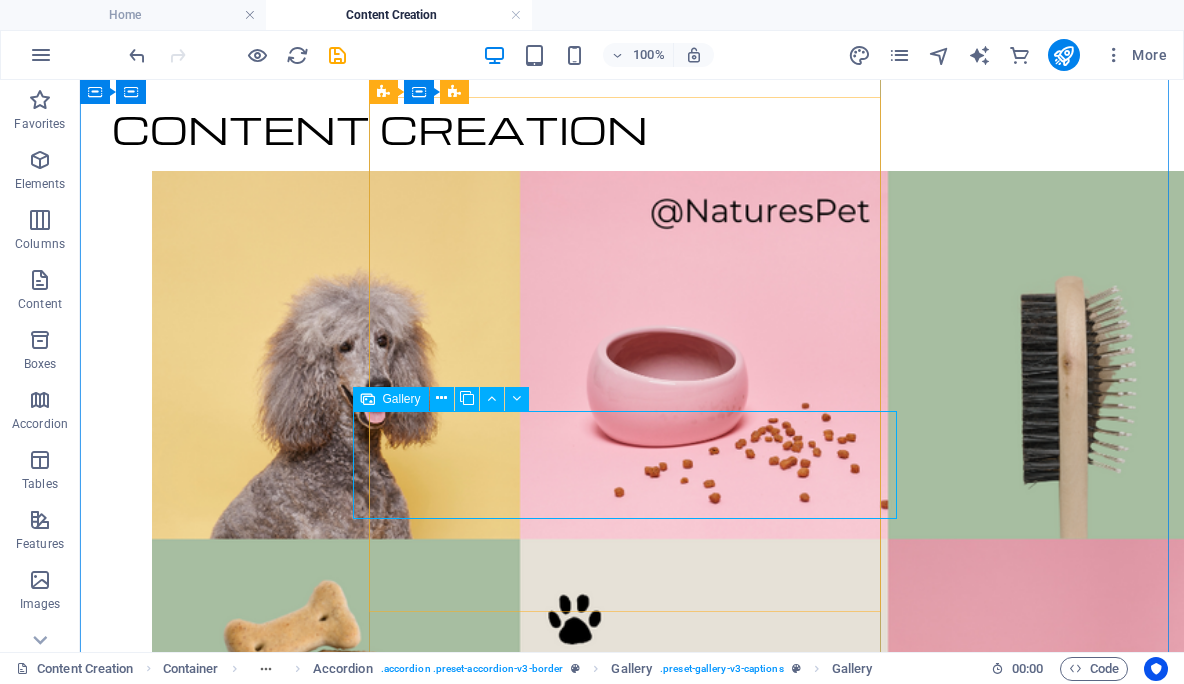 click at bounding box center (552, 19675) 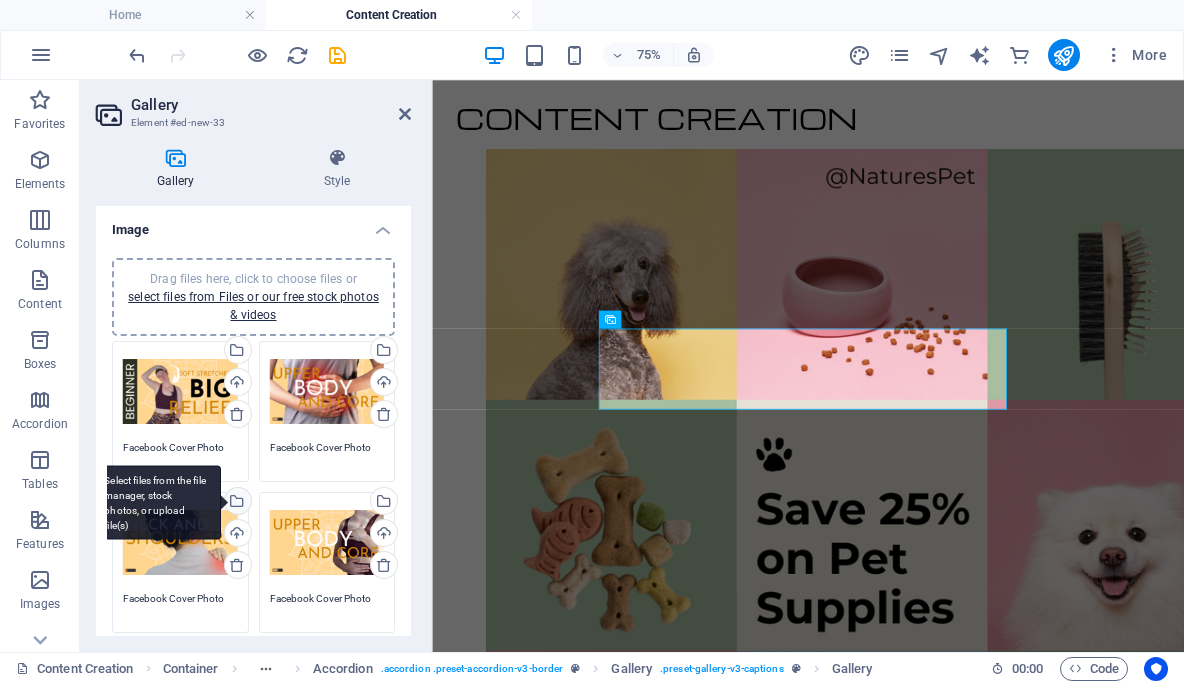 click on "Select files from the file manager, stock photos, or upload file(s)" at bounding box center (236, 503) 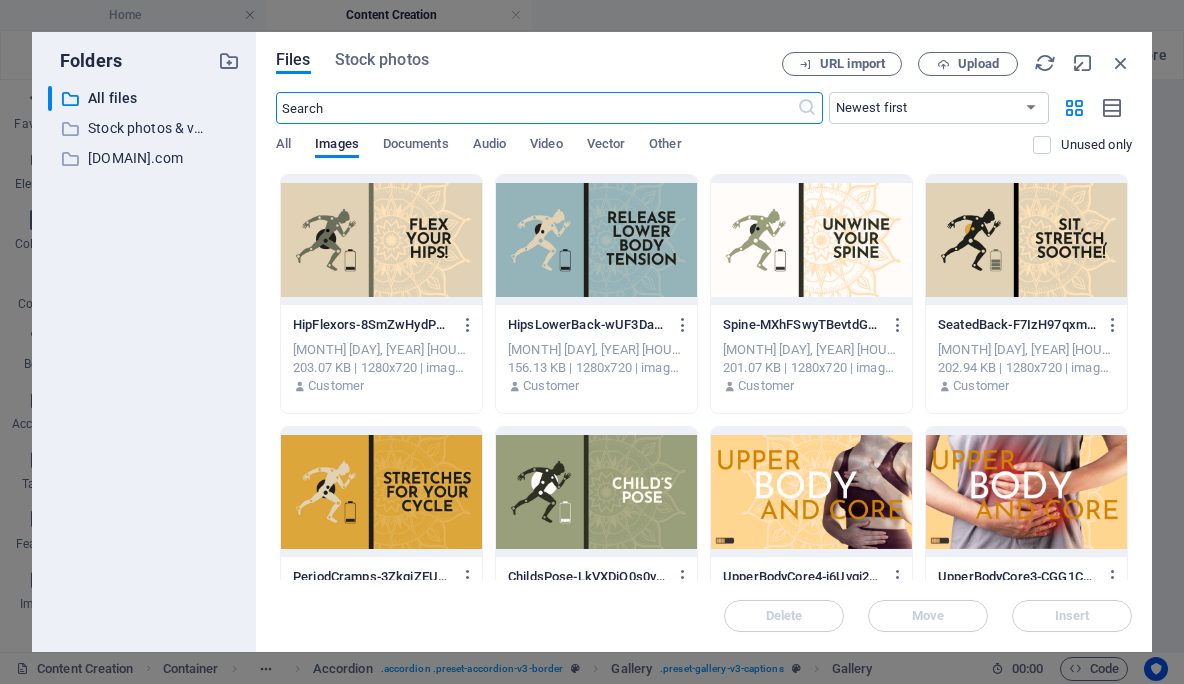 click at bounding box center (811, 492) 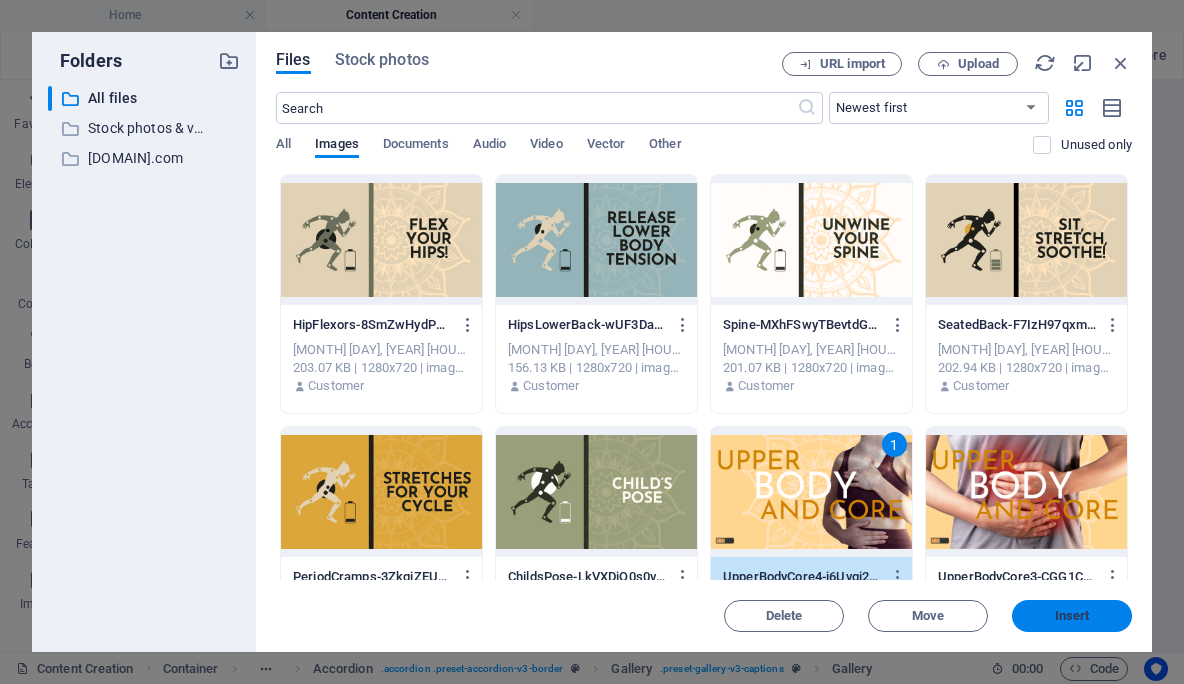 click on "Insert" at bounding box center (1072, 616) 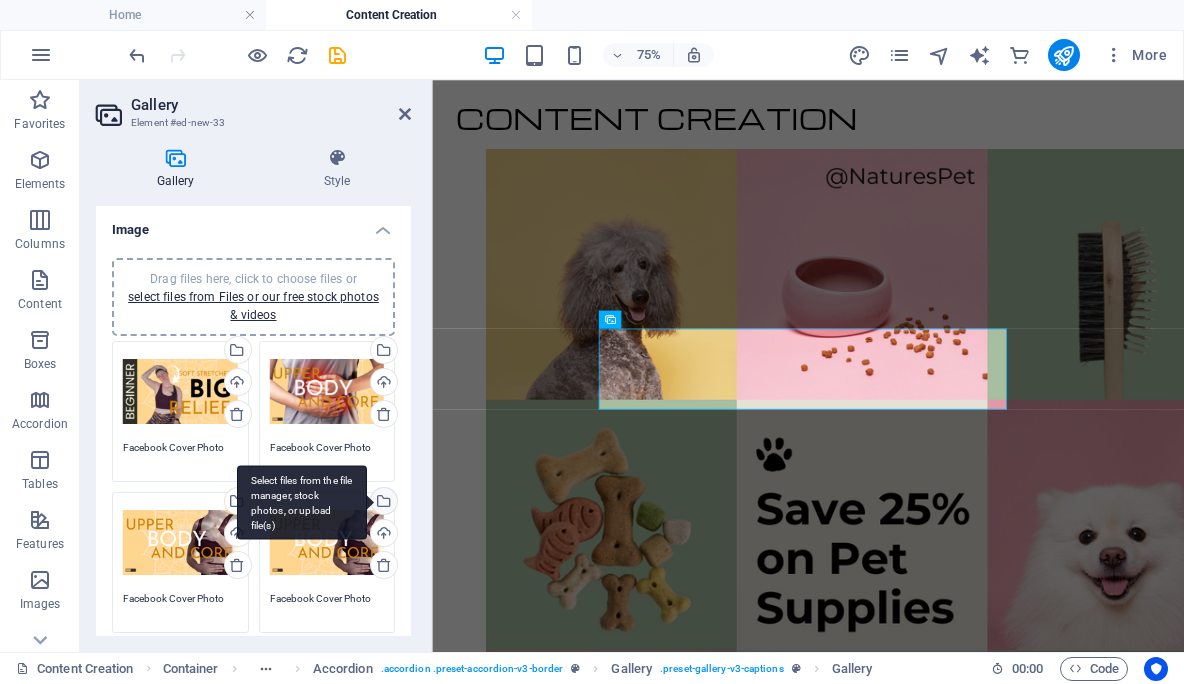 click on "Select files from the file manager, stock photos, or upload file(s)" at bounding box center [382, 503] 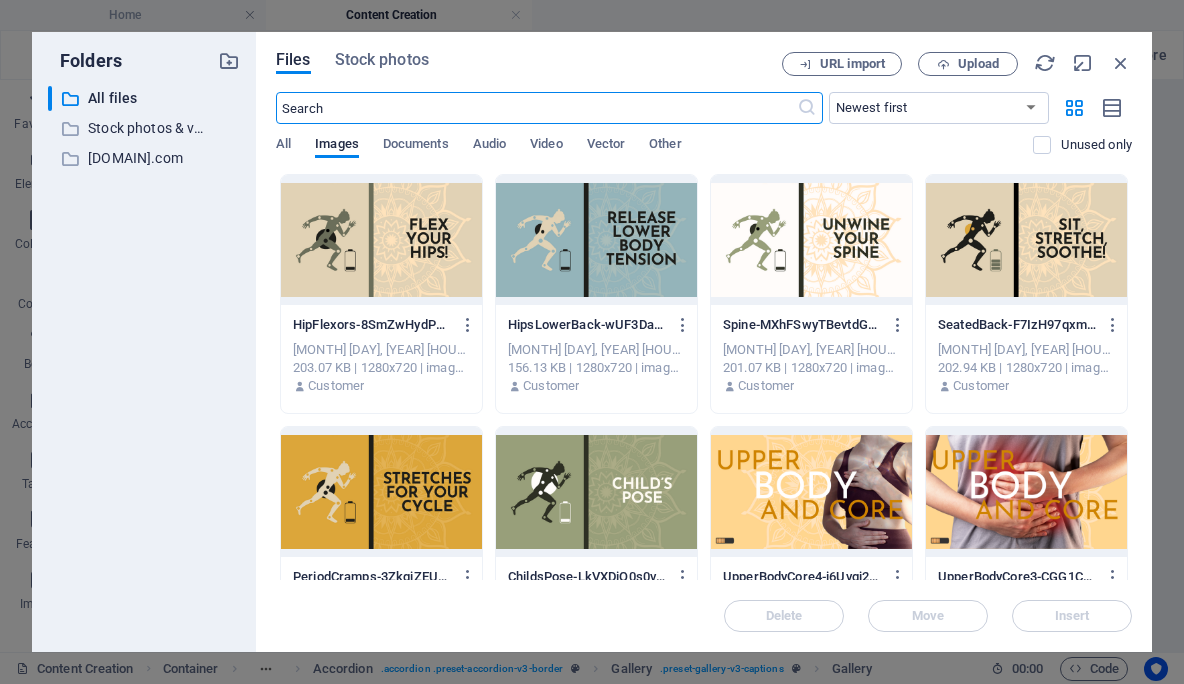 scroll, scrollTop: 0, scrollLeft: 0, axis: both 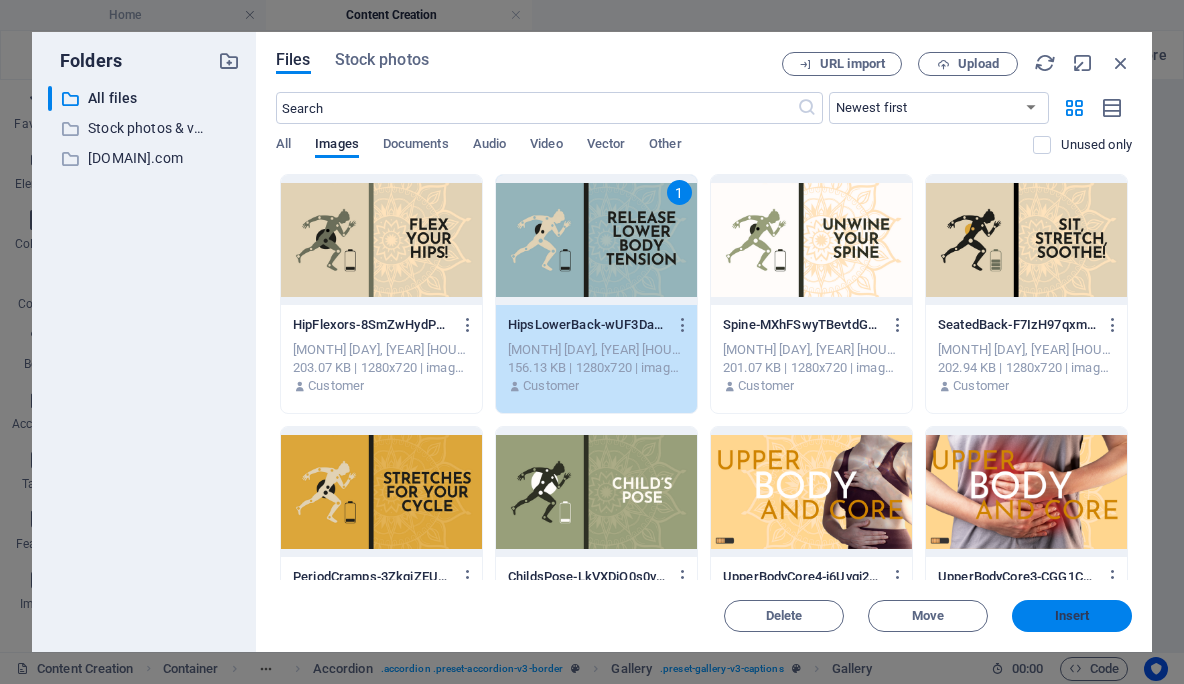 click on "Insert" at bounding box center (1072, 616) 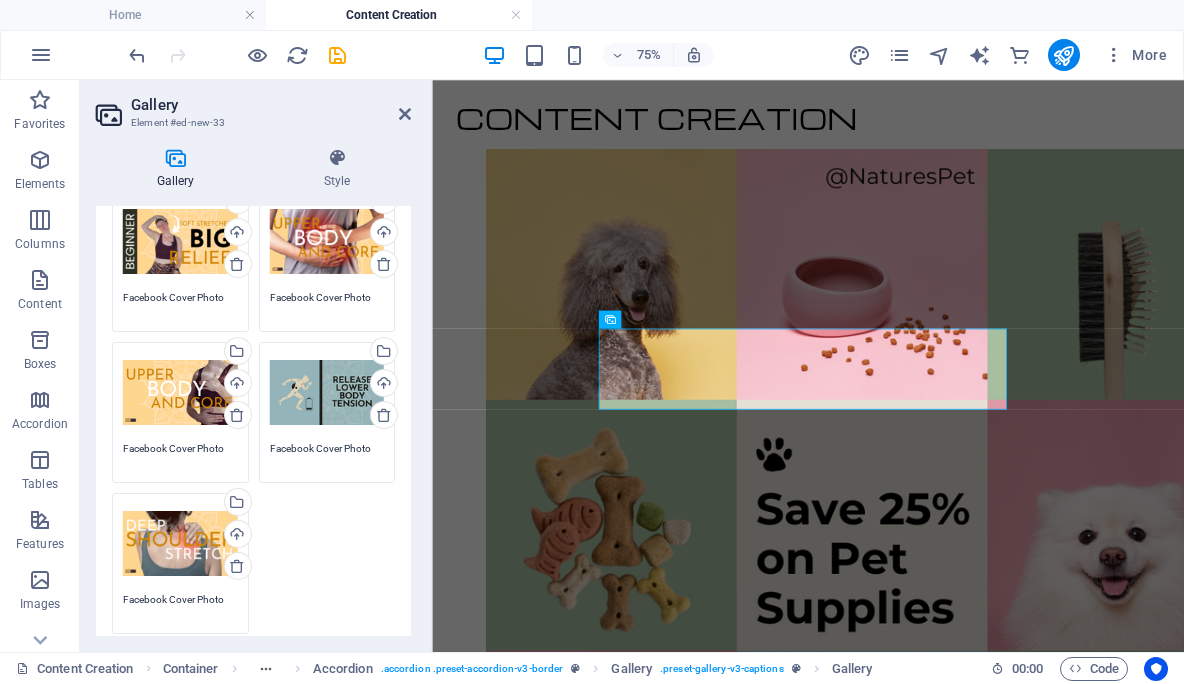 scroll, scrollTop: 153, scrollLeft: 0, axis: vertical 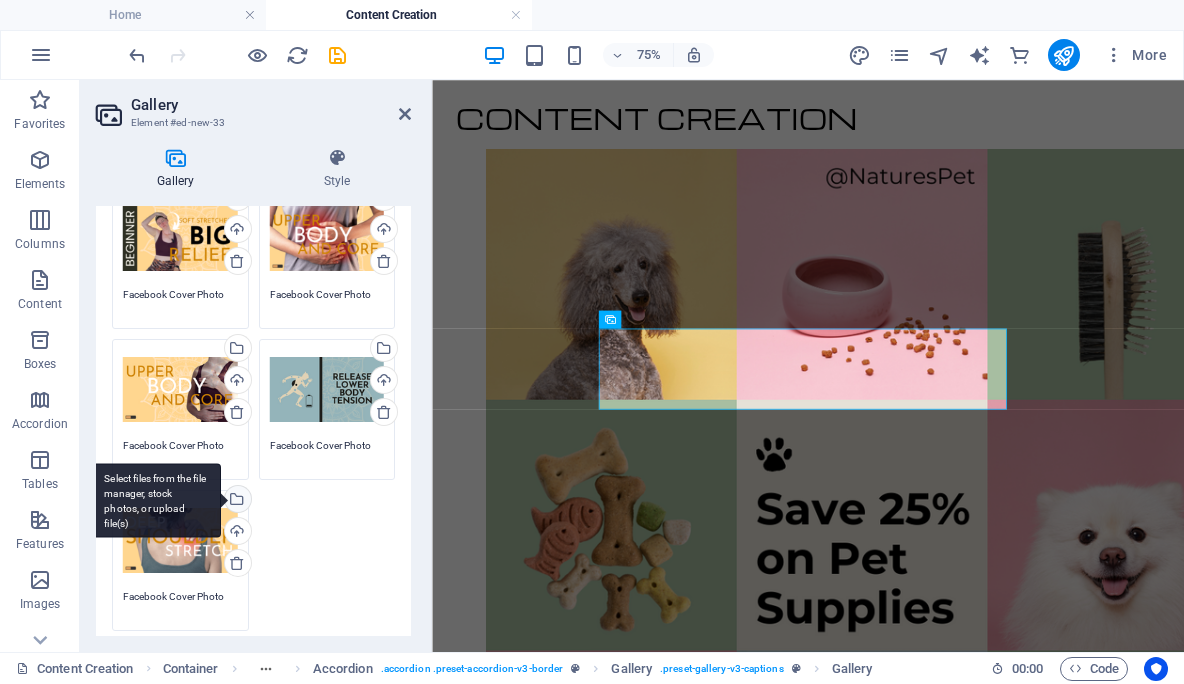 click on "Select files from the file manager, stock photos, or upload file(s)" at bounding box center [236, 501] 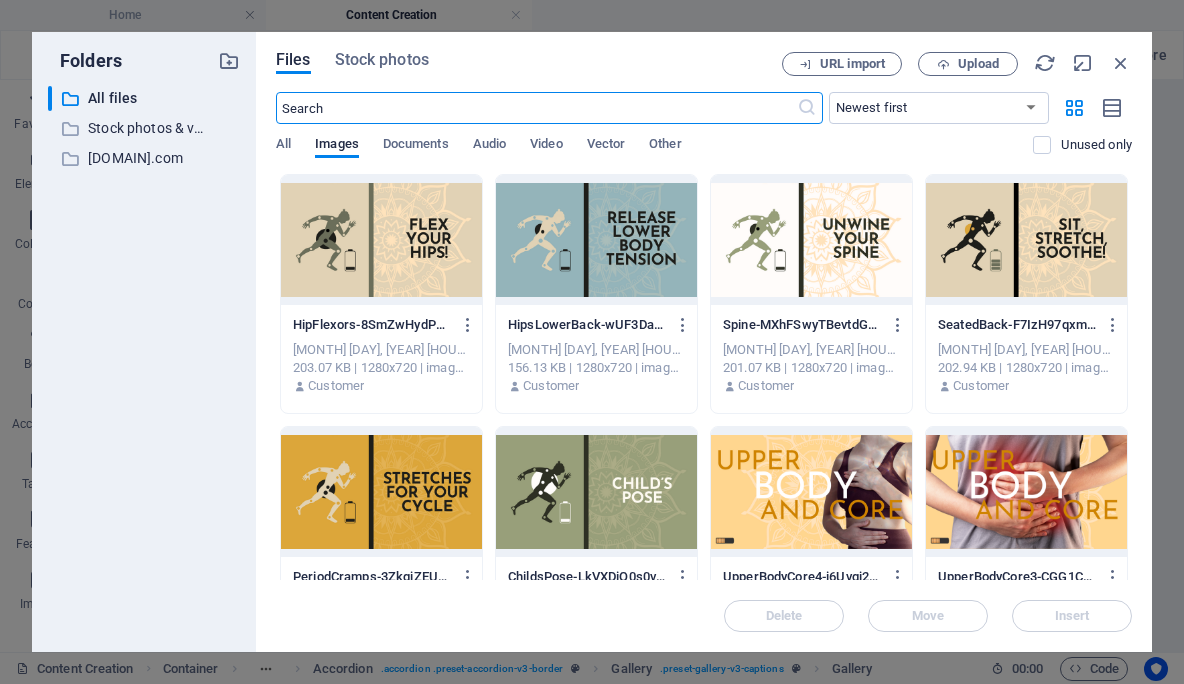 scroll, scrollTop: 201, scrollLeft: 0, axis: vertical 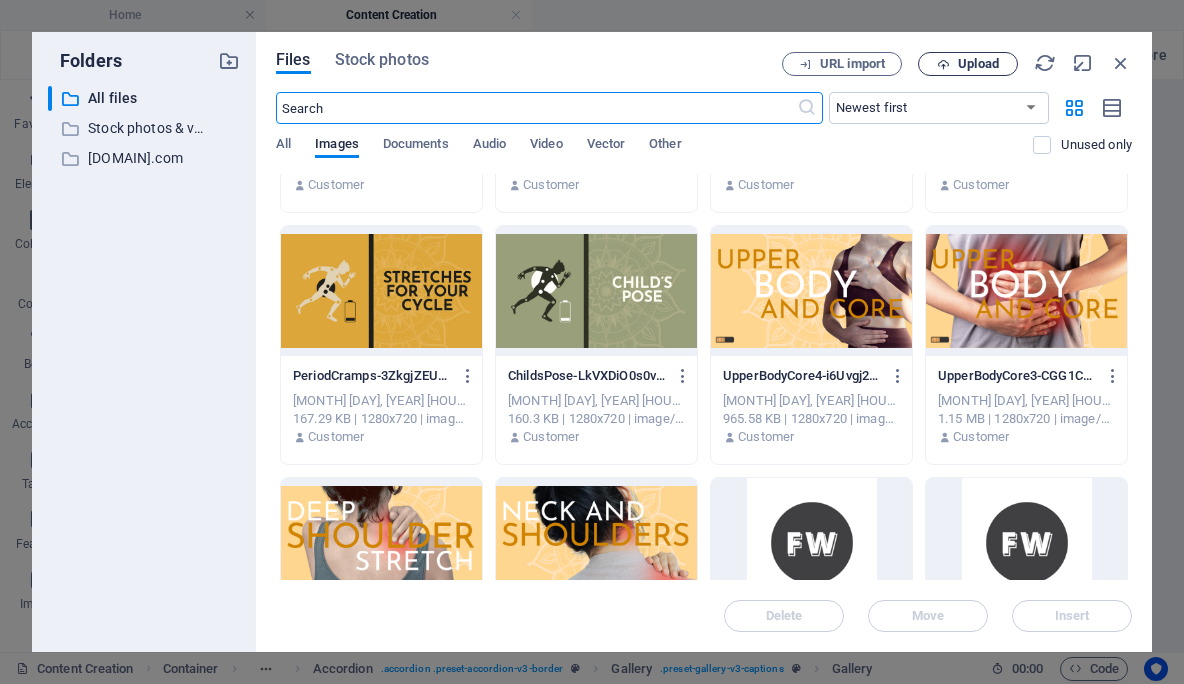 click on "Upload" at bounding box center (968, 64) 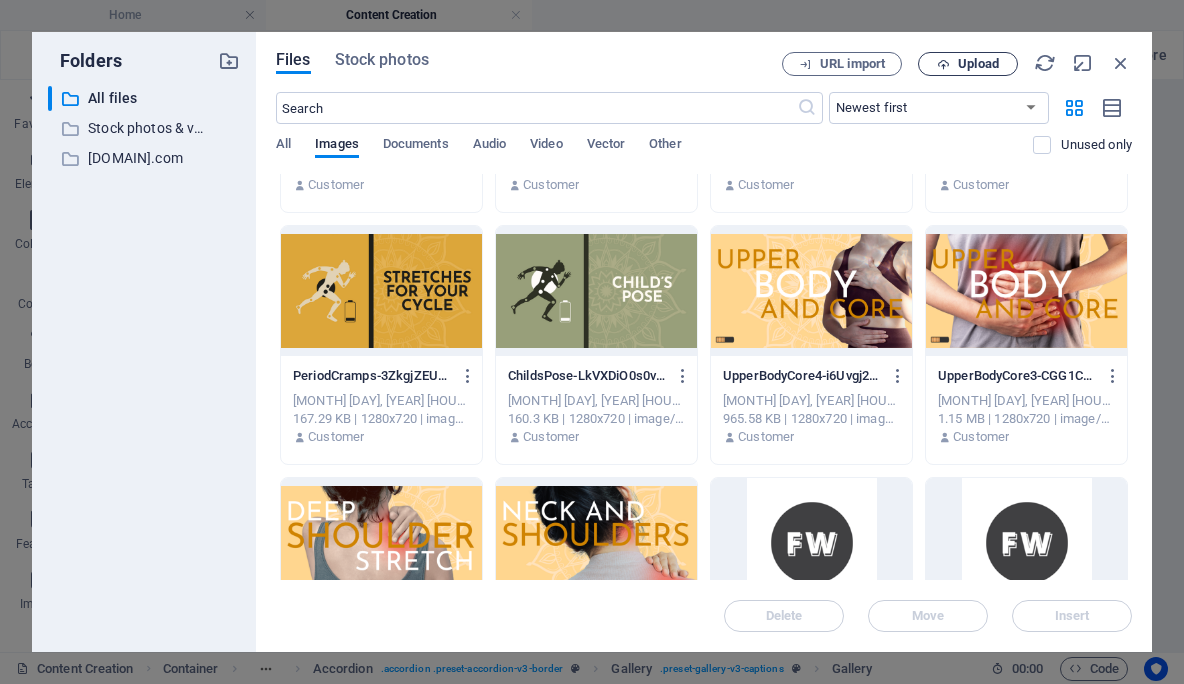 type 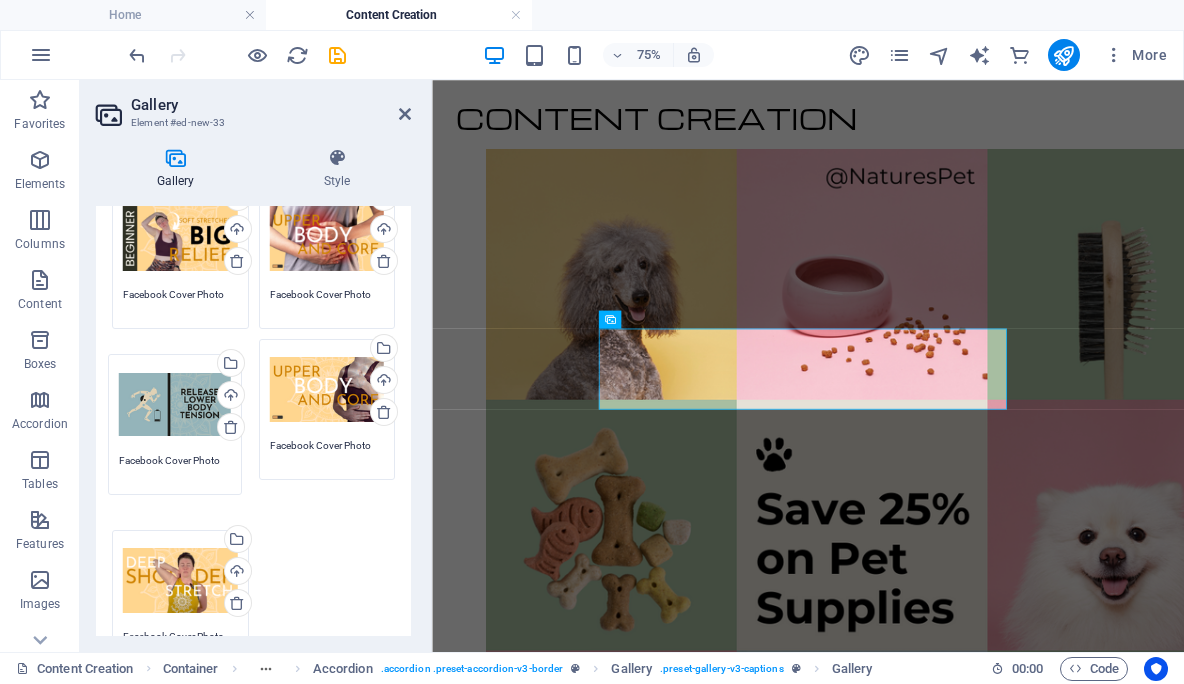 drag, startPoint x: 327, startPoint y: 398, endPoint x: 178, endPoint y: 413, distance: 149.75313 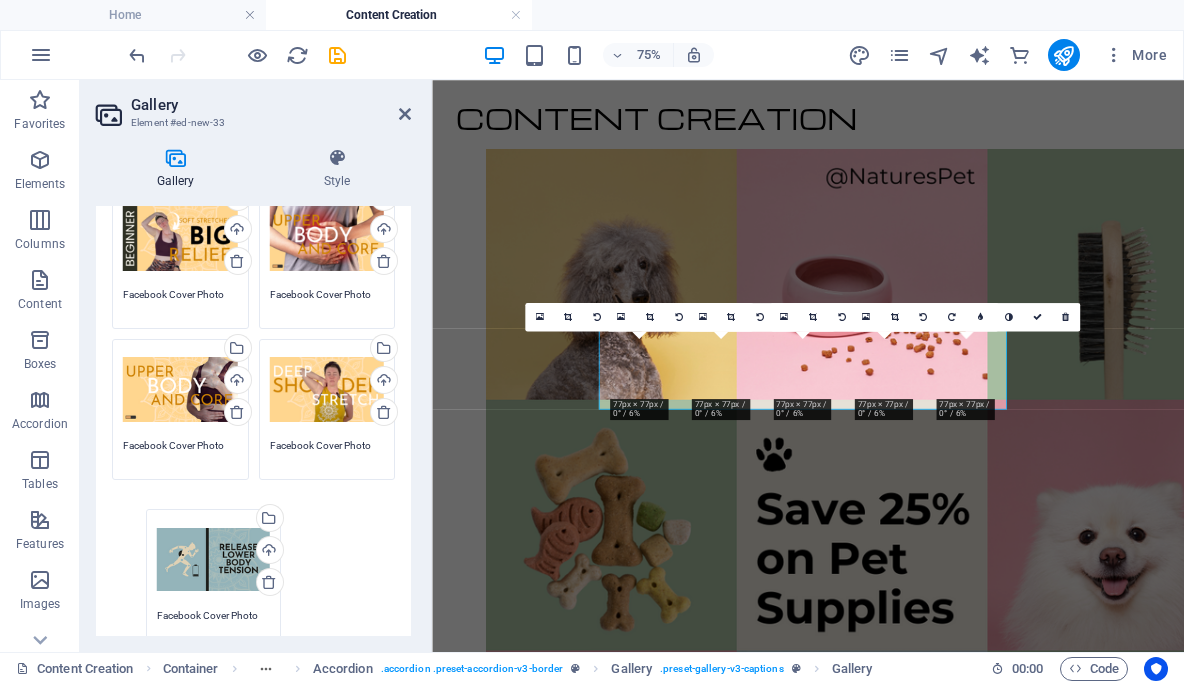 drag, startPoint x: 167, startPoint y: 422, endPoint x: 201, endPoint y: 592, distance: 173.36667 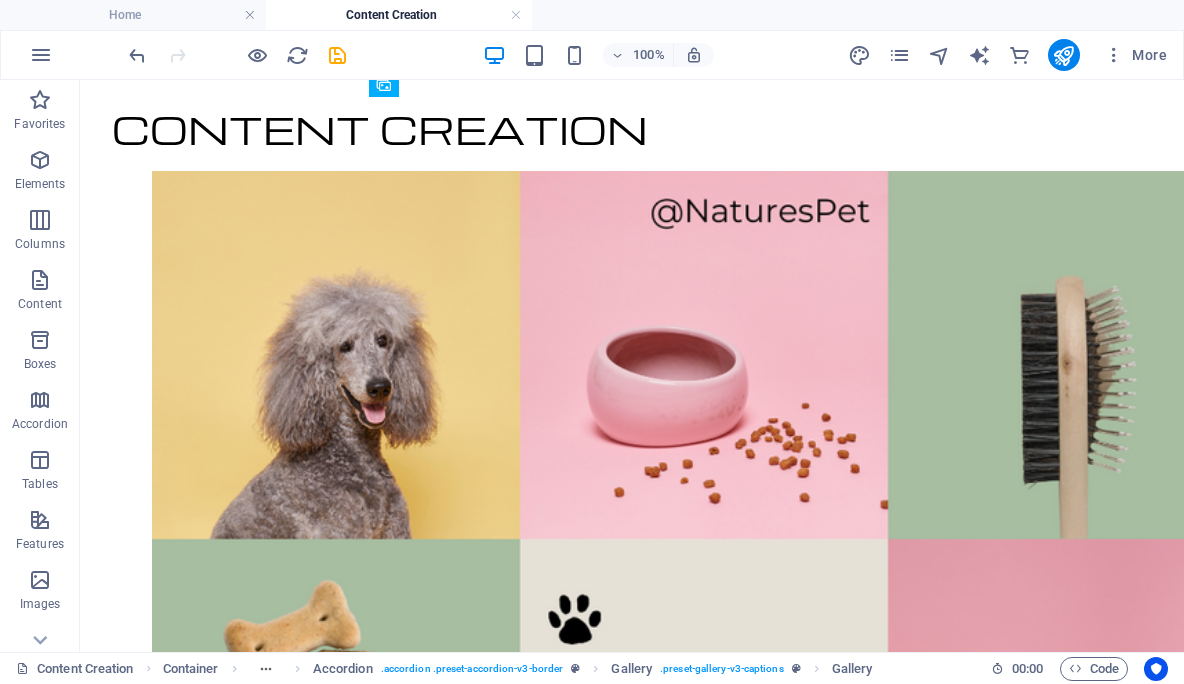 drag, startPoint x: 527, startPoint y: 373, endPoint x: 627, endPoint y: 340, distance: 105.30432 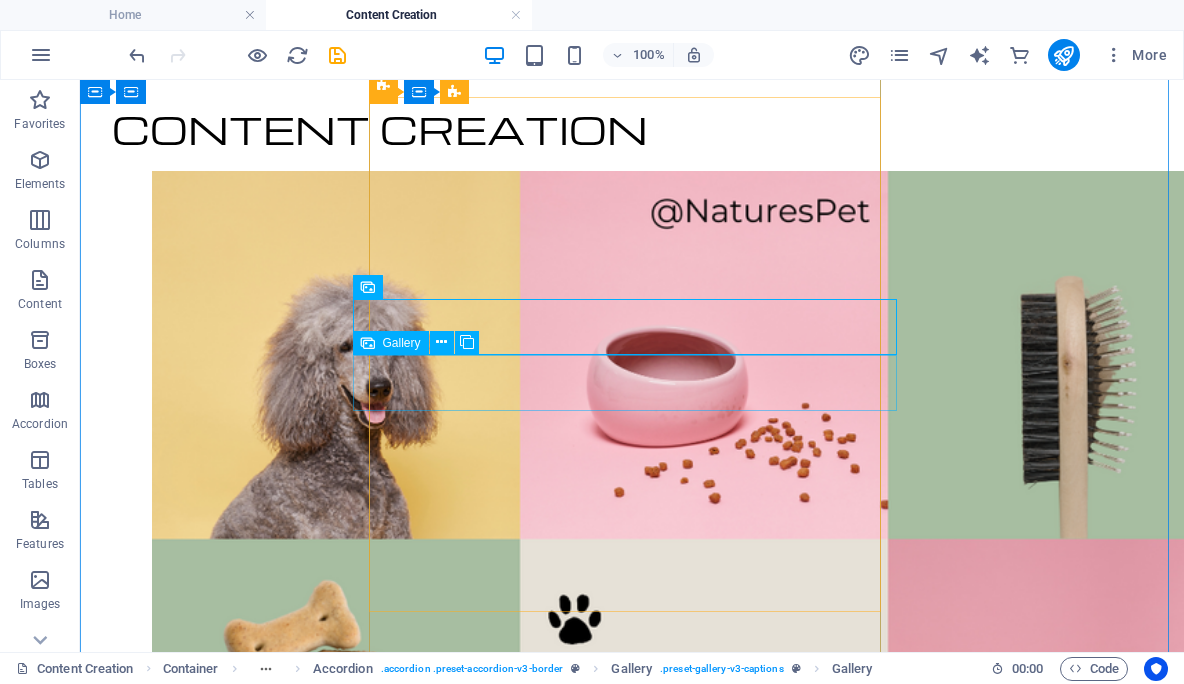 click at bounding box center [552, 14687] 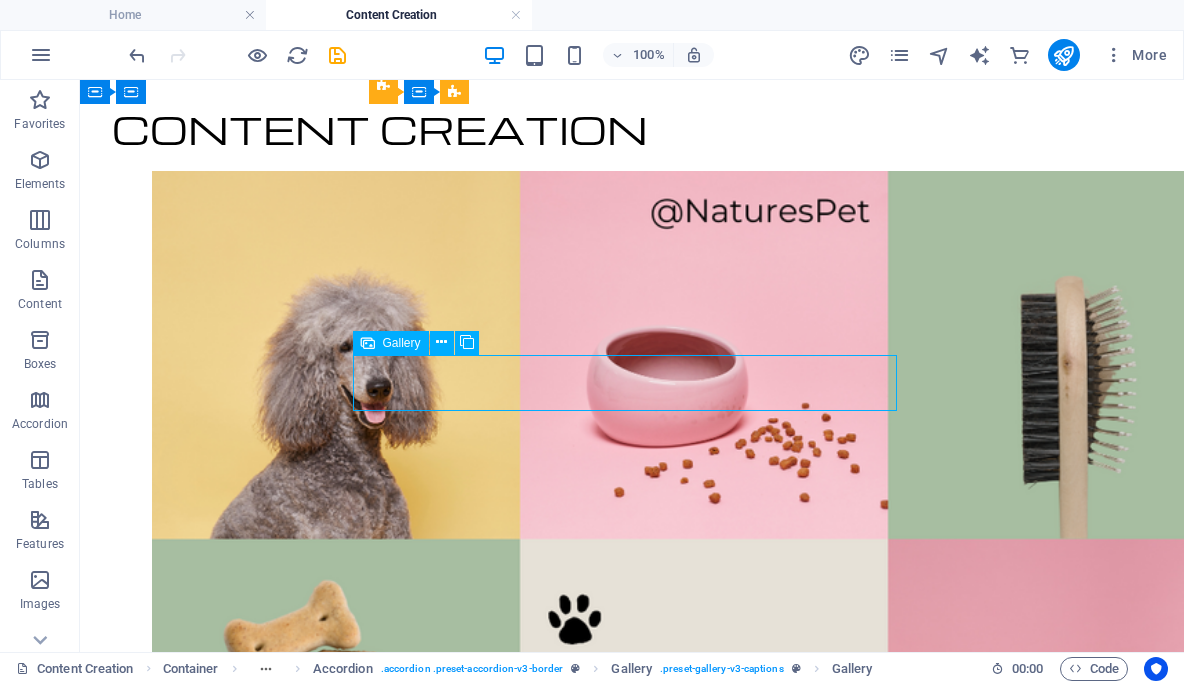 click at bounding box center [552, 14687] 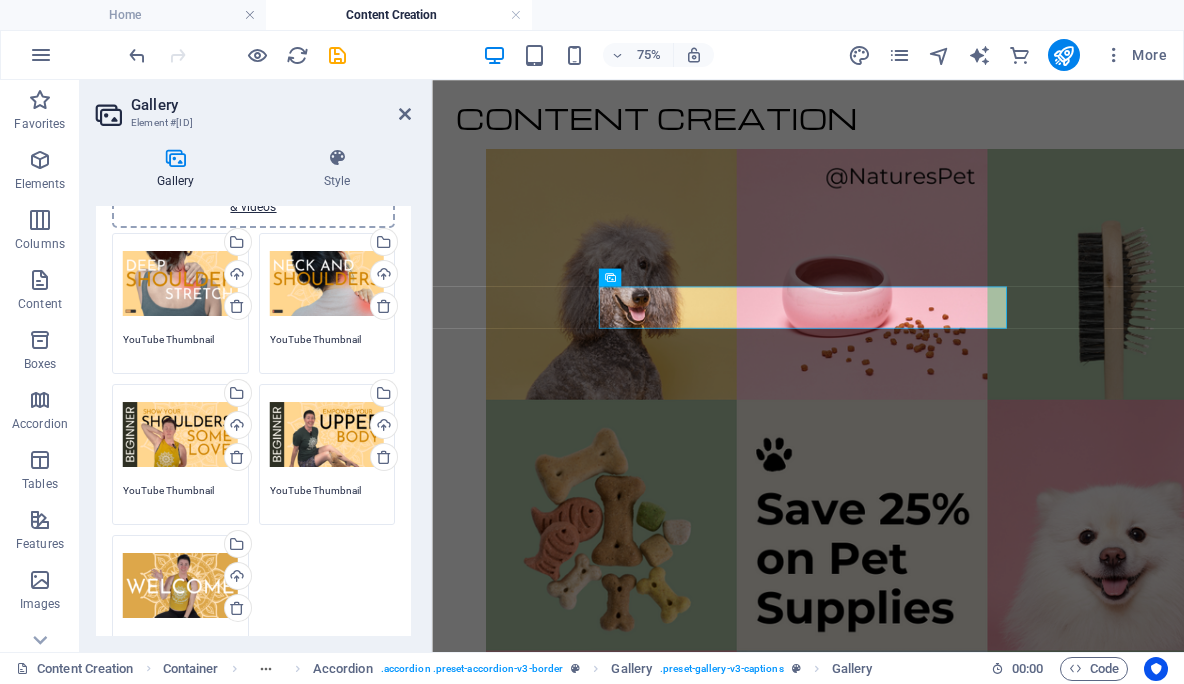 scroll, scrollTop: 114, scrollLeft: 0, axis: vertical 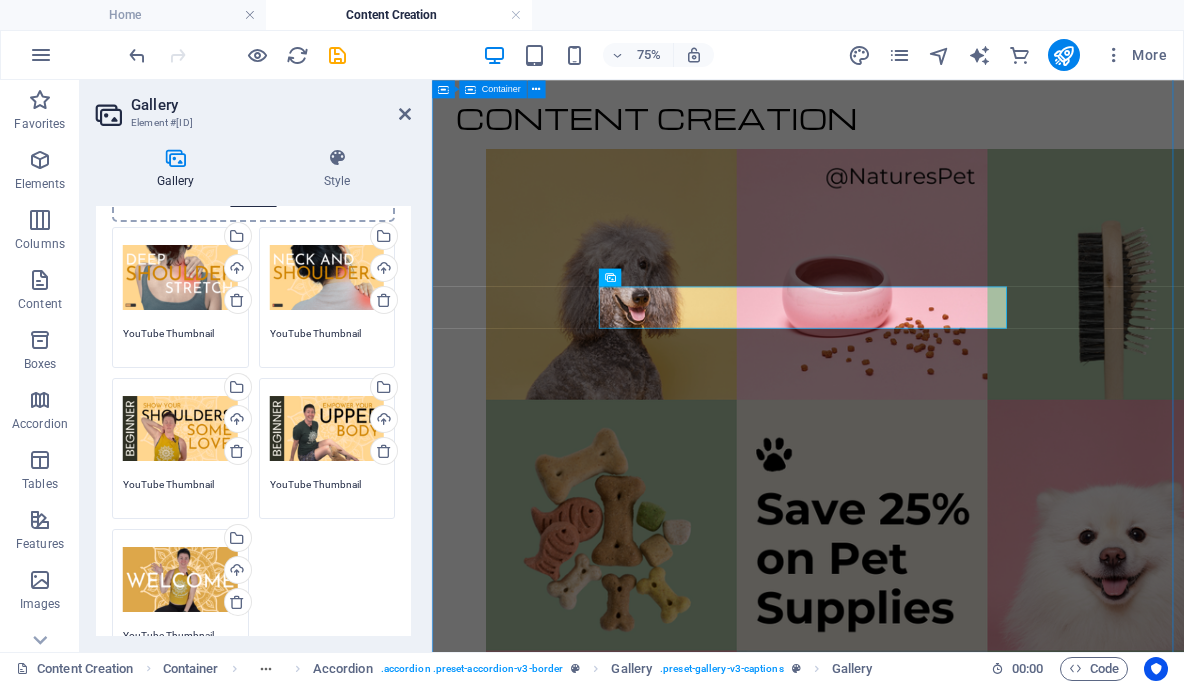 click on "CONTENT CREATION INSTRUCTIONAL DESIGN Wellness Workshop
How to Manage Digital Marketing Projects Using Agile
Compliance Training for Enterprise Teams" at bounding box center [933, 13398] 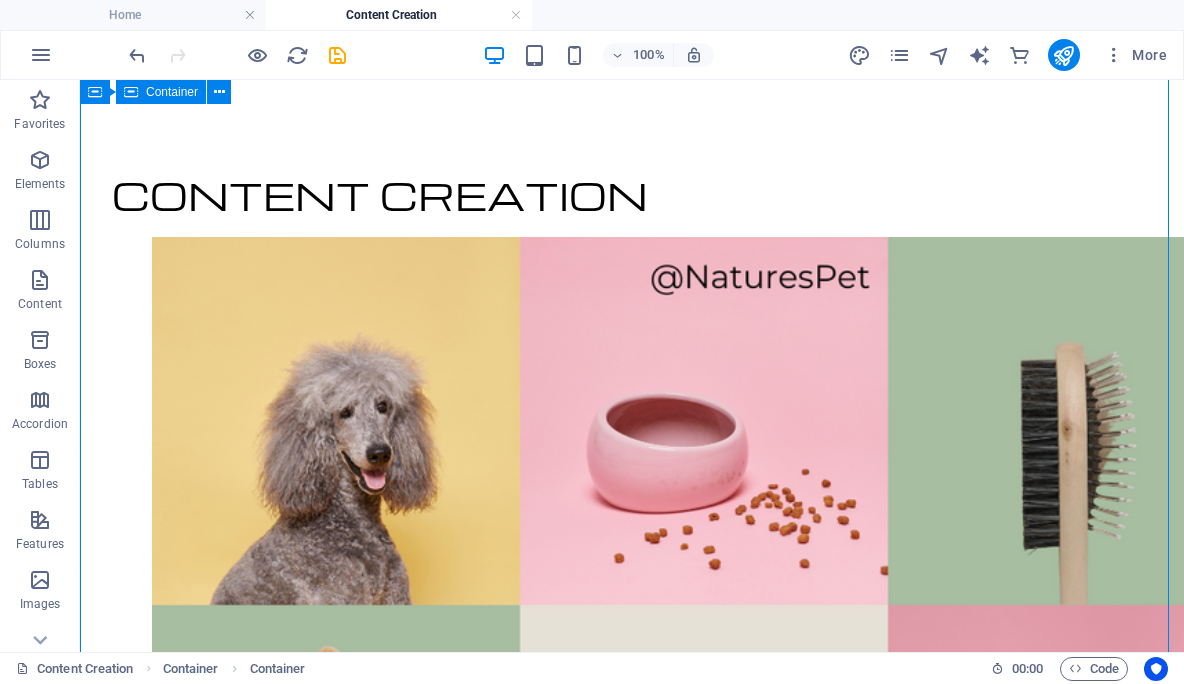 scroll, scrollTop: 151, scrollLeft: 0, axis: vertical 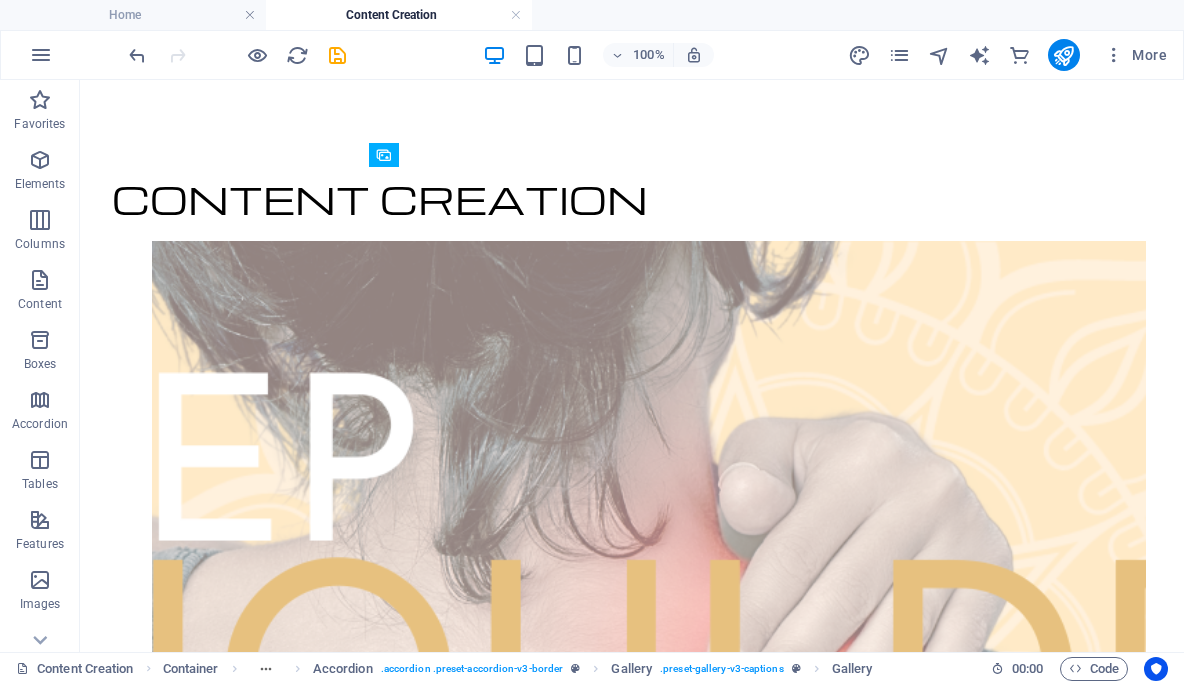 drag, startPoint x: 554, startPoint y: 459, endPoint x: 592, endPoint y: 219, distance: 242.98972 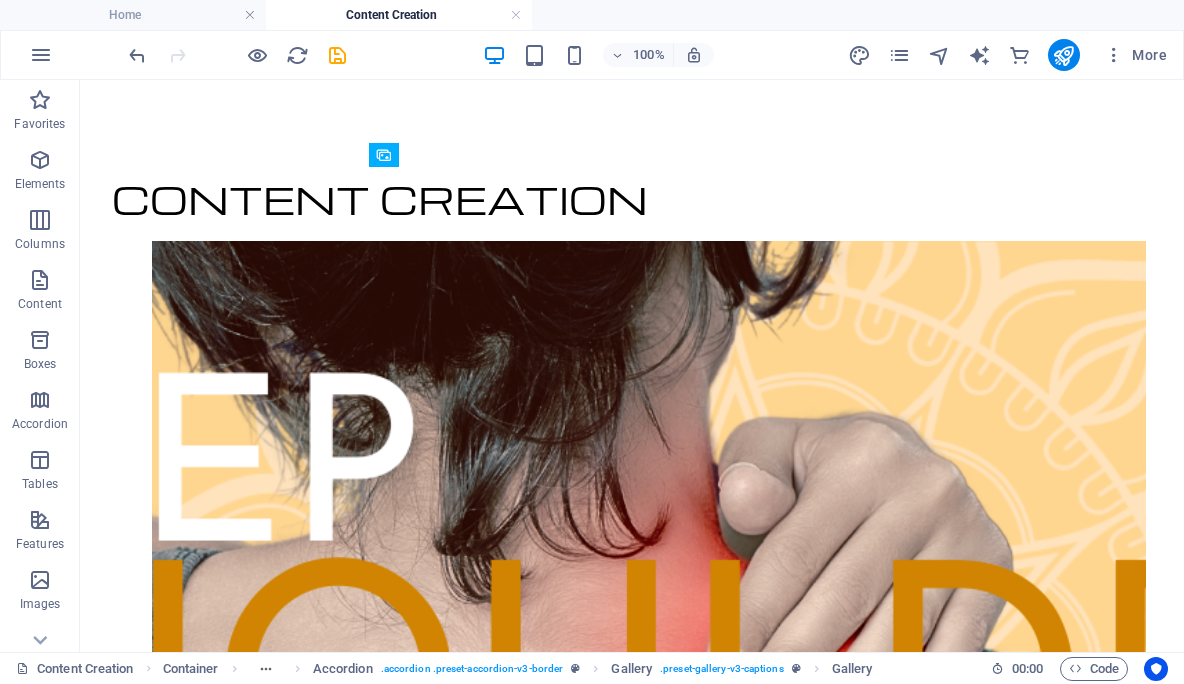 drag, startPoint x: 552, startPoint y: 546, endPoint x: 563, endPoint y: 260, distance: 286.21146 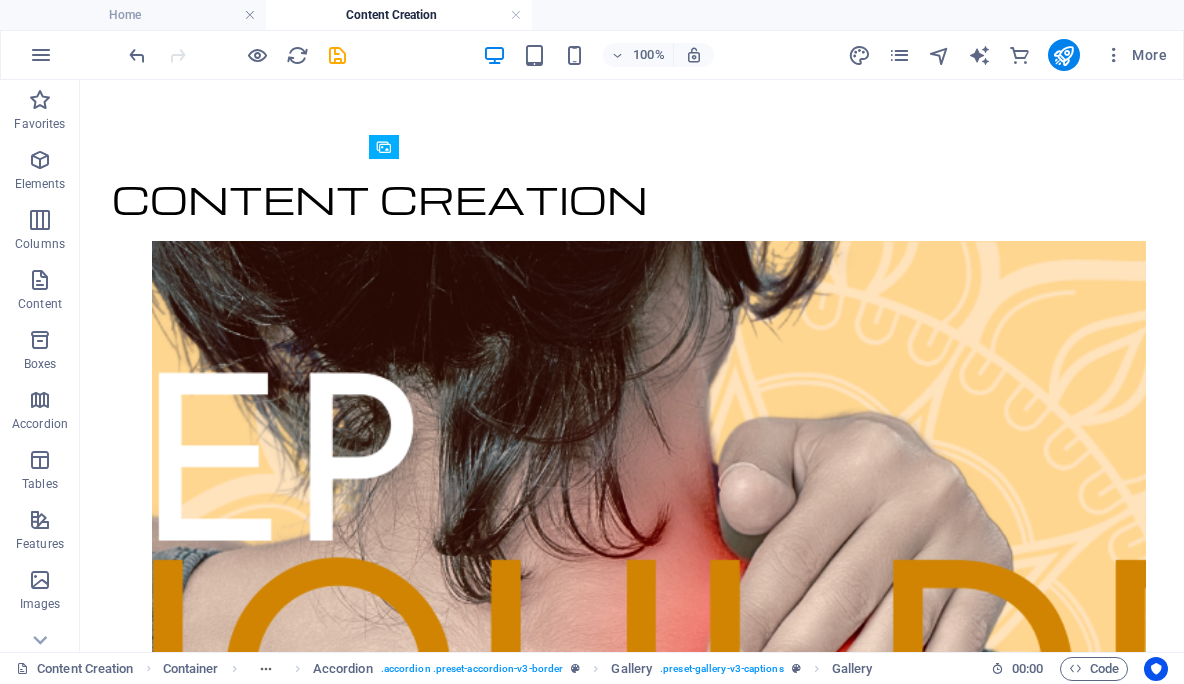 scroll, scrollTop: 159, scrollLeft: 0, axis: vertical 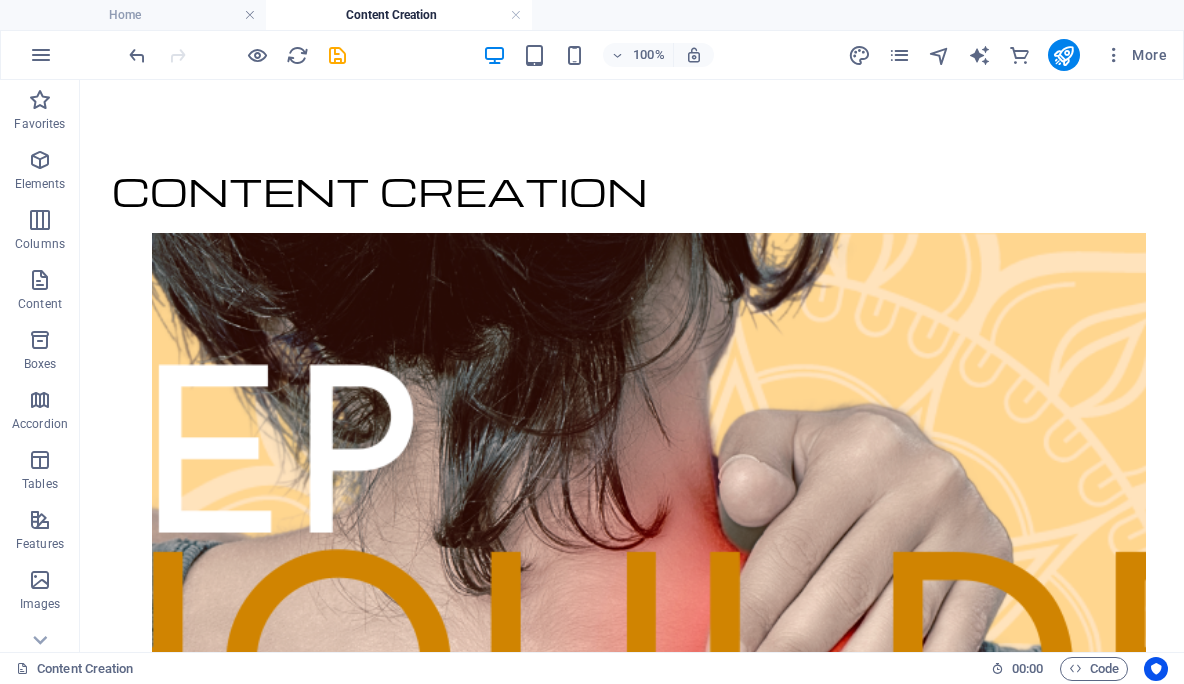 drag, startPoint x: 518, startPoint y: 632, endPoint x: 521, endPoint y: 363, distance: 269.01672 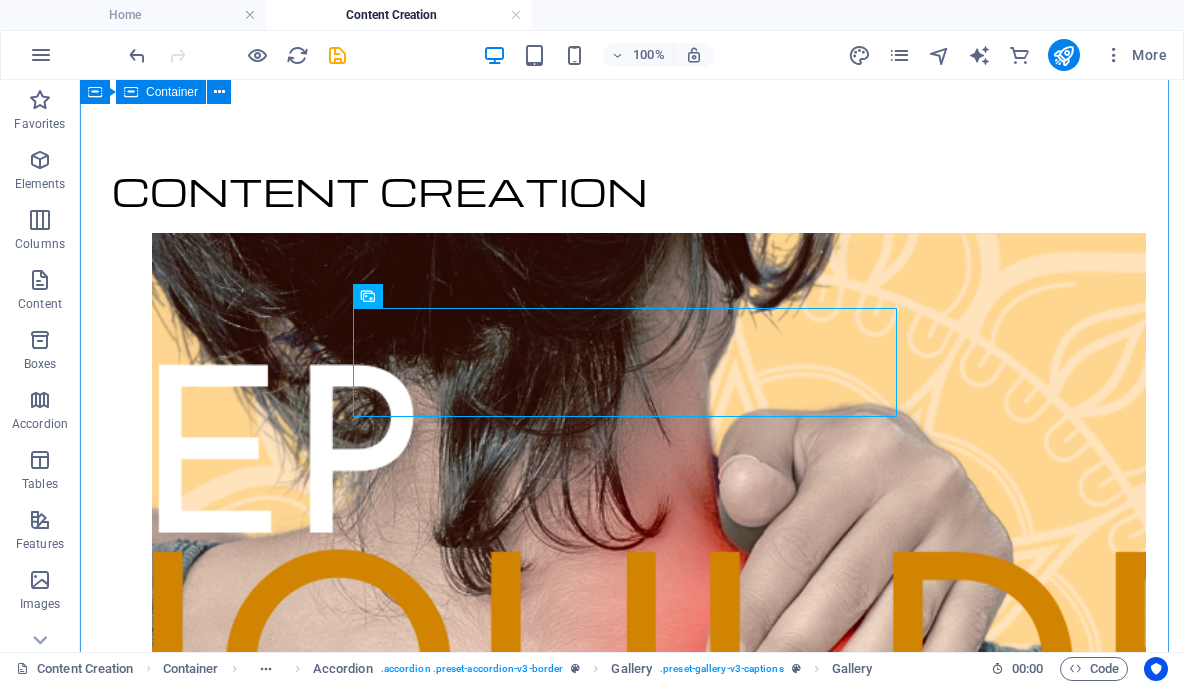 click on "CONTENT CREATION INSTRUCTIONAL DESIGN Wellness Workshop
How to Manage Digital Marketing Projects Using Agile
Compliance Training for Enterprise Teams" at bounding box center (632, 14718) 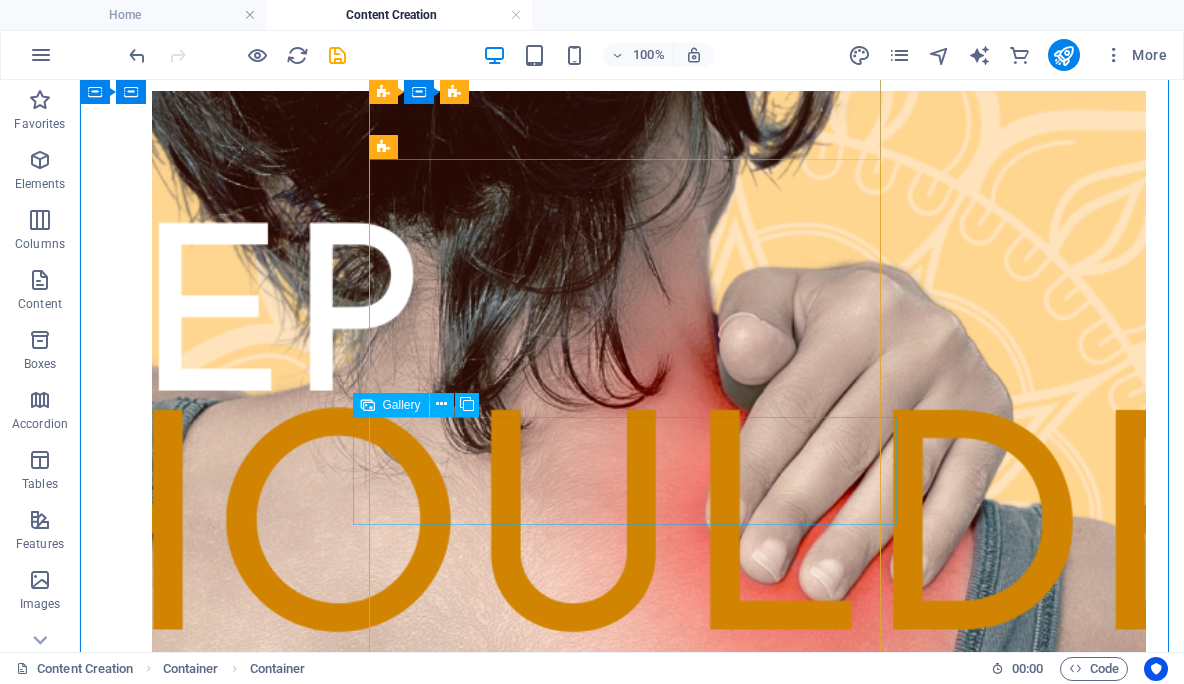 scroll, scrollTop: 394, scrollLeft: 0, axis: vertical 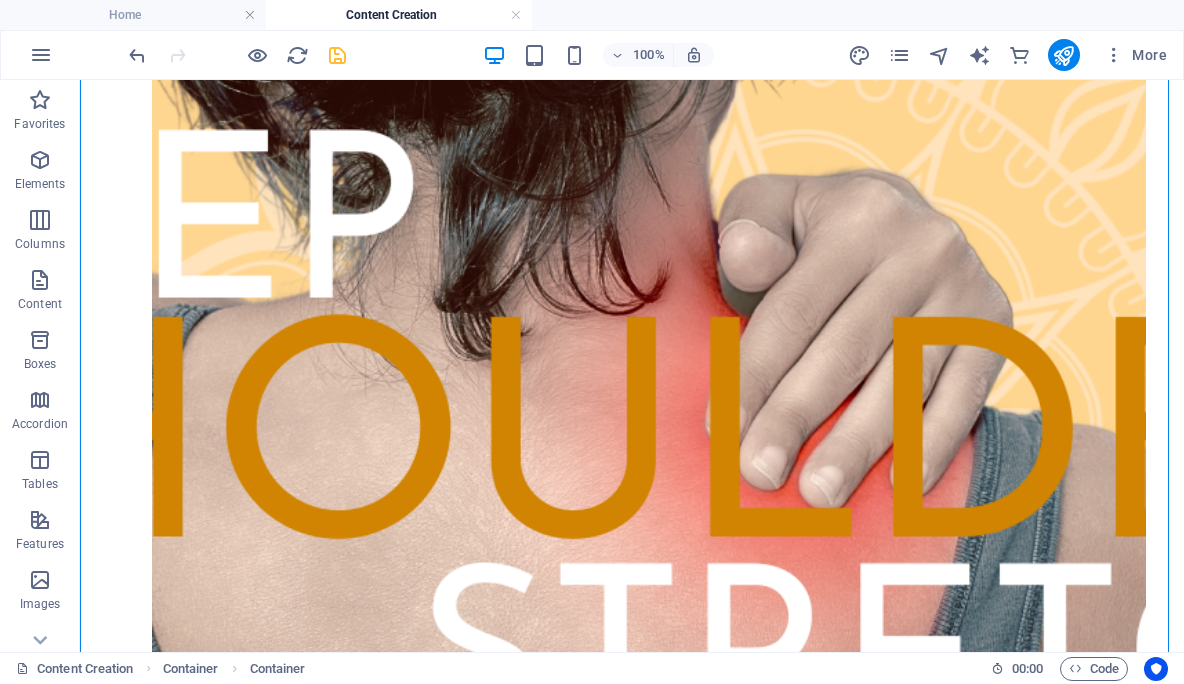 click at bounding box center (337, 55) 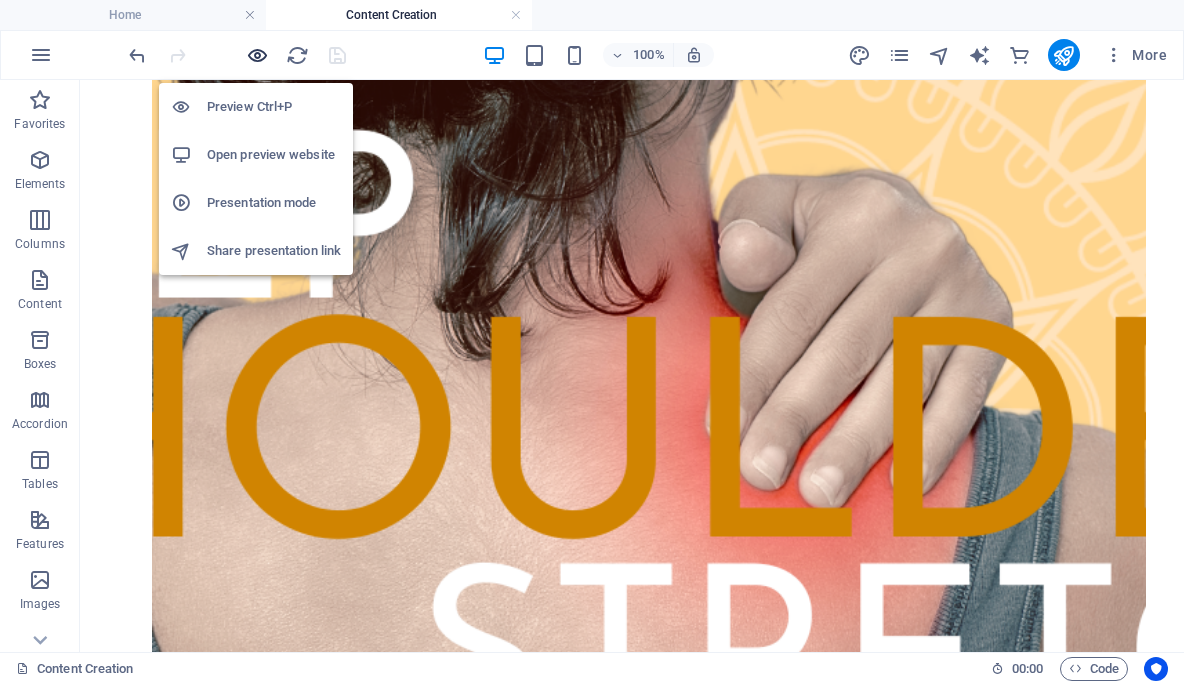 click at bounding box center [257, 55] 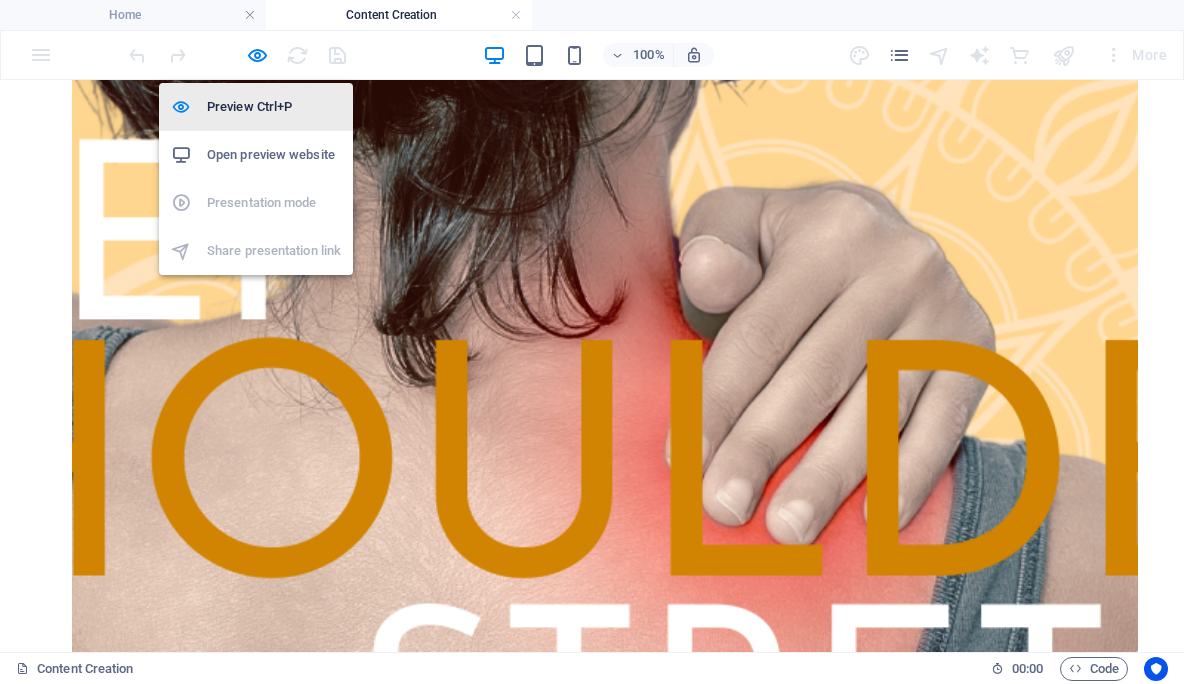 click on "Preview Ctrl+P" at bounding box center (274, 107) 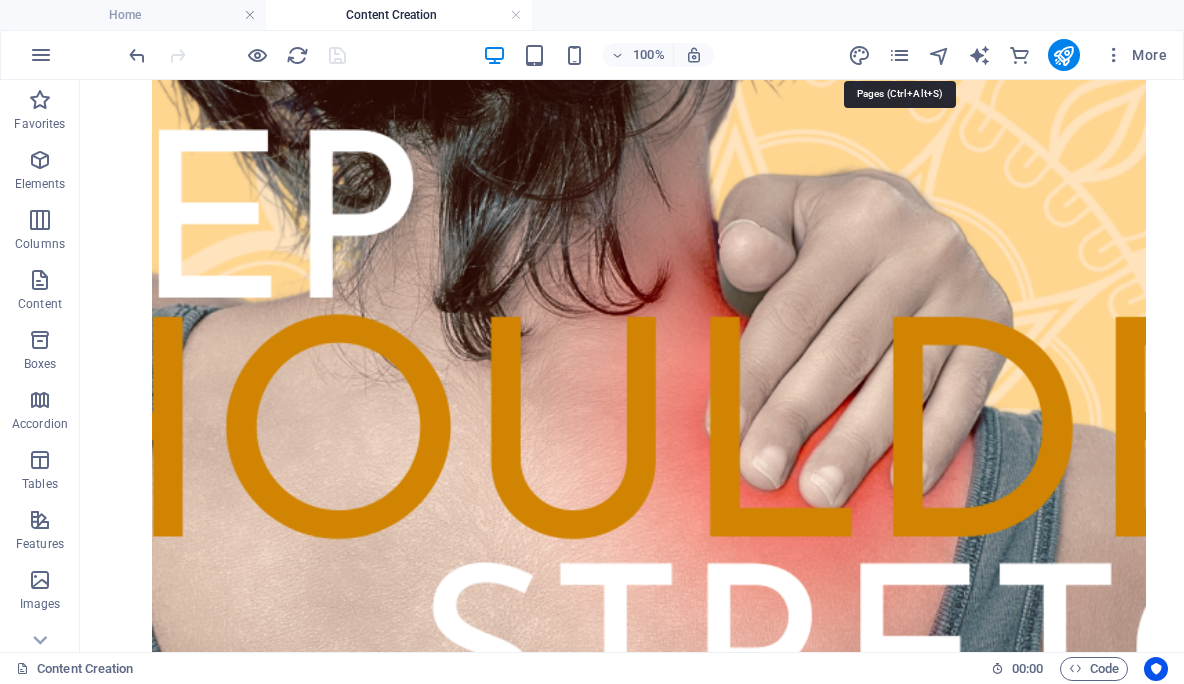 click on "CONTENT CREATION INSTRUCTIONAL DESIGN Wellness Workshop
How to Manage Digital Marketing Projects Using Agile
Compliance Training for Enterprise Teams" at bounding box center [632, 14483] 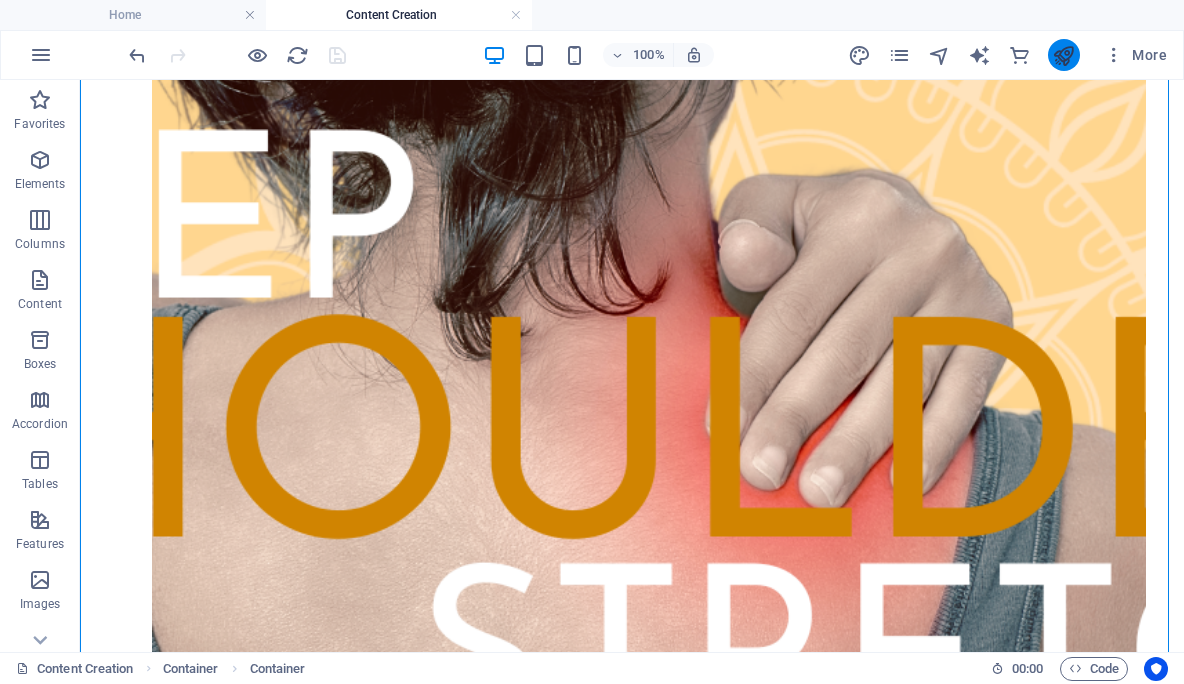 click at bounding box center (1064, 55) 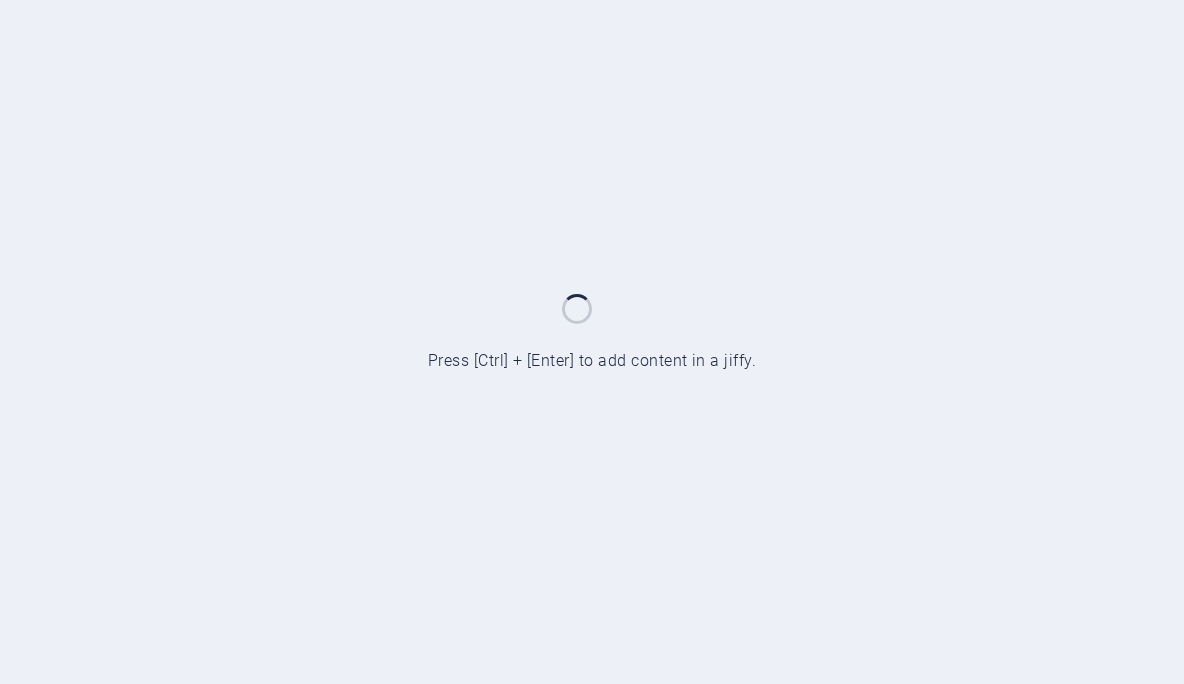 scroll, scrollTop: 0, scrollLeft: 0, axis: both 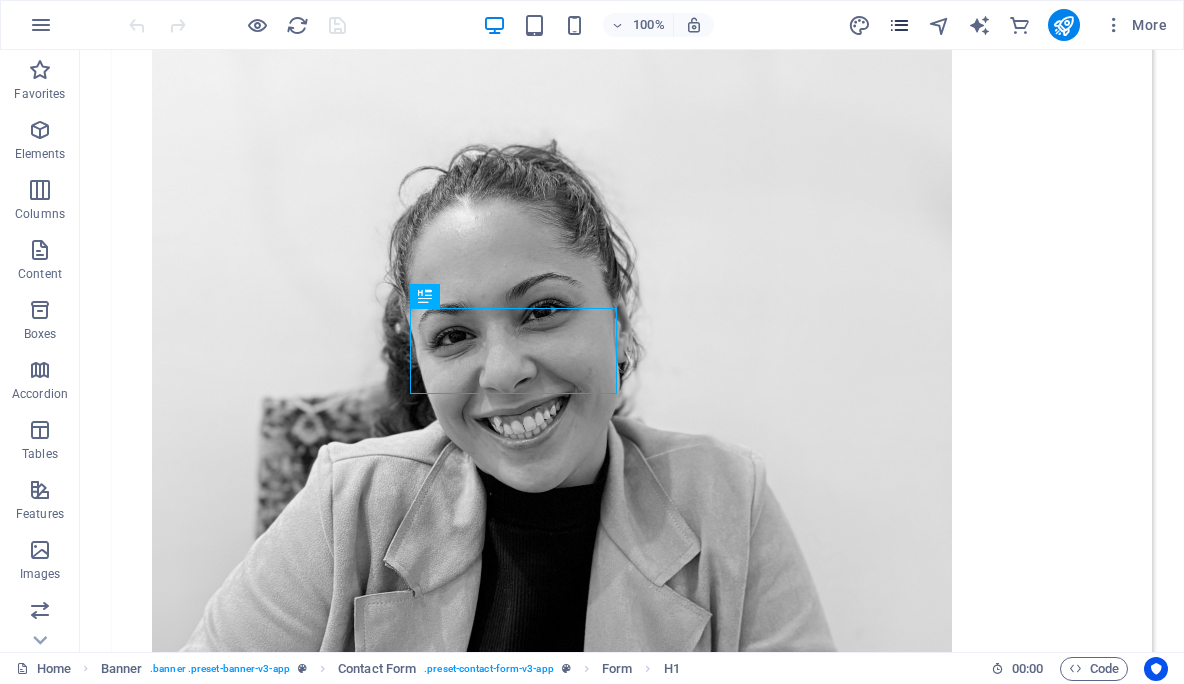 click at bounding box center [899, 25] 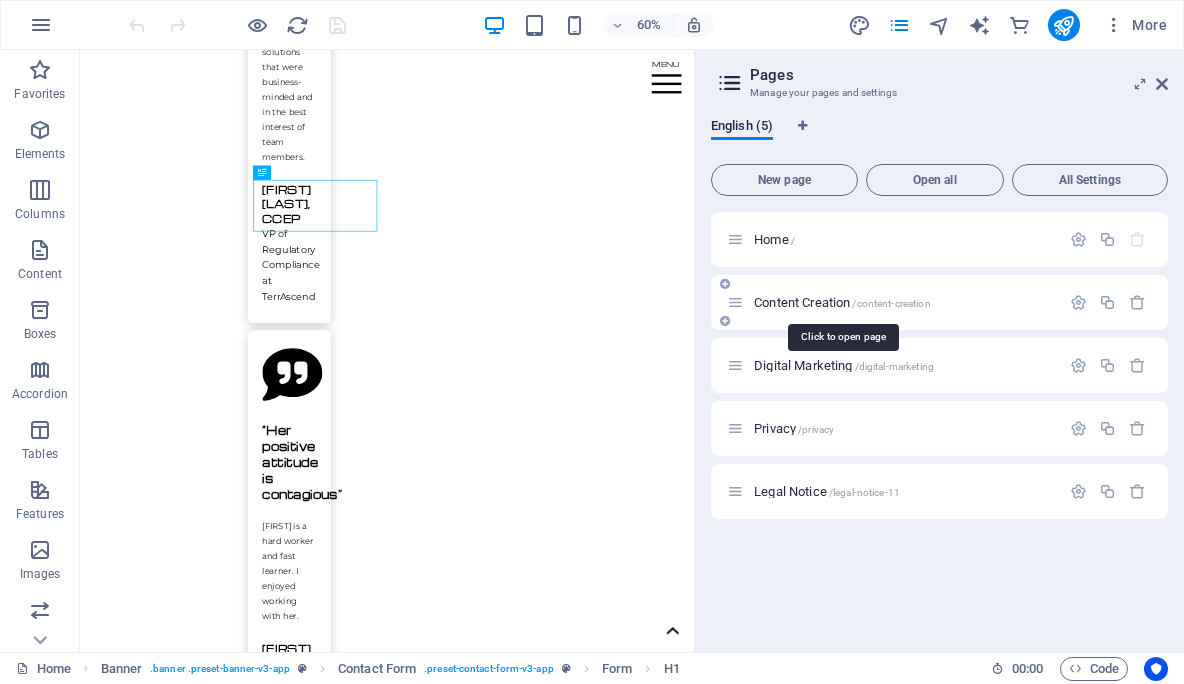 click on "Content Creation /content-creation" at bounding box center (842, 302) 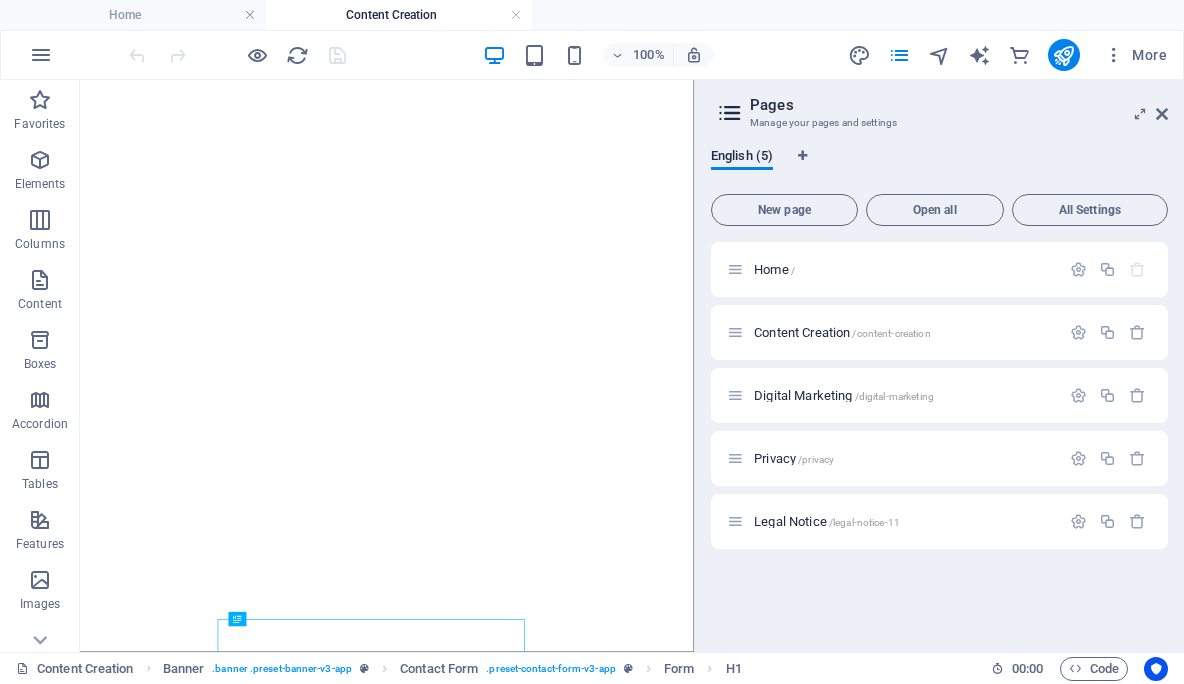 click on "More" at bounding box center (1135, 55) 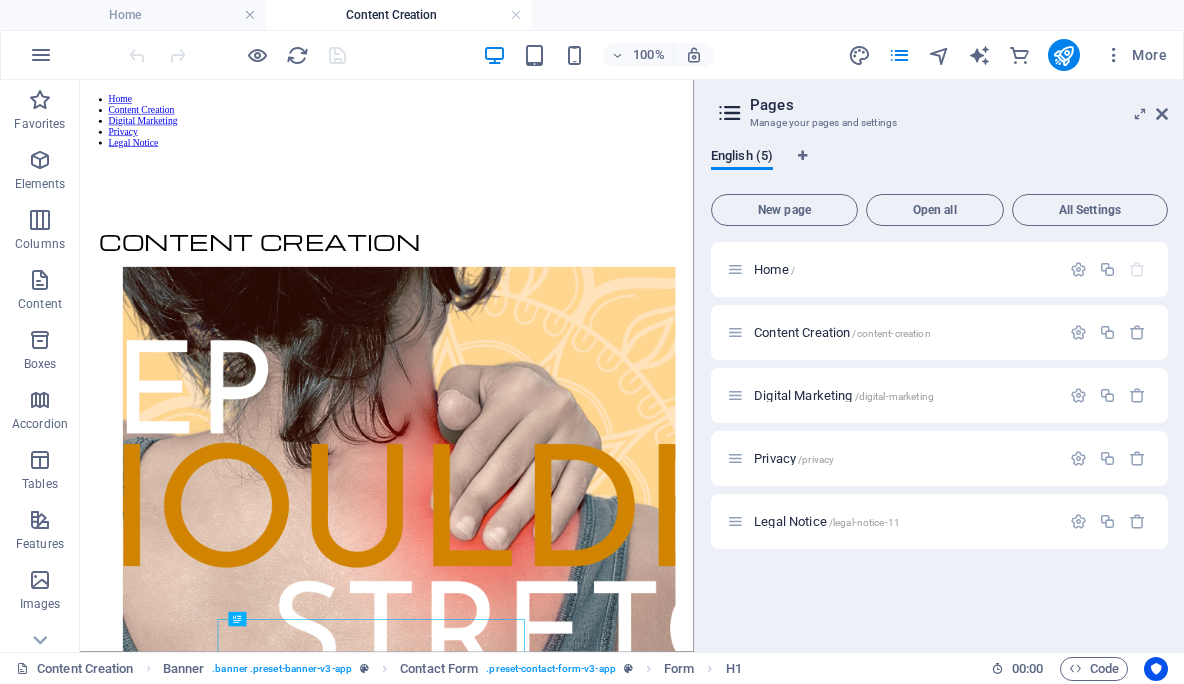 scroll, scrollTop: 0, scrollLeft: 0, axis: both 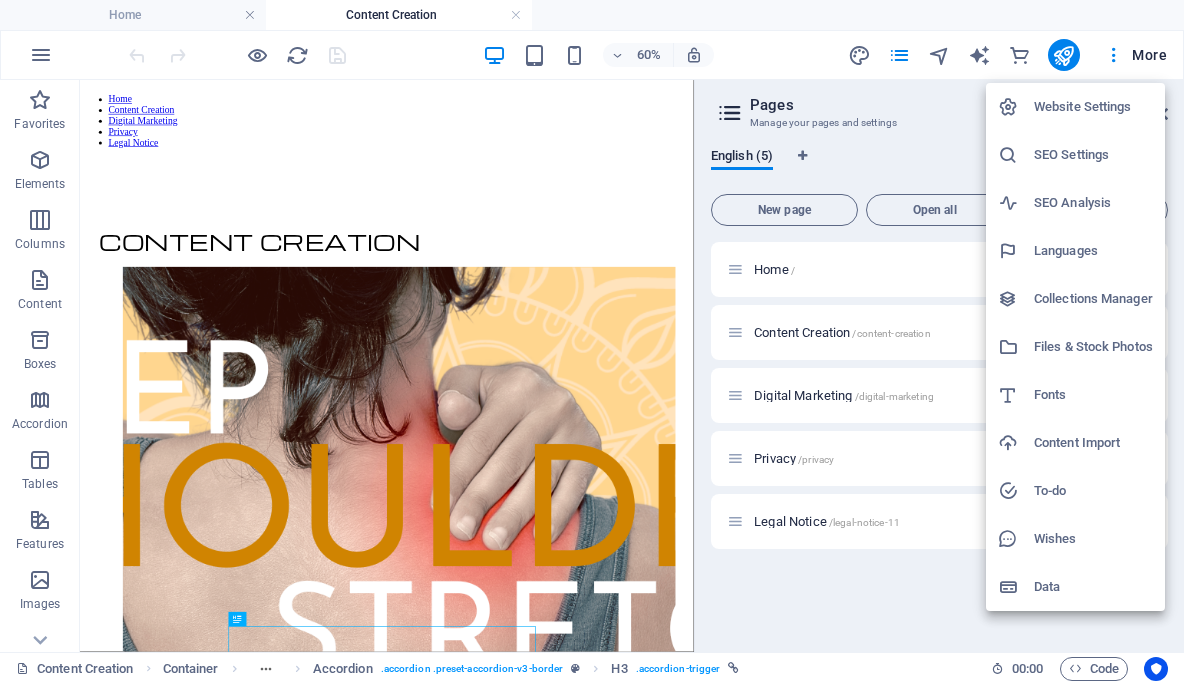 click at bounding box center (592, 342) 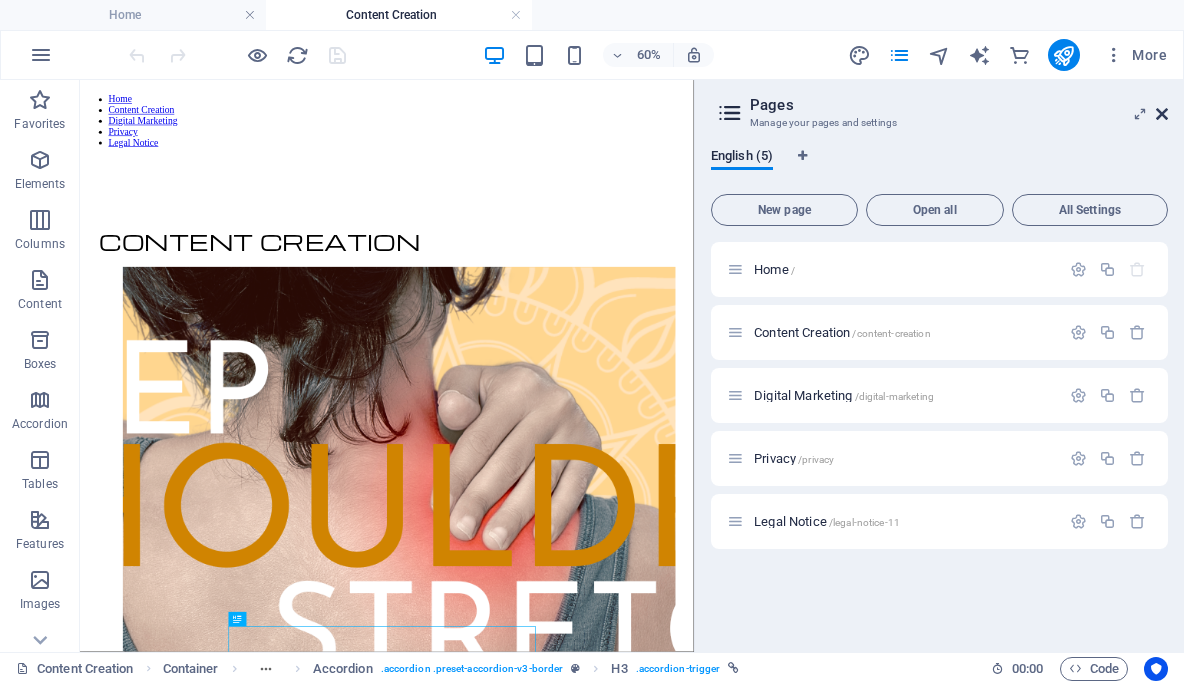 click at bounding box center [1162, 114] 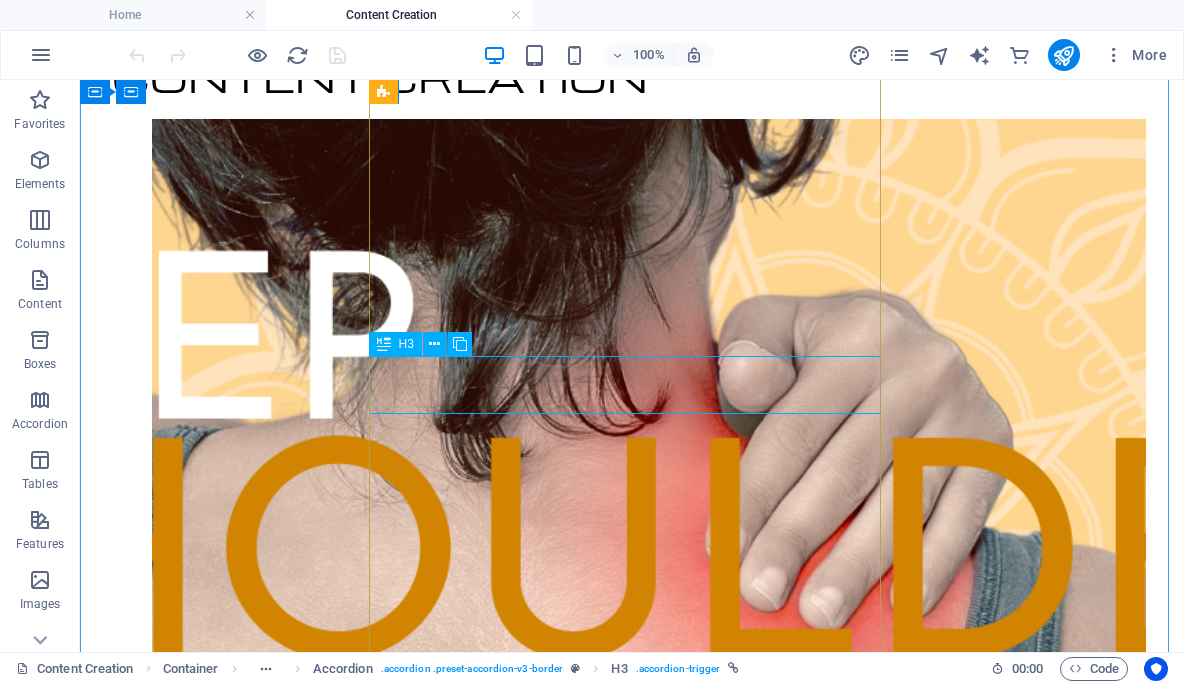 scroll, scrollTop: 0, scrollLeft: 0, axis: both 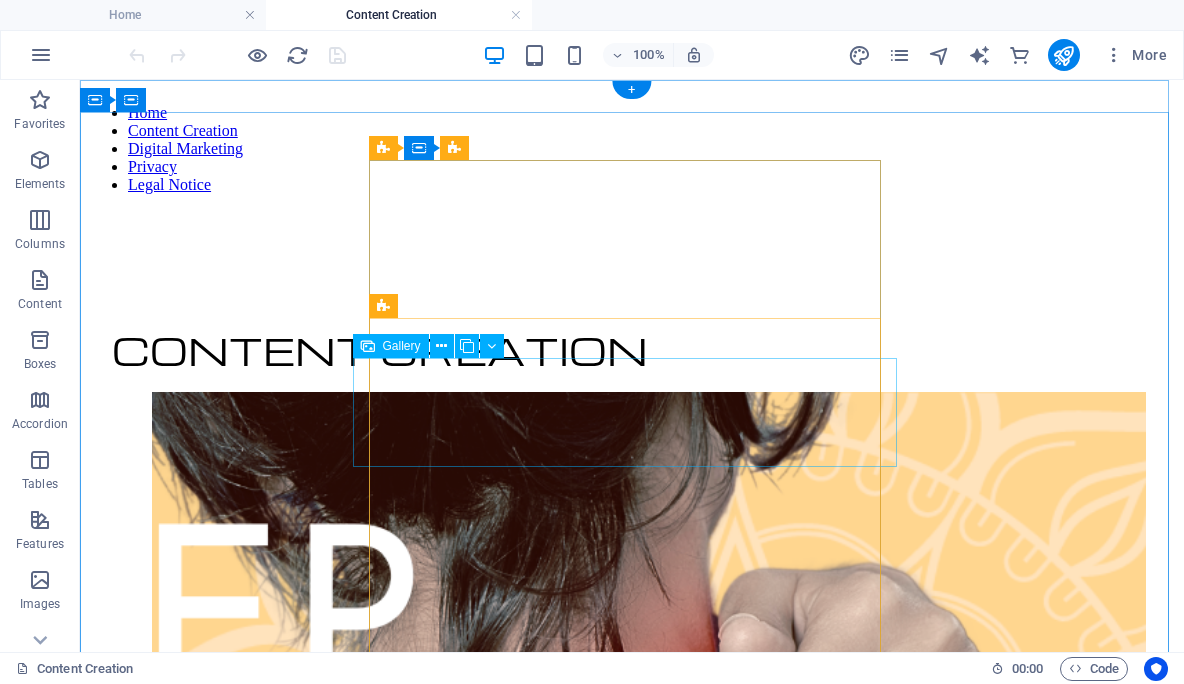 click at bounding box center [632, 7874] 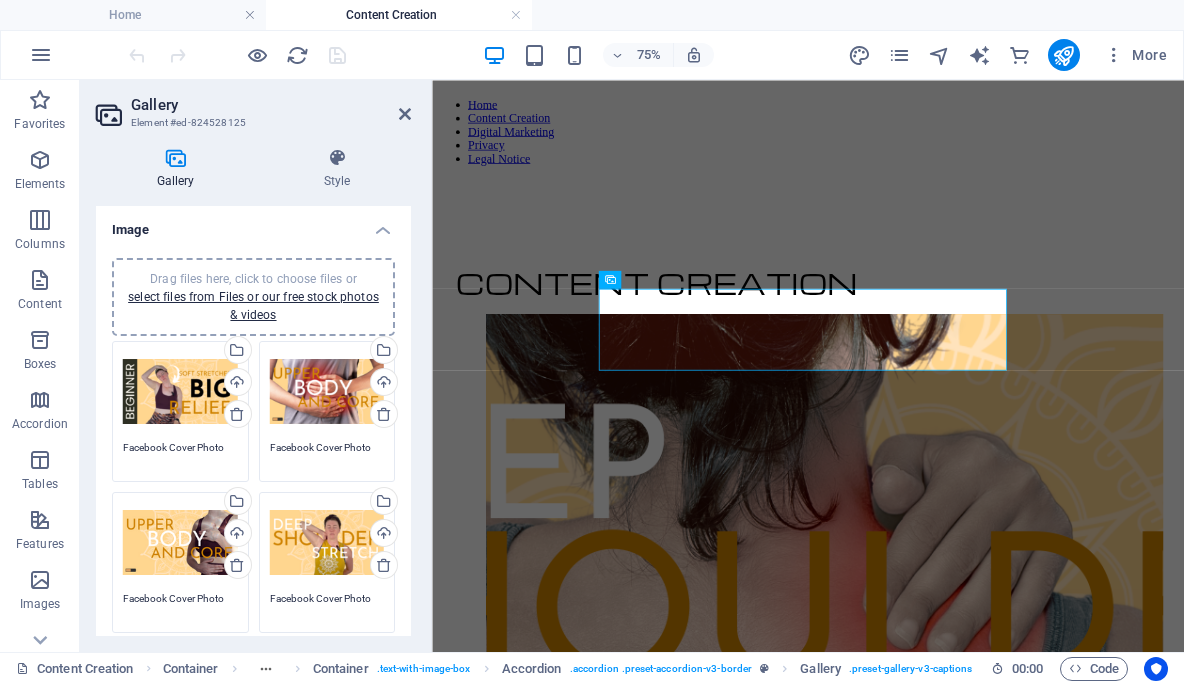 click on "Facebook Cover Photo" at bounding box center (180, 455) 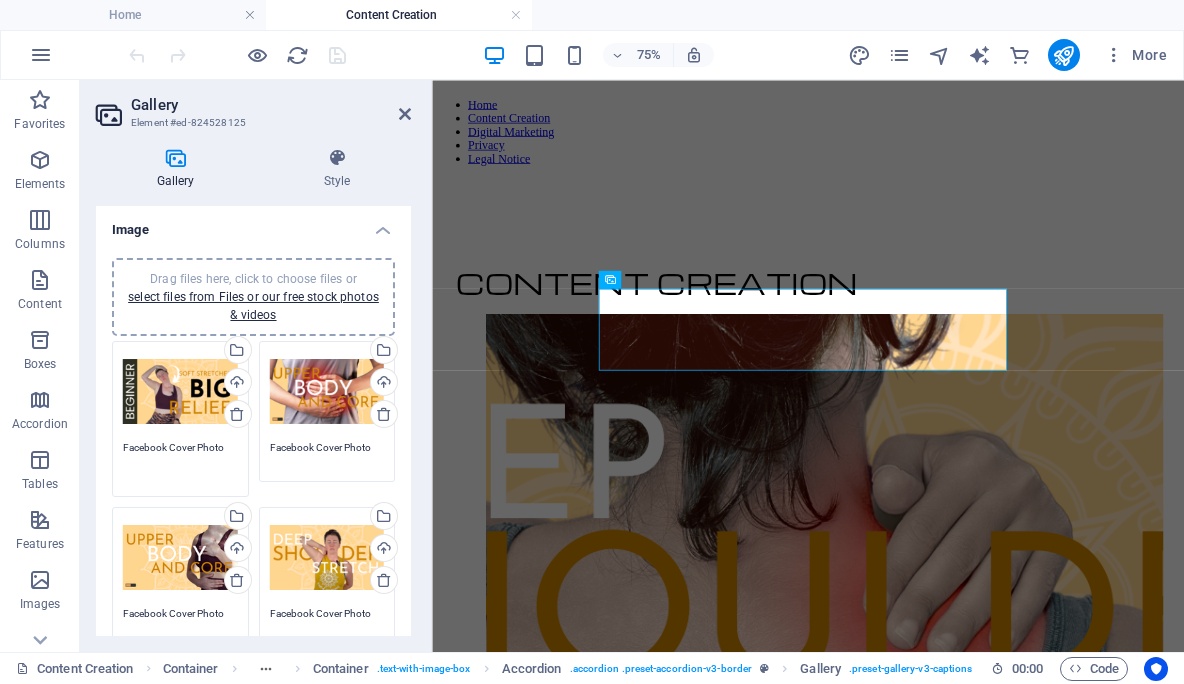 click on "Facebook Cover Photo" at bounding box center (180, 462) 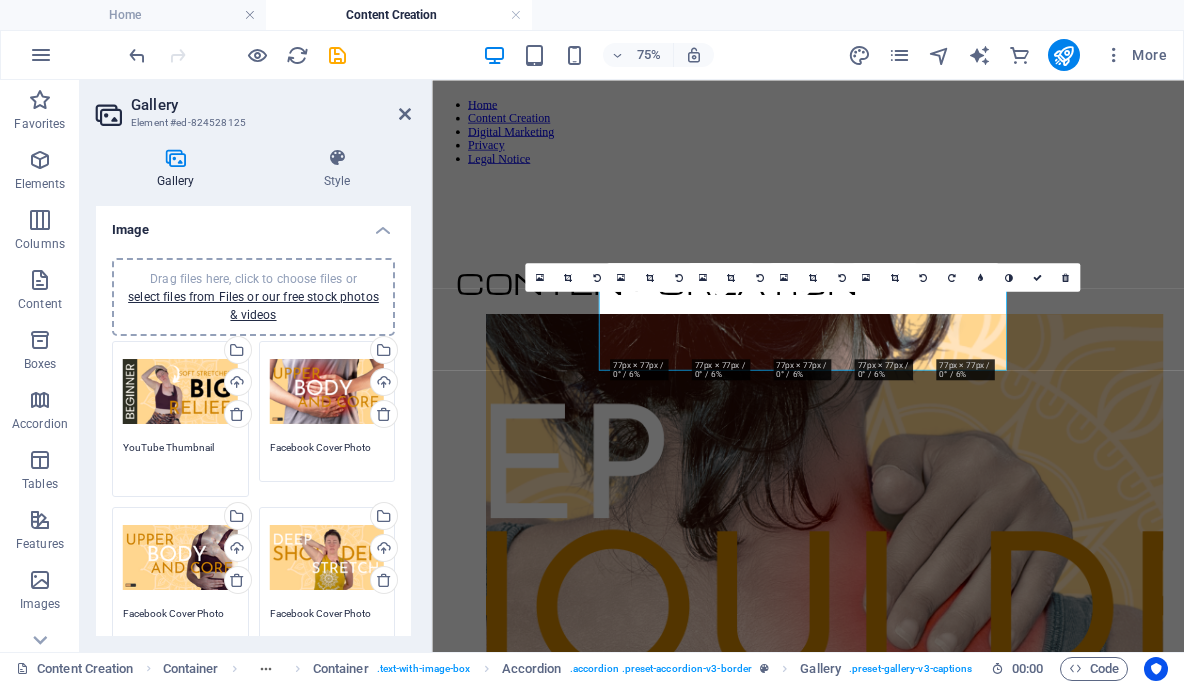 click on "YouTube Thumbnail" at bounding box center [180, 462] 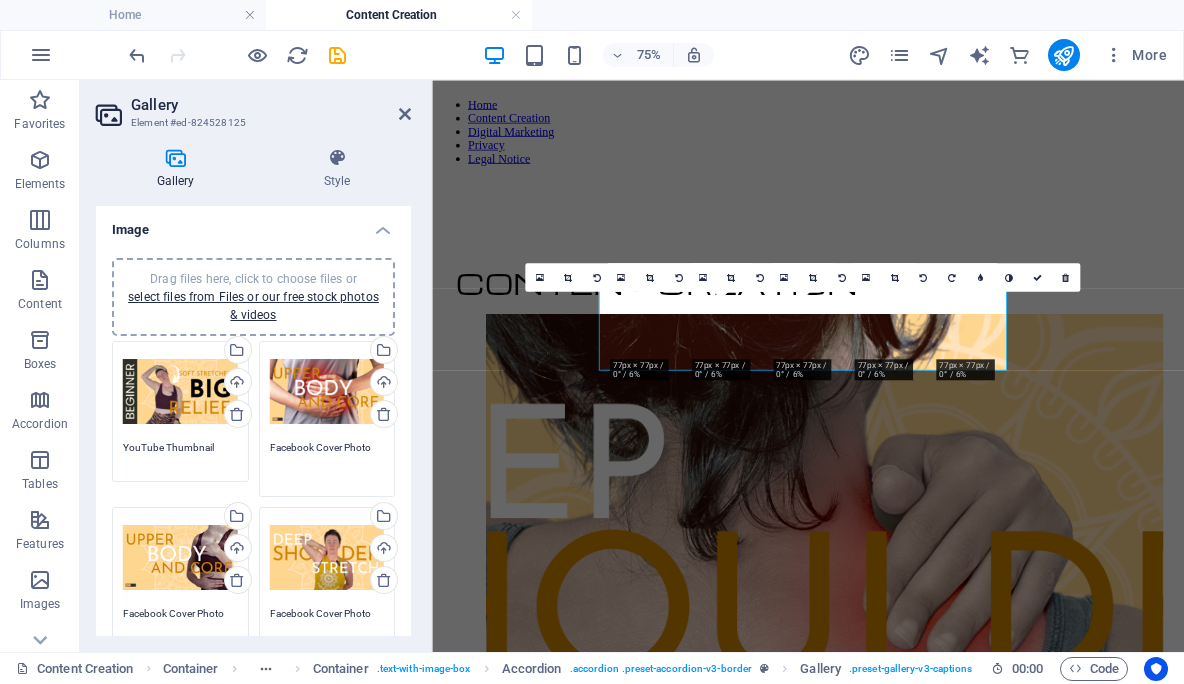 click on "Facebook Cover Photo" at bounding box center (327, 462) 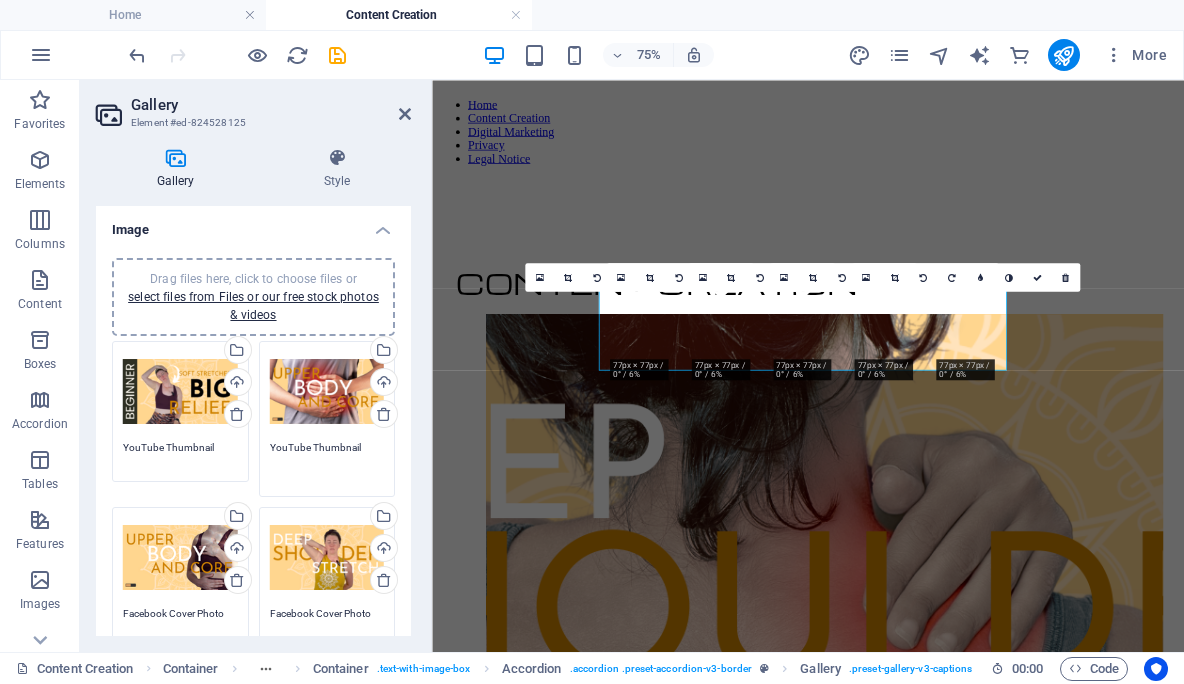 type on "YouTube Thumbnail" 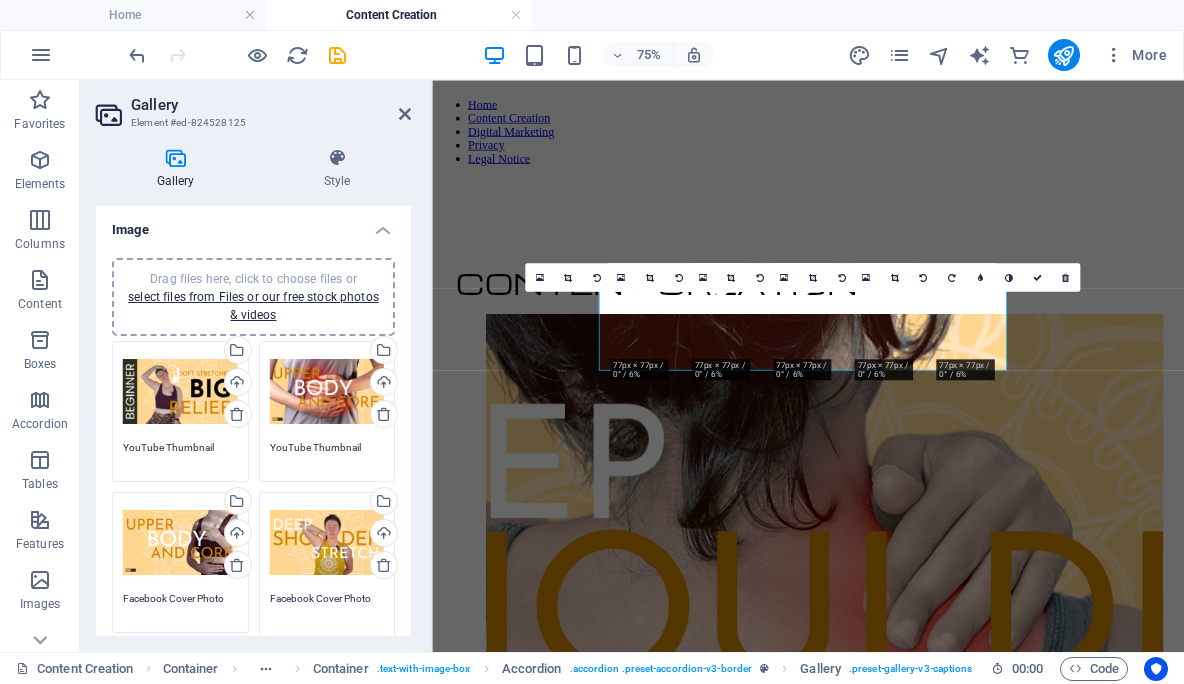 click on "Facebook Cover Photo" at bounding box center [327, 613] 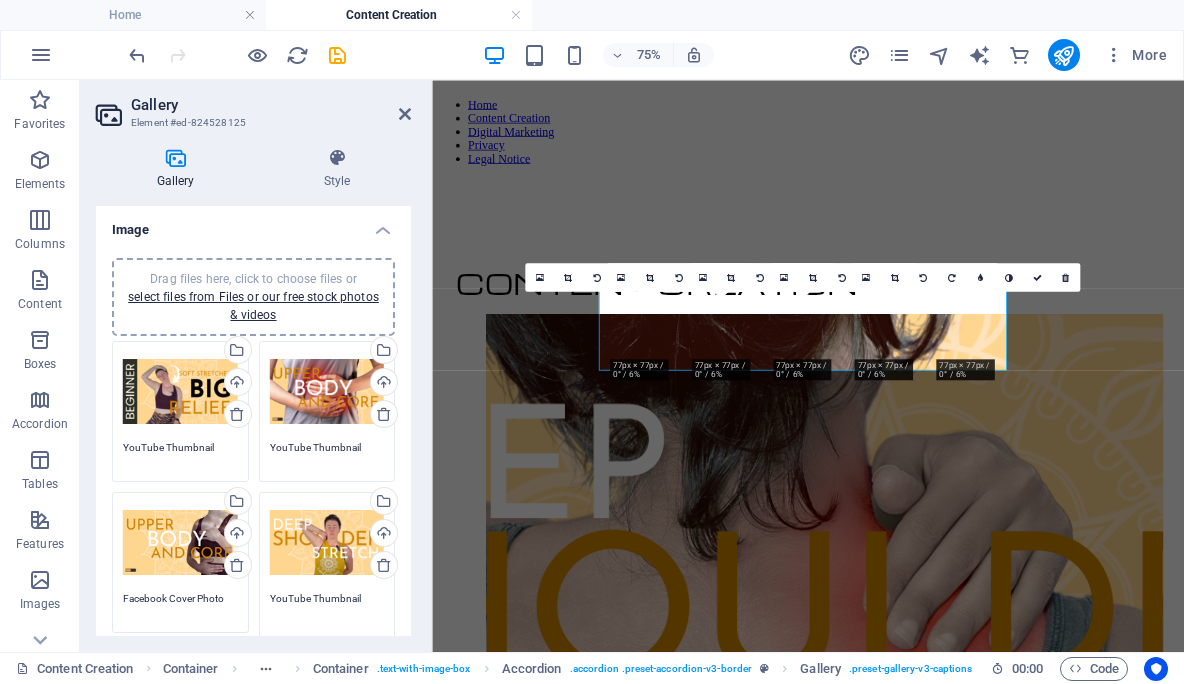 type on "YouTube Thumbnail" 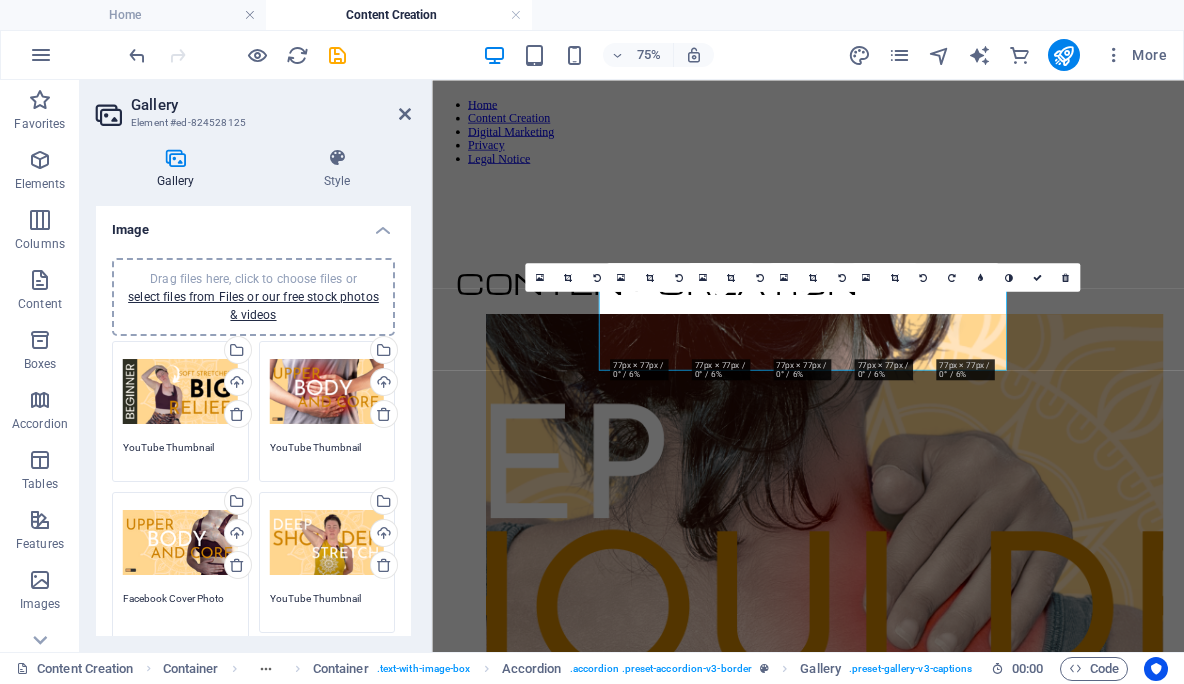 click on "Facebook Cover Photo" at bounding box center [180, 613] 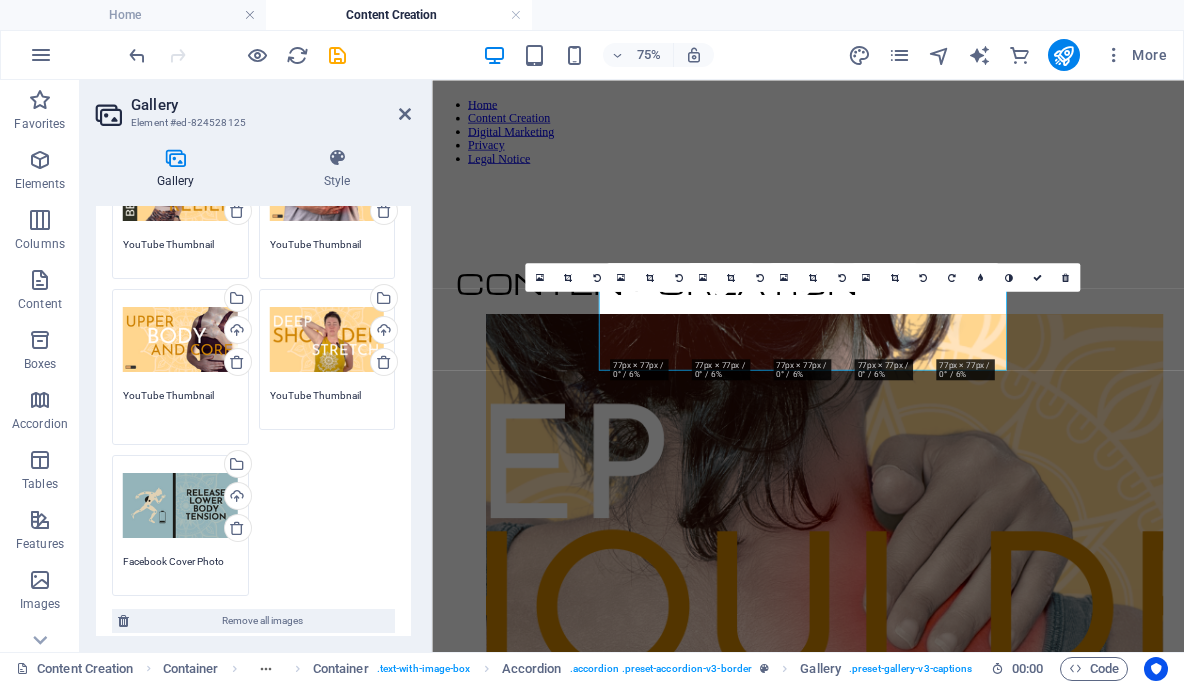 scroll, scrollTop: 233, scrollLeft: 0, axis: vertical 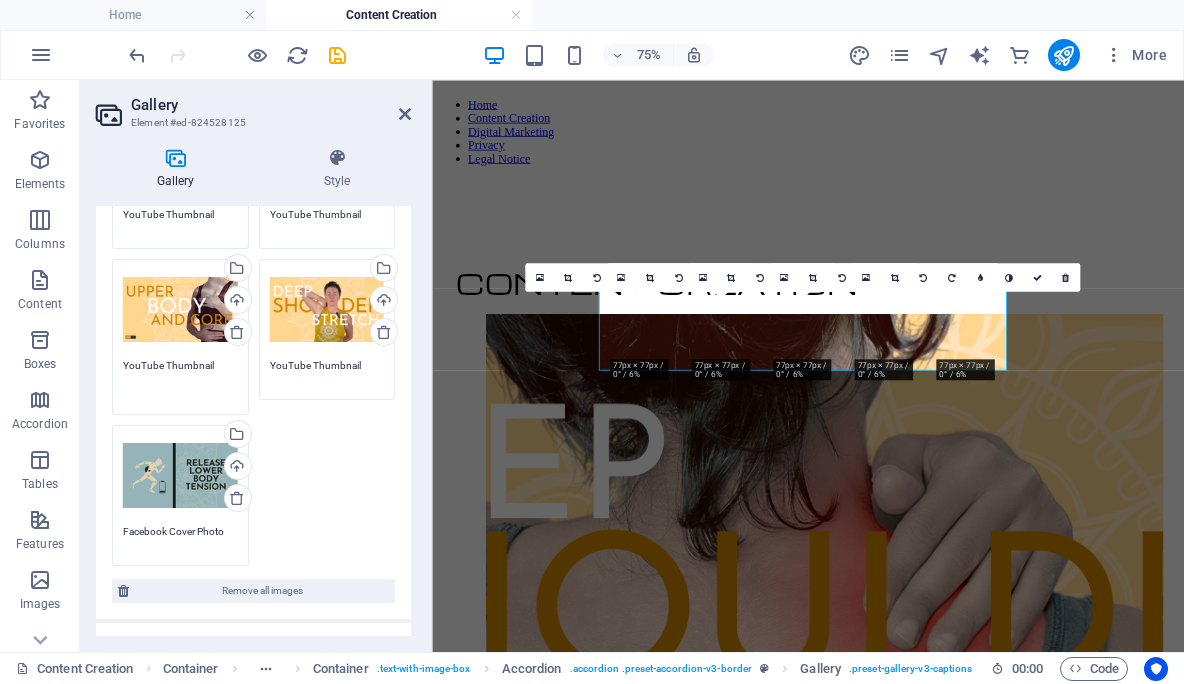 type on "YouTube Thumbnail" 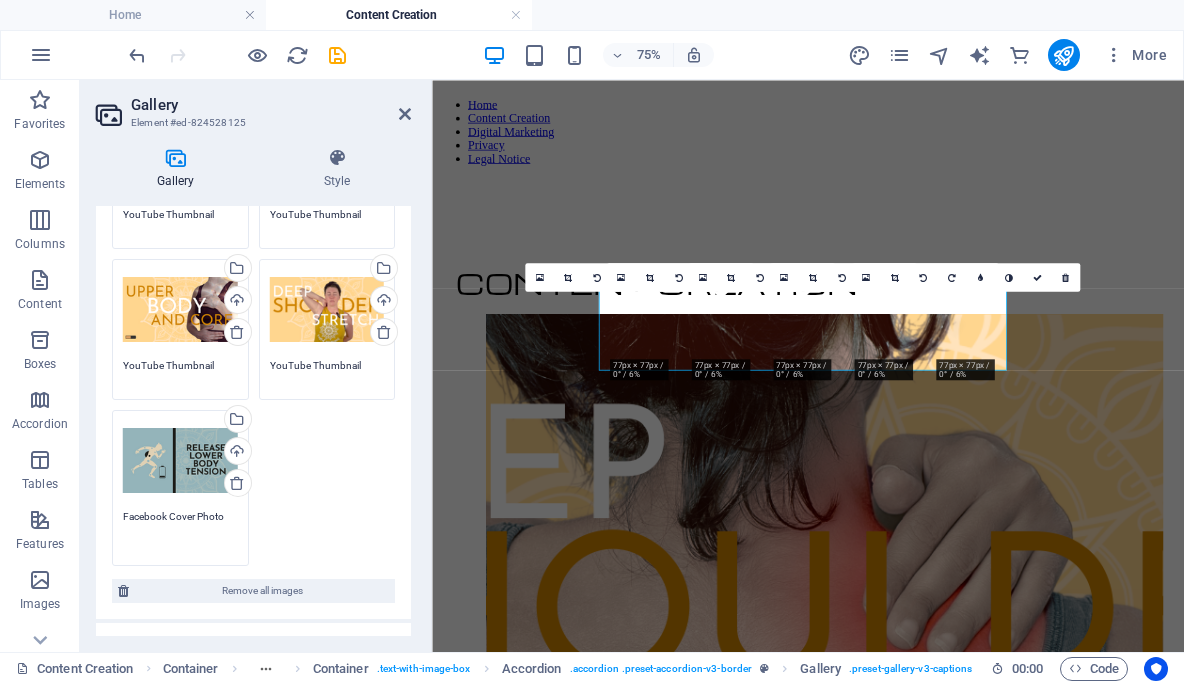 click on "Facebook Cover Photo" at bounding box center [180, 531] 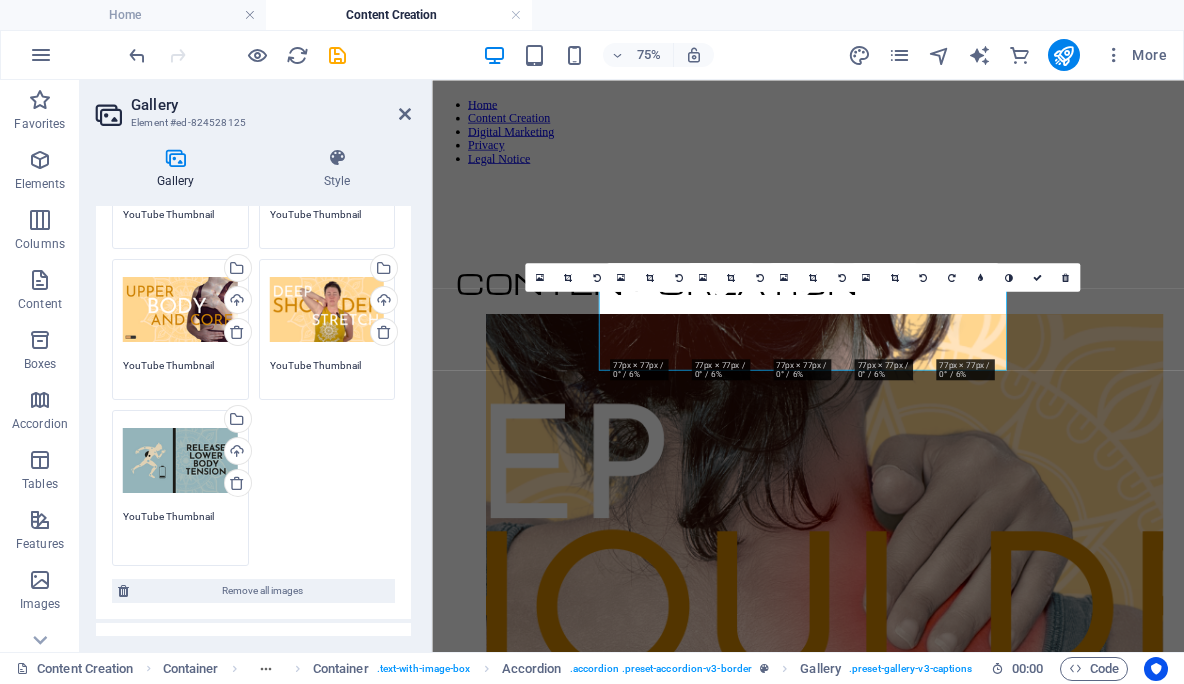 type on "YouTube Thumbnail" 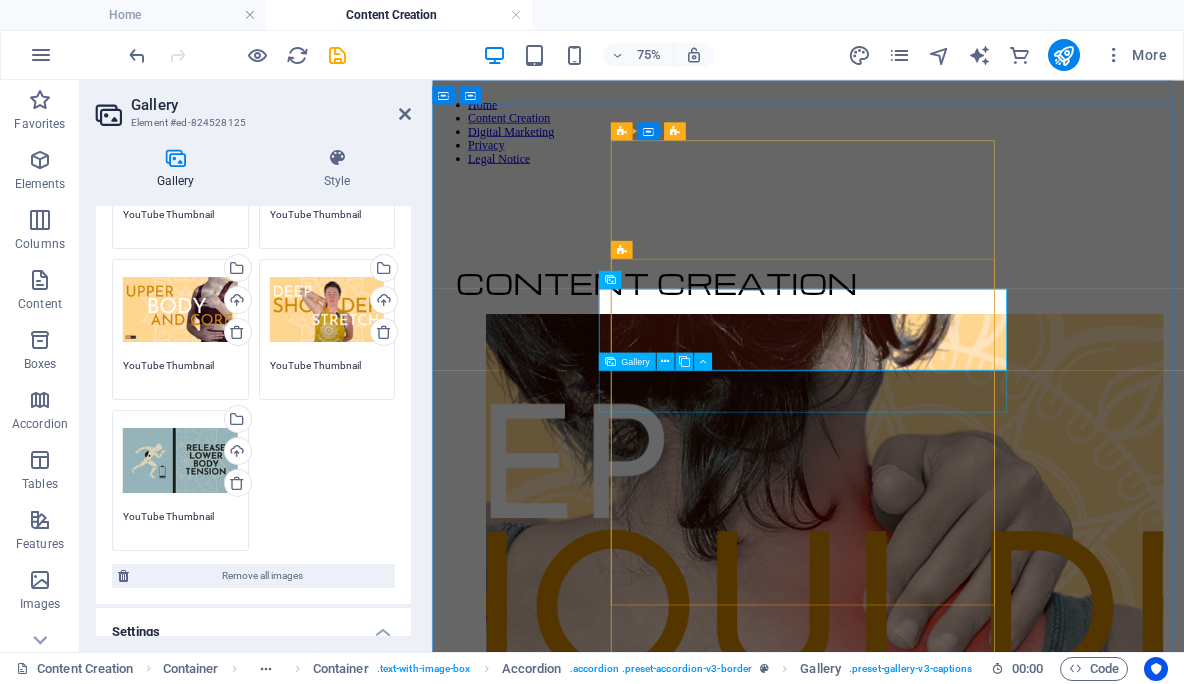 click at bounding box center (904, 9912) 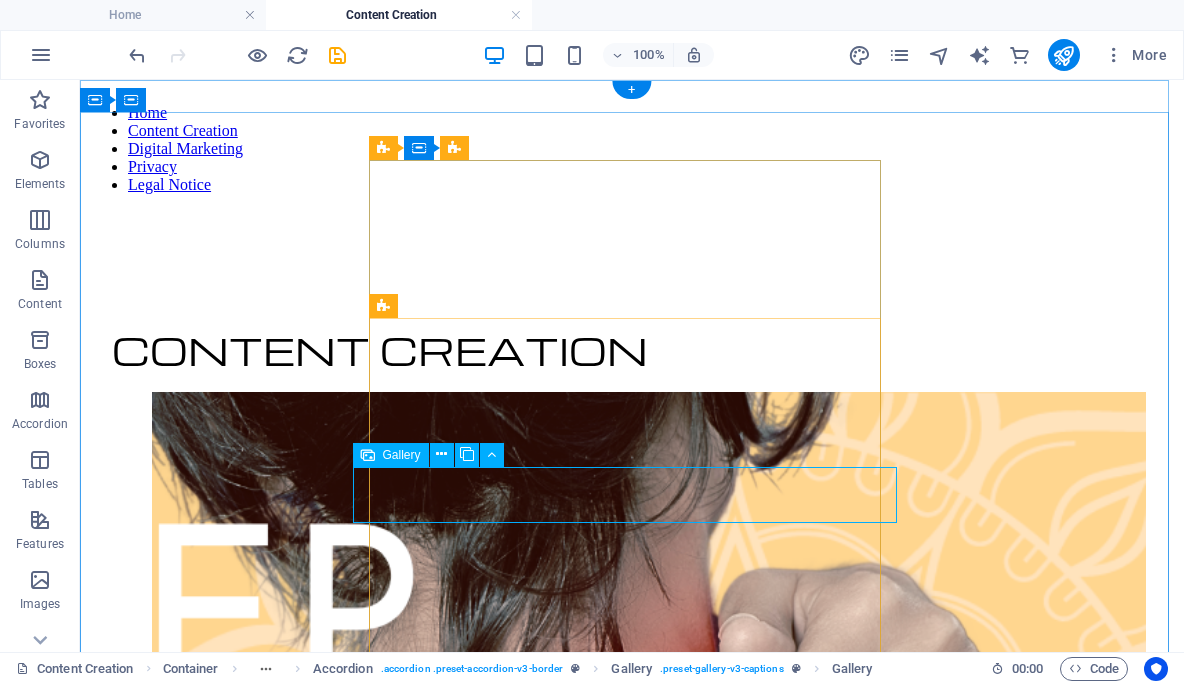 click at bounding box center [632, 12862] 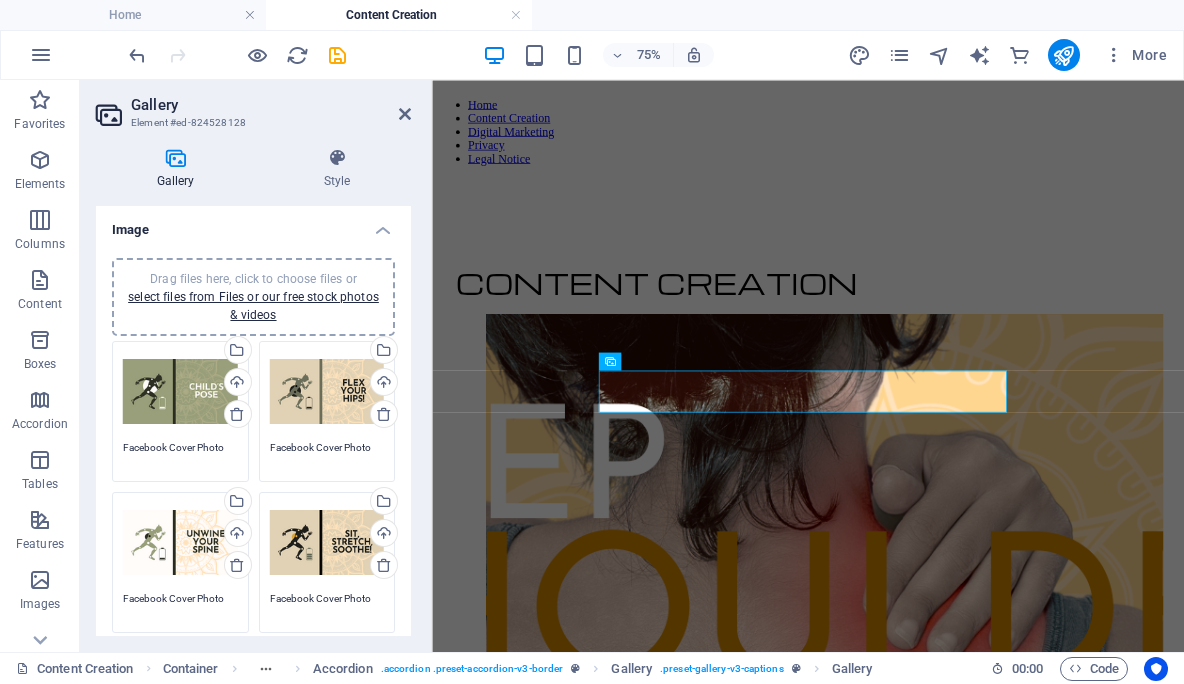 click on "Drag files here, click to choose files or select files from Files or our free stock photos & videos Select files from the file manager, stock photos, or upload file(s) Upload Facebook Cover Photo" at bounding box center (180, 411) 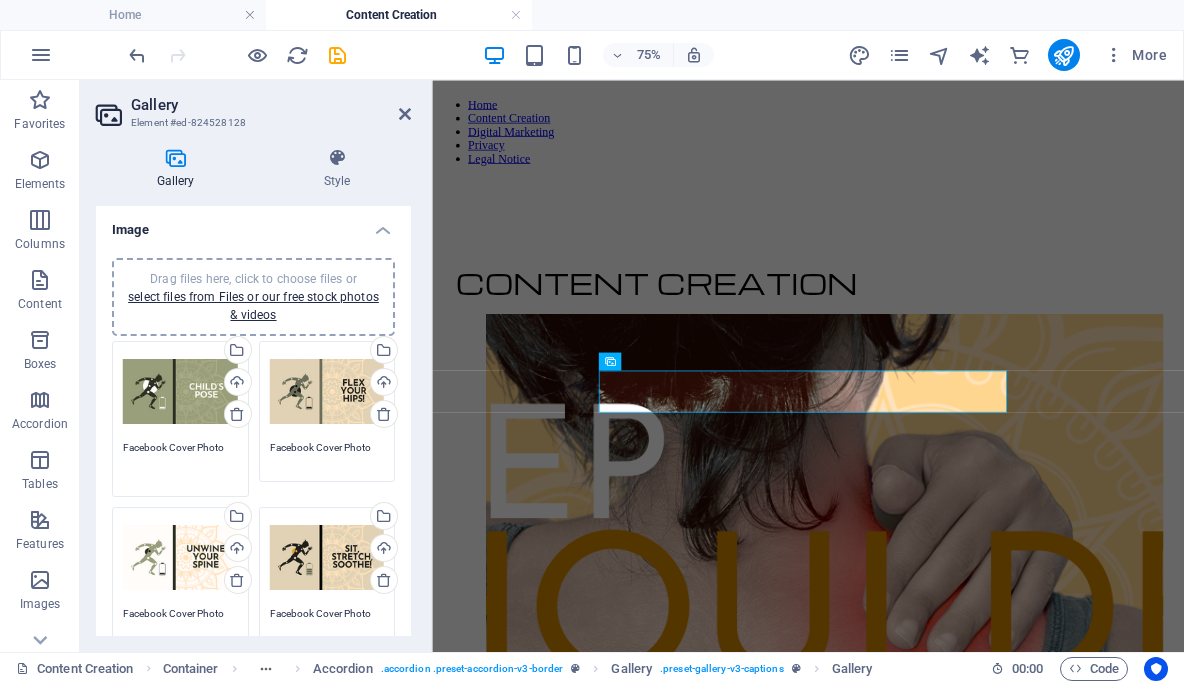 click on "Facebook Cover Photo" at bounding box center (180, 462) 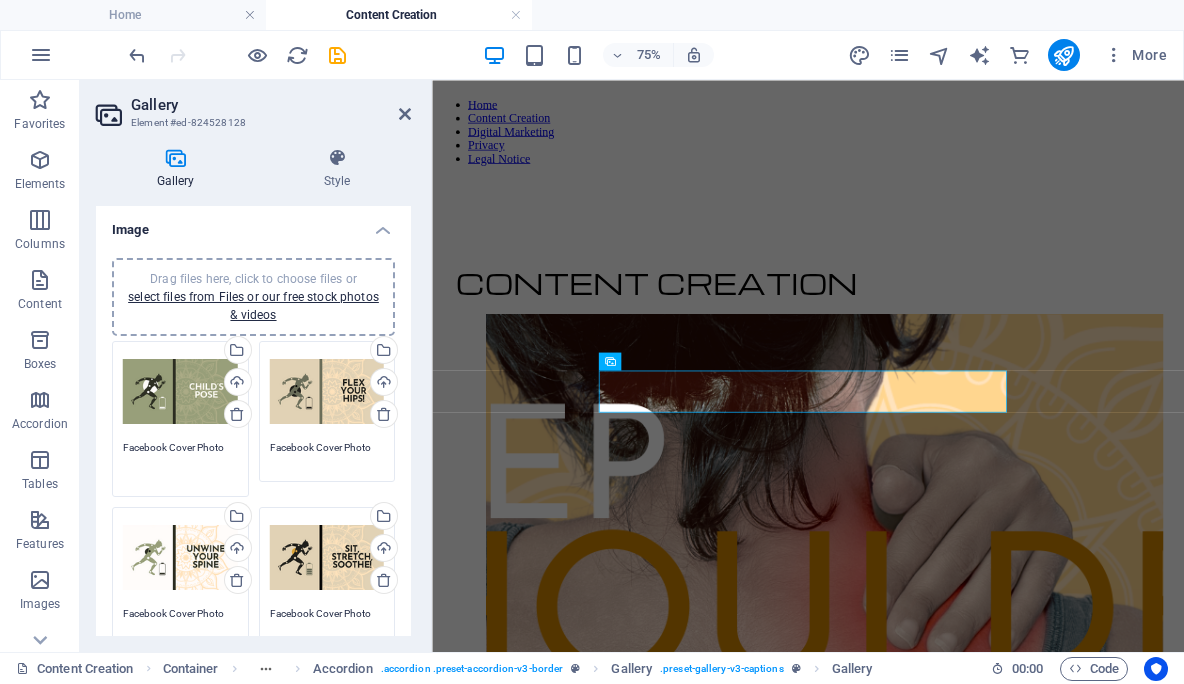 click on "Facebook Cover Photo" at bounding box center [180, 462] 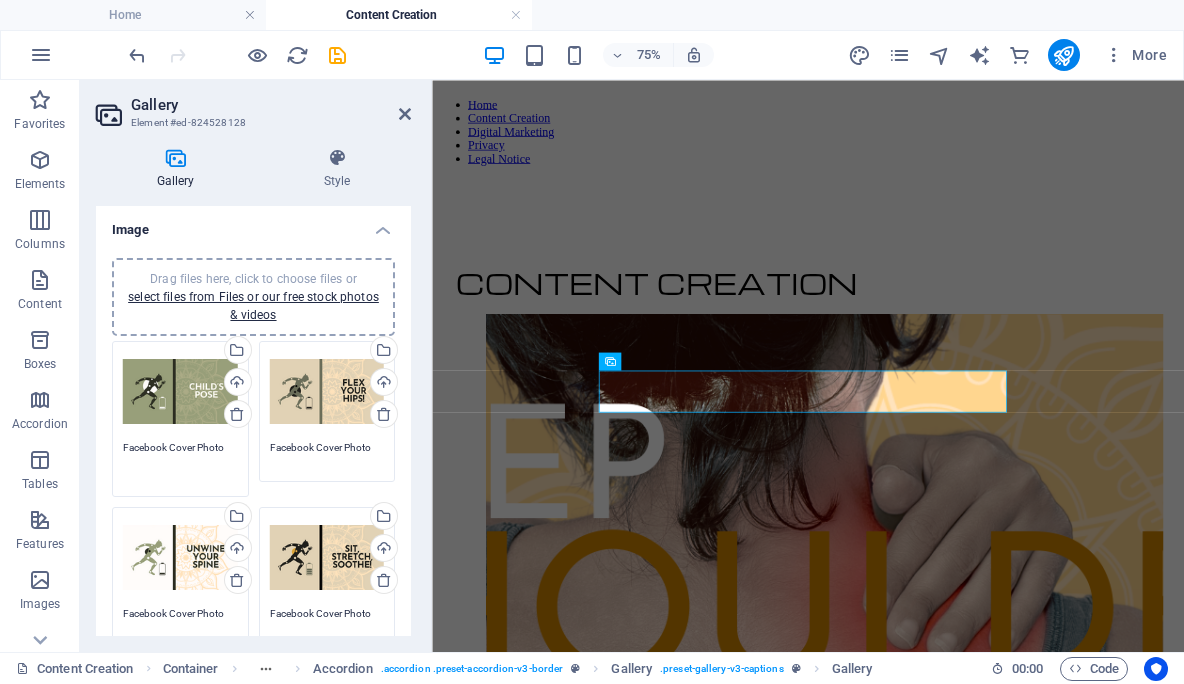 click on "Facebook Cover Photo" at bounding box center (180, 462) 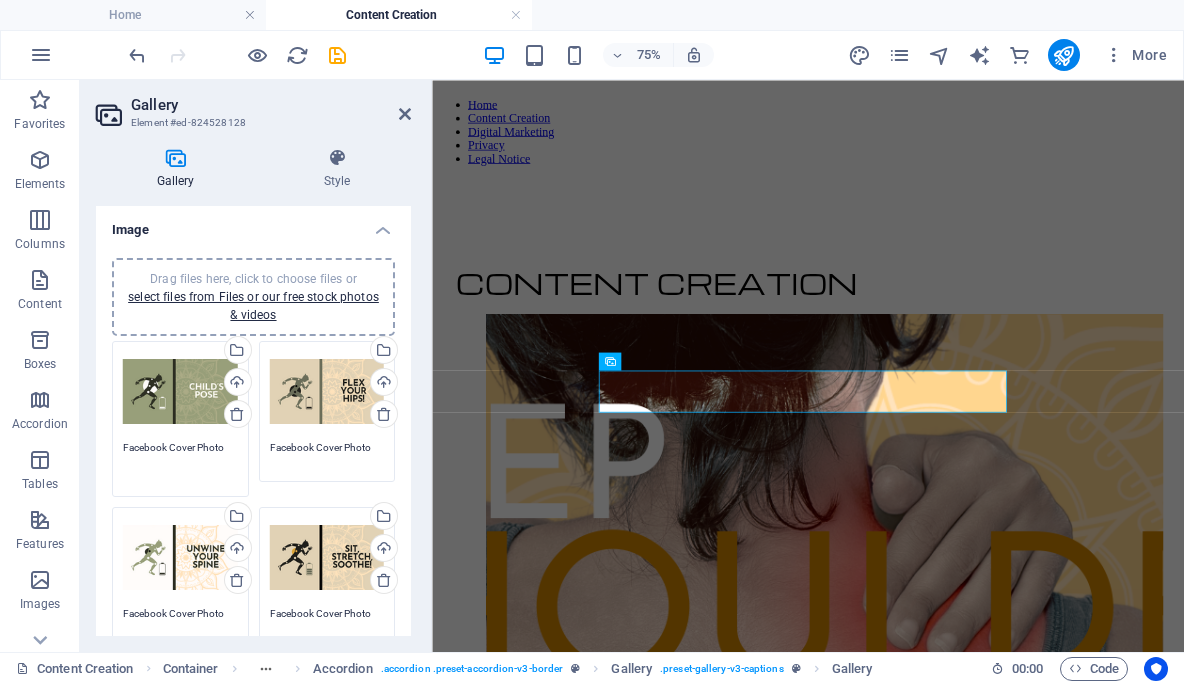 click on "Facebook Cover Photo" at bounding box center [180, 462] 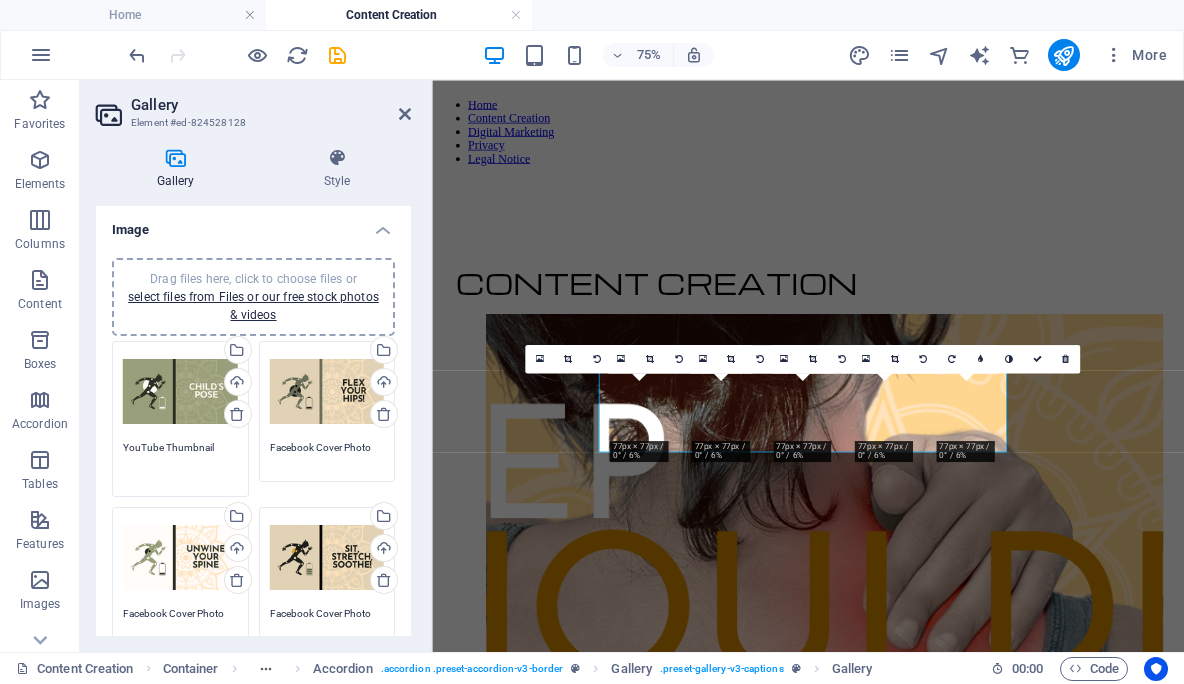 type on "YouTube Thumbnail" 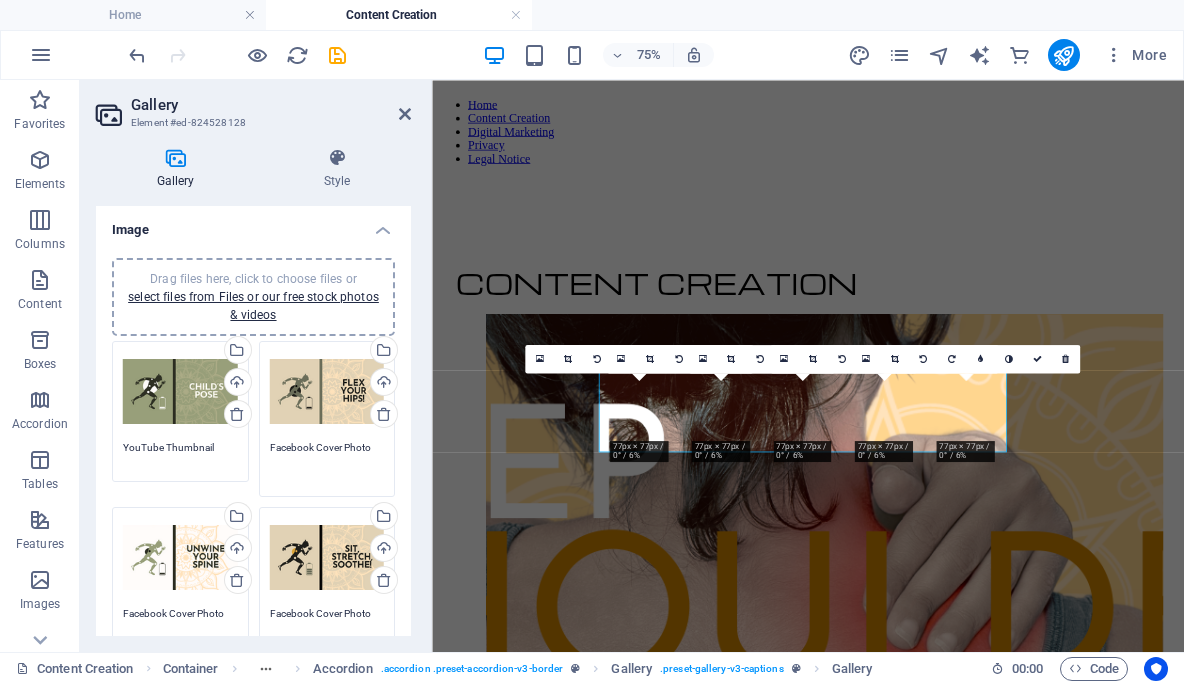 click on "Facebook Cover Photo" at bounding box center (327, 462) 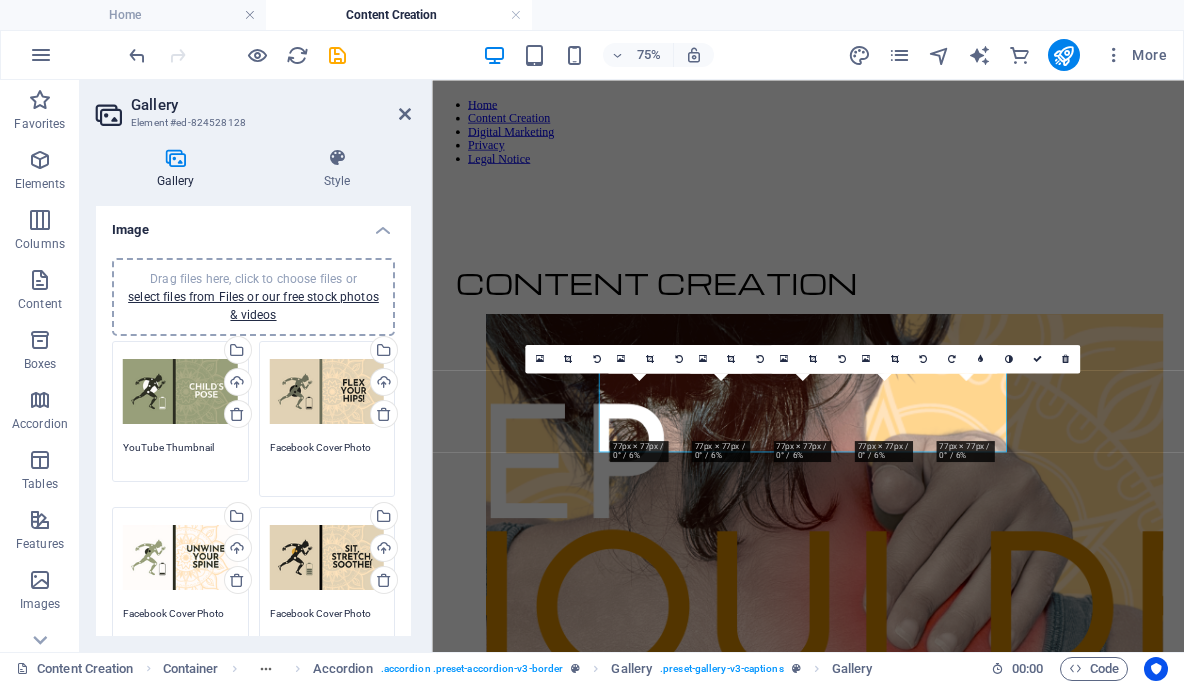click on "Facebook Cover Photo" at bounding box center (327, 462) 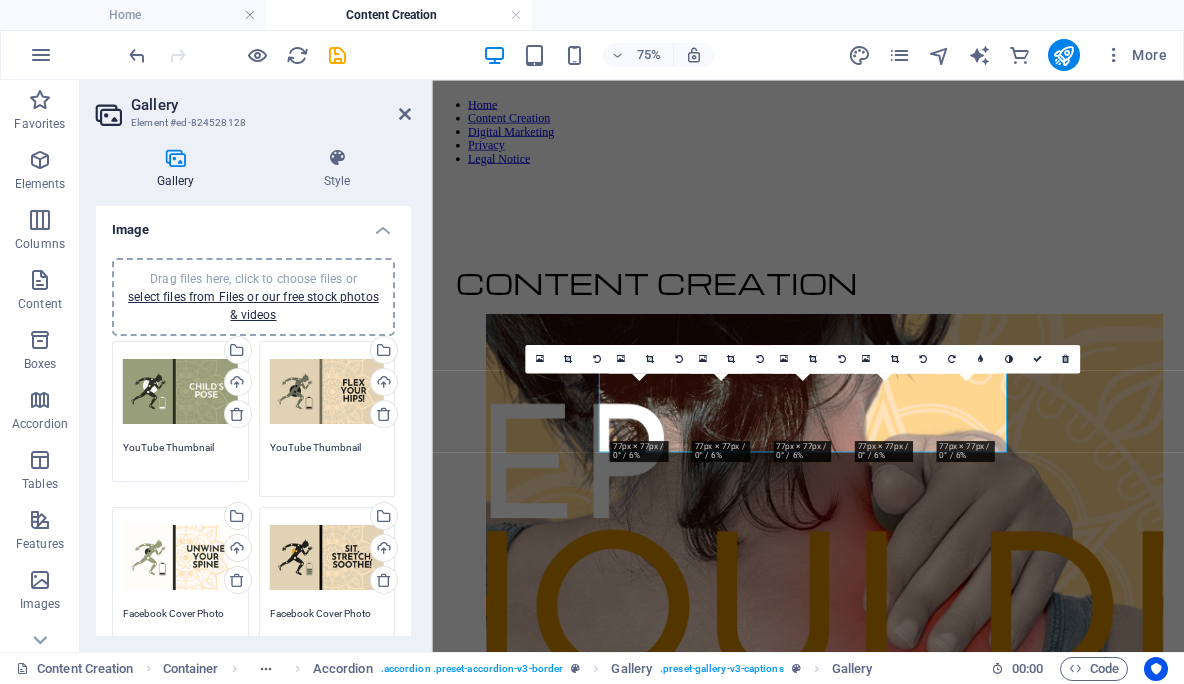 type on "YouTube Thumbnail" 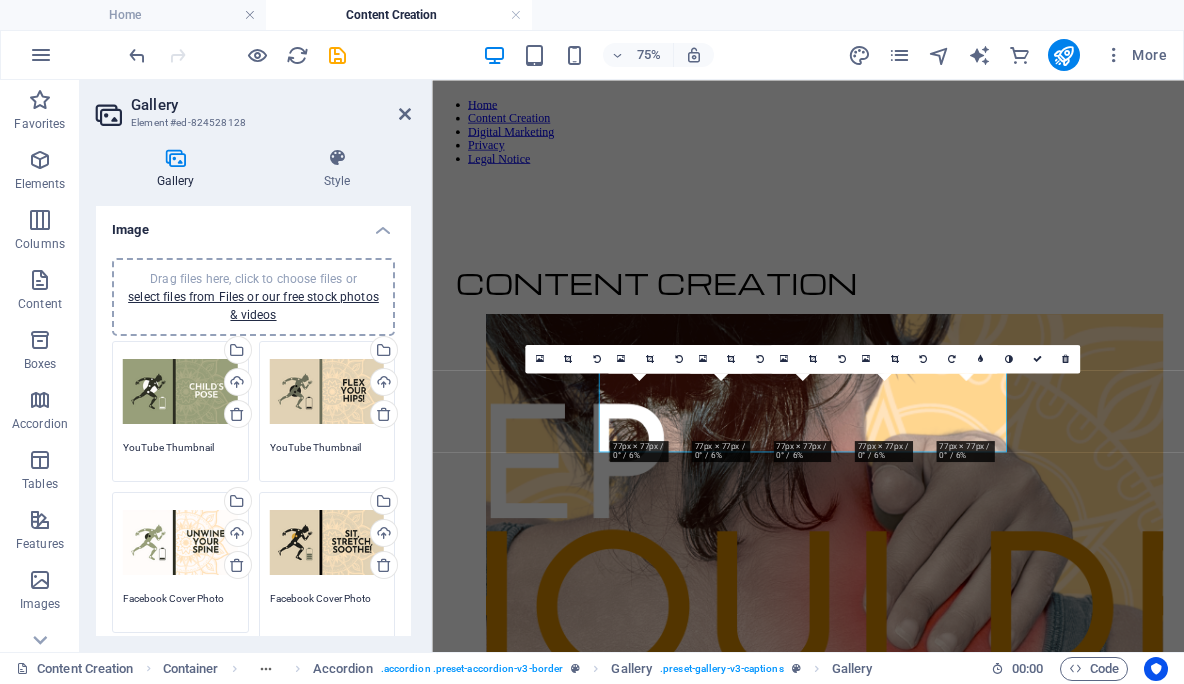 click on "Facebook Cover Photo" at bounding box center [327, 613] 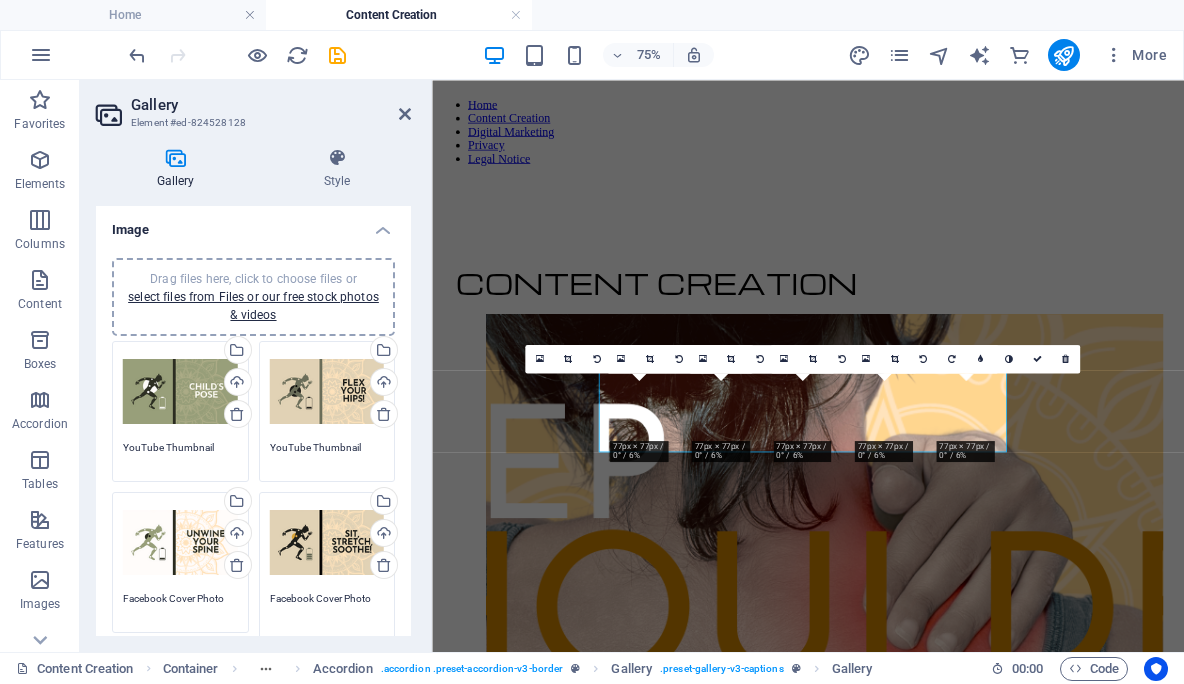 click on "Facebook Cover Photo" at bounding box center (327, 613) 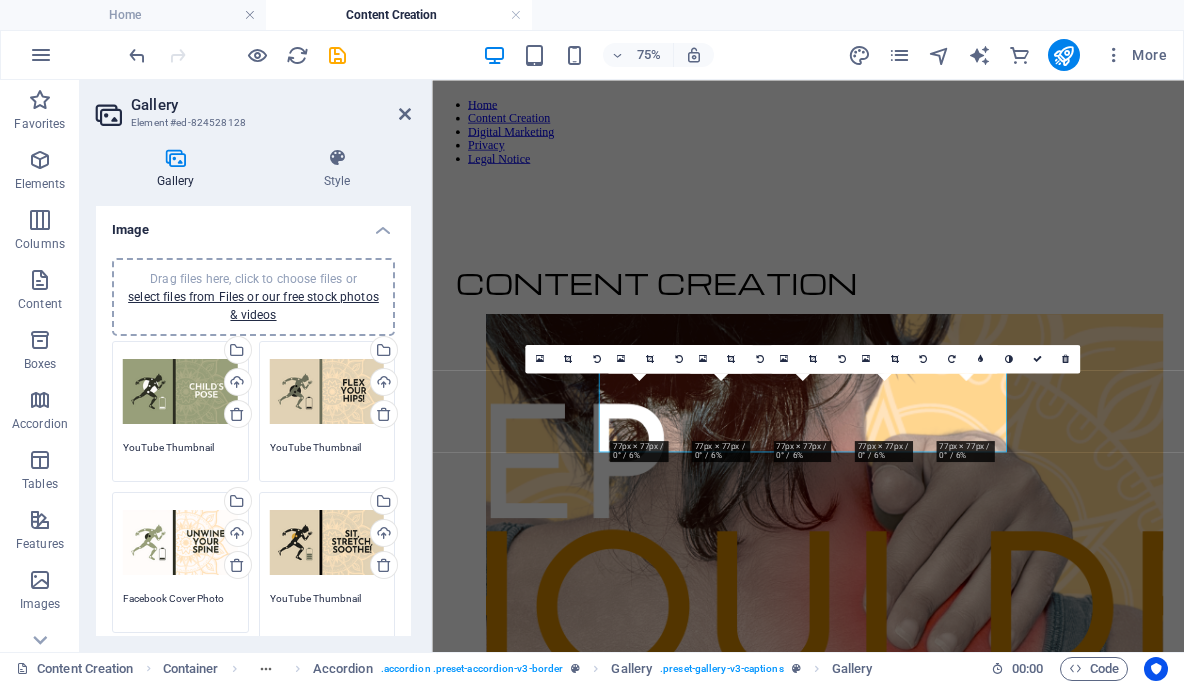 type on "YouTube Thumbnail" 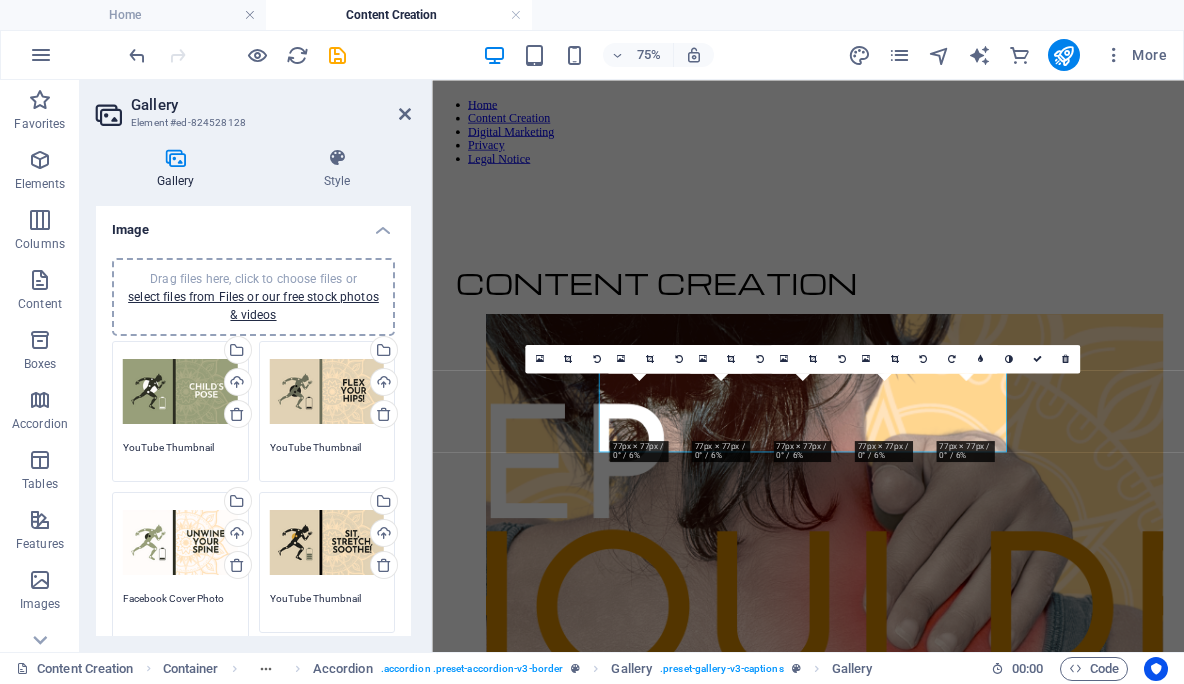 click on "Facebook Cover Photo" at bounding box center (180, 613) 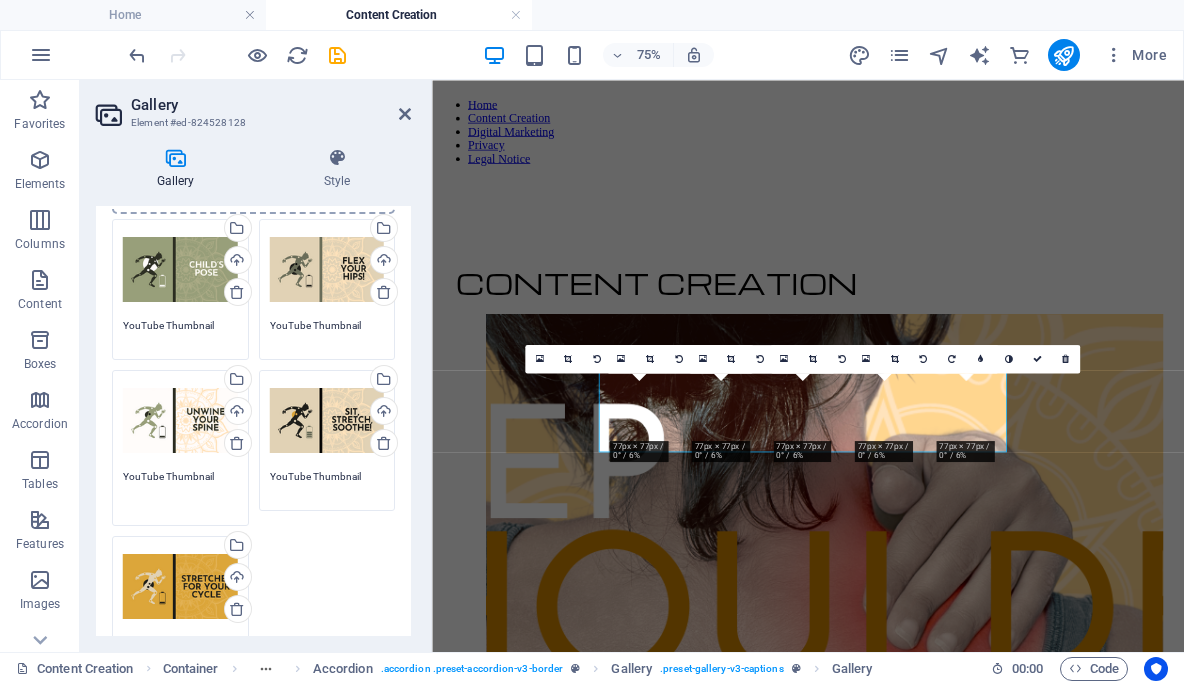 scroll, scrollTop: 212, scrollLeft: 0, axis: vertical 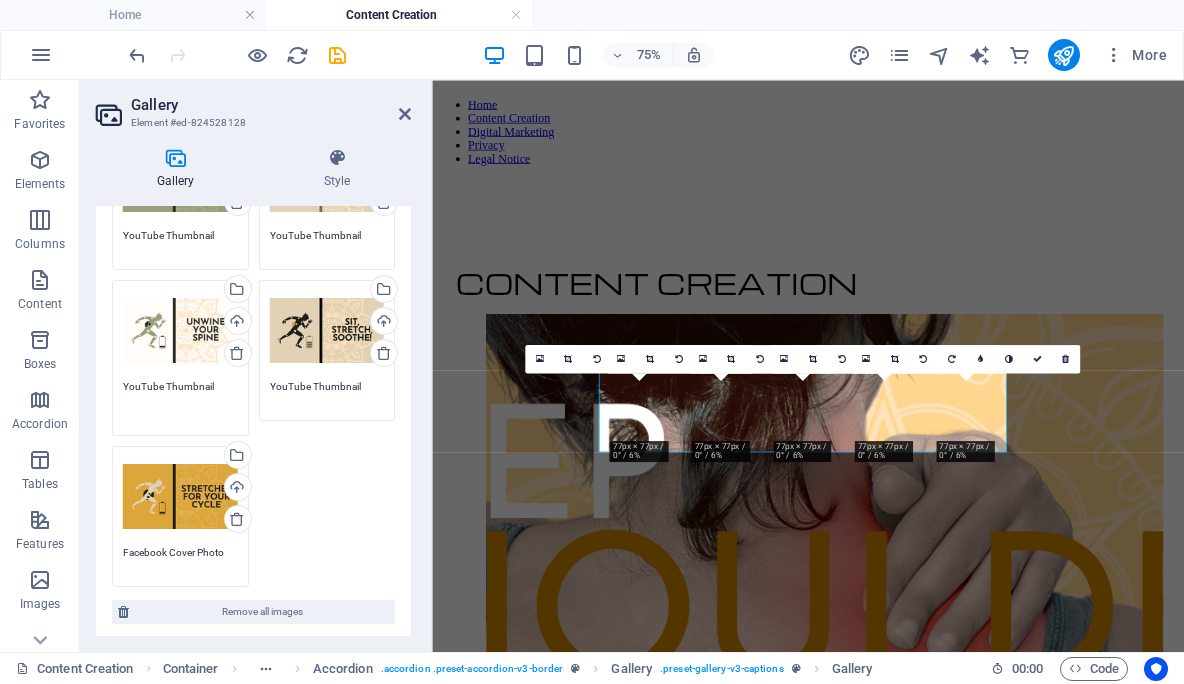 type on "YouTube Thumbnail" 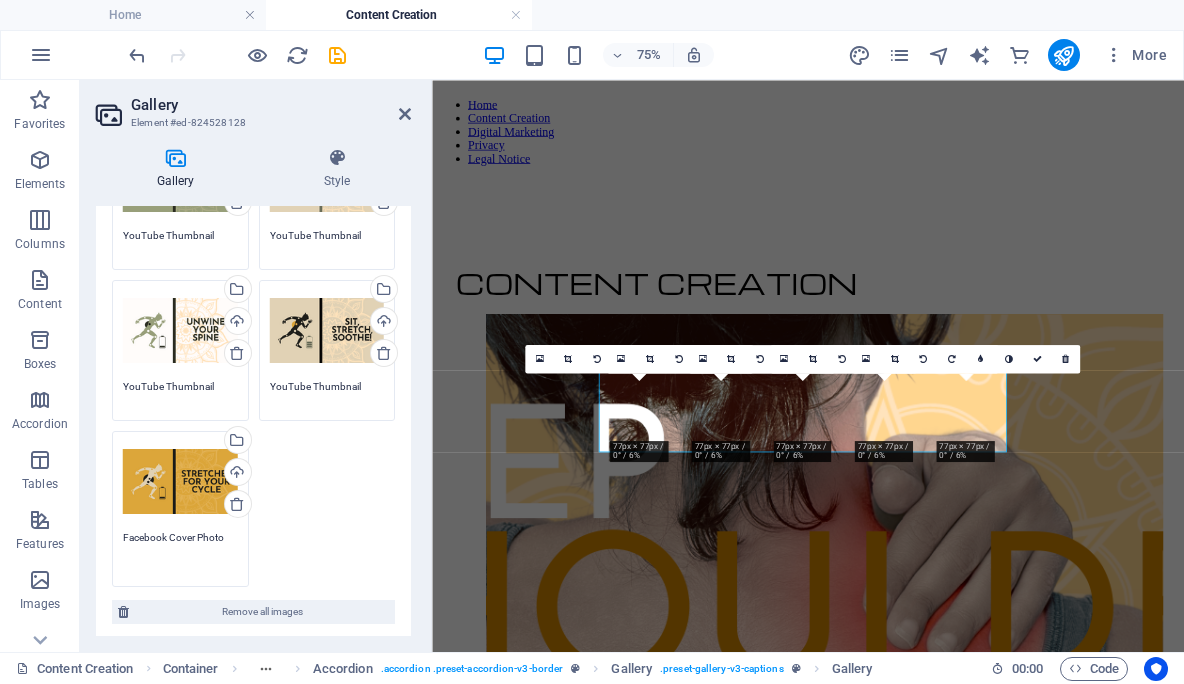 click on "Facebook Cover Photo" at bounding box center (180, 552) 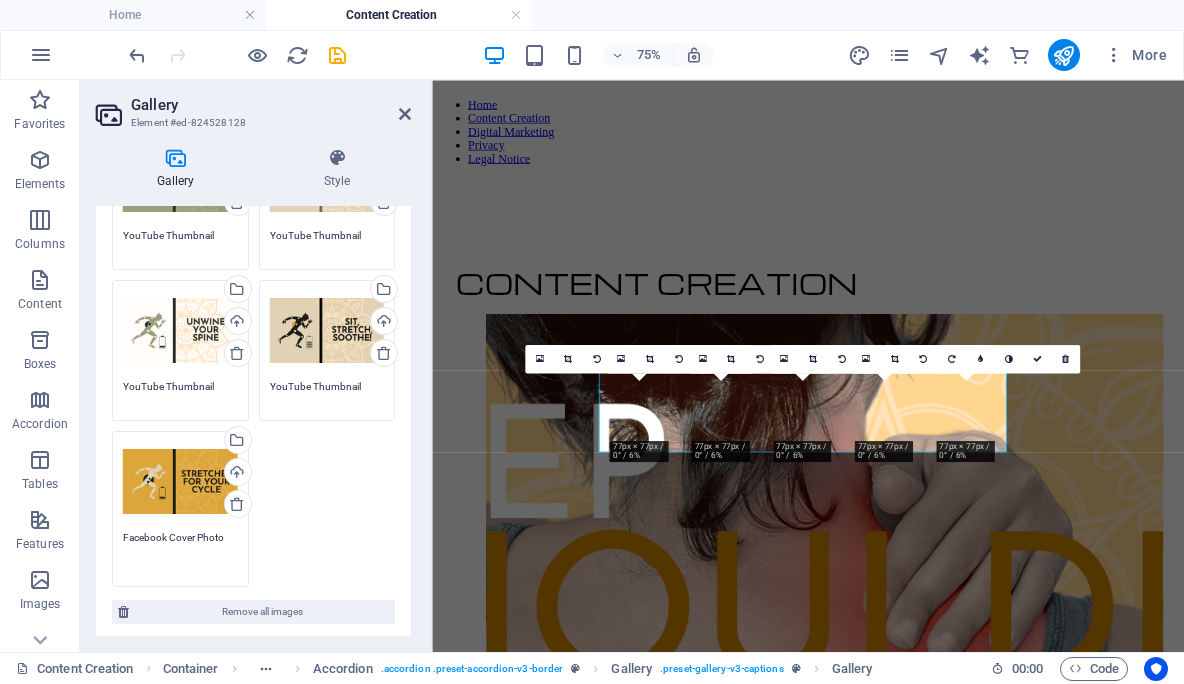click on "Facebook Cover Photo" at bounding box center [180, 552] 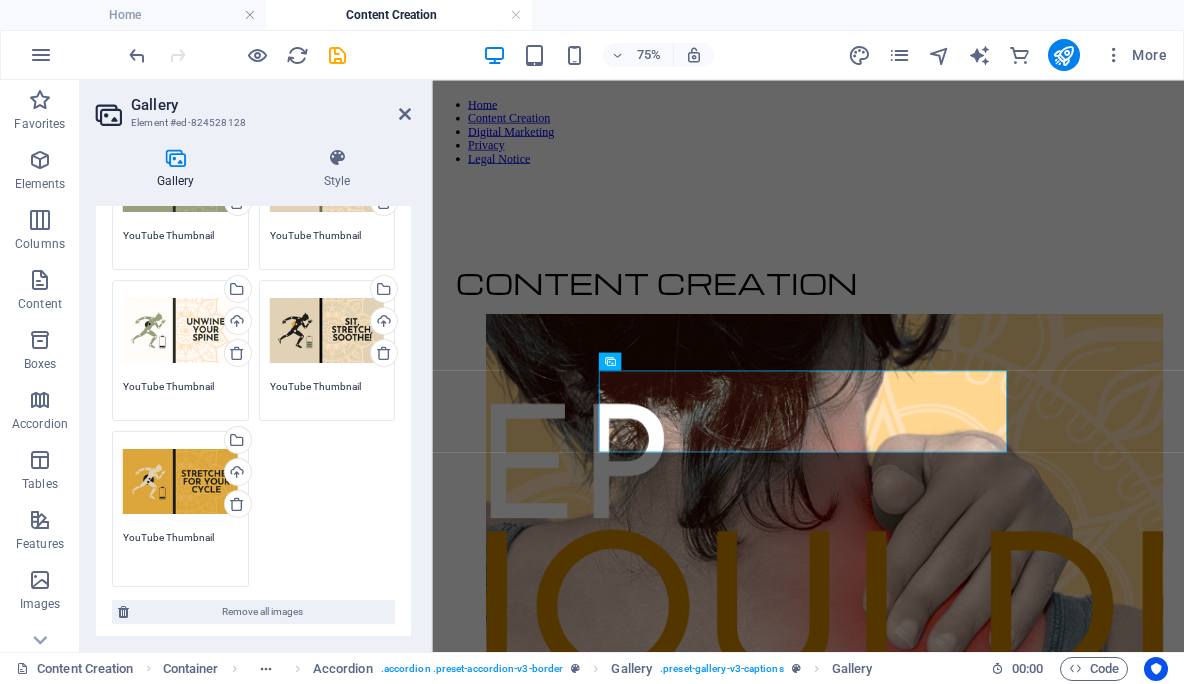 type on "YouTube Thumbnail" 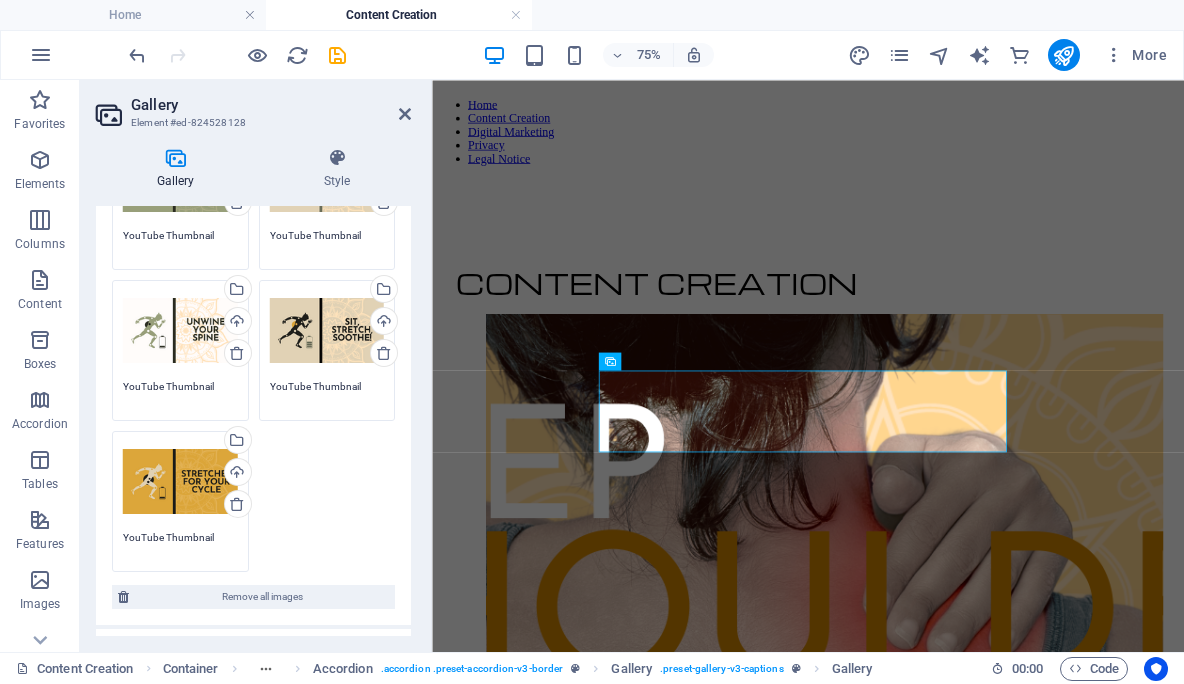 click on "Drag files here, click to choose files or select files from Files or our free stock photos & videos Select files from the file manager, stock photos, or upload file(s) Upload YouTube Thumbnail Drag files here, click to choose files or select files from Files or our free stock photos & videos Select files from the file manager, stock photos, or upload file(s) Upload YouTube Thumbnail Drag files here, click to choose files or select files from Files or our free stock photos & videos Select files from the file manager, stock photos, or upload file(s) Upload YouTube Thumbnail Drag files here, click to choose files or select files from Files or our free stock photos & videos Select files from the file manager, stock photos, or upload file(s) Upload YouTube Thumbnail Drag files here, click to choose files or select files from Files or our free stock photos & videos Select files from the file manager, stock photos, or upload file(s) Upload YouTube Thumbnail" at bounding box center [253, 350] 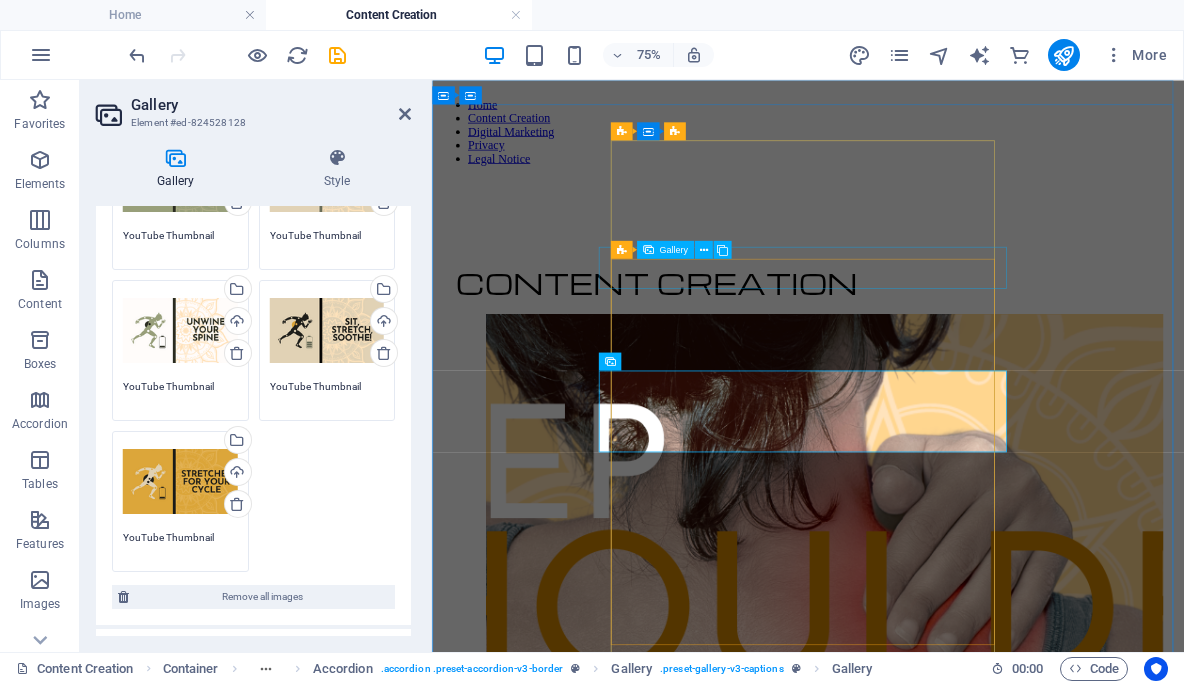 click at bounding box center [933, 2659] 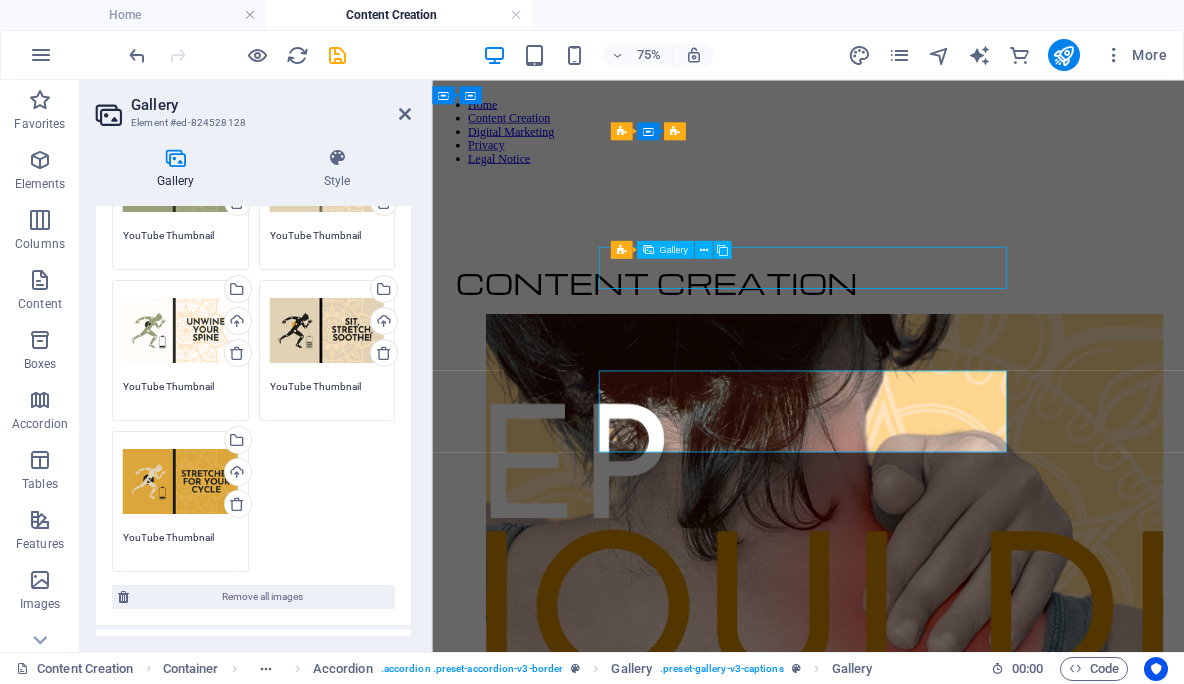 click at bounding box center [933, 2659] 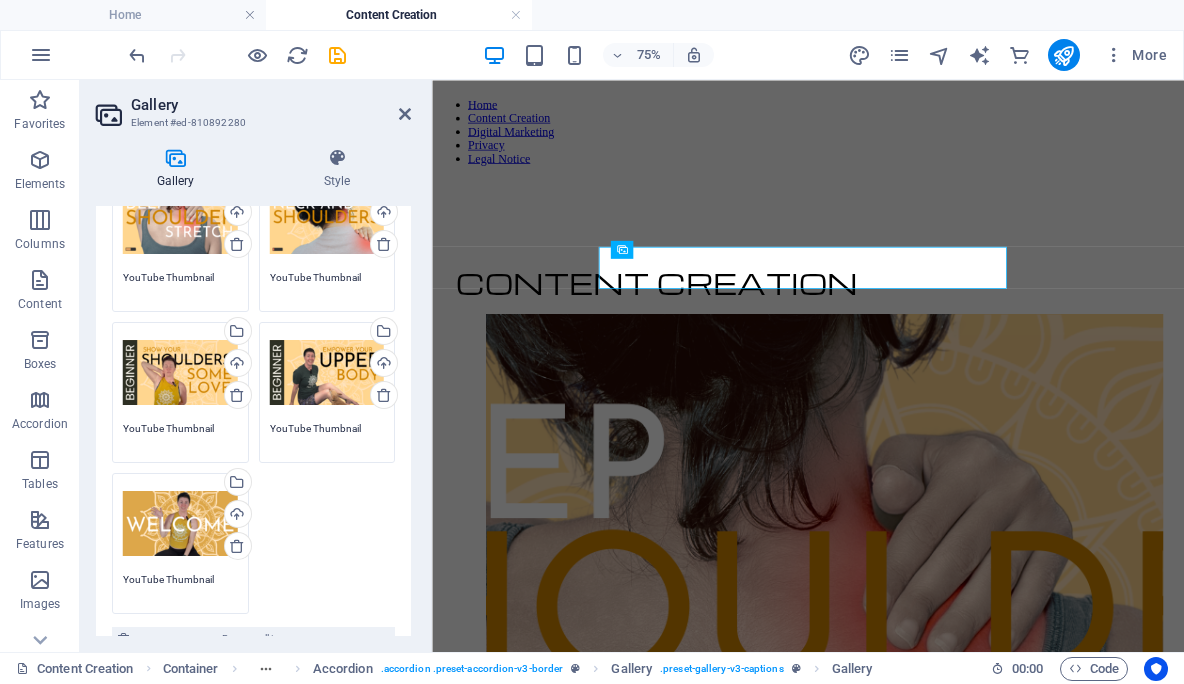 scroll, scrollTop: 194, scrollLeft: 0, axis: vertical 